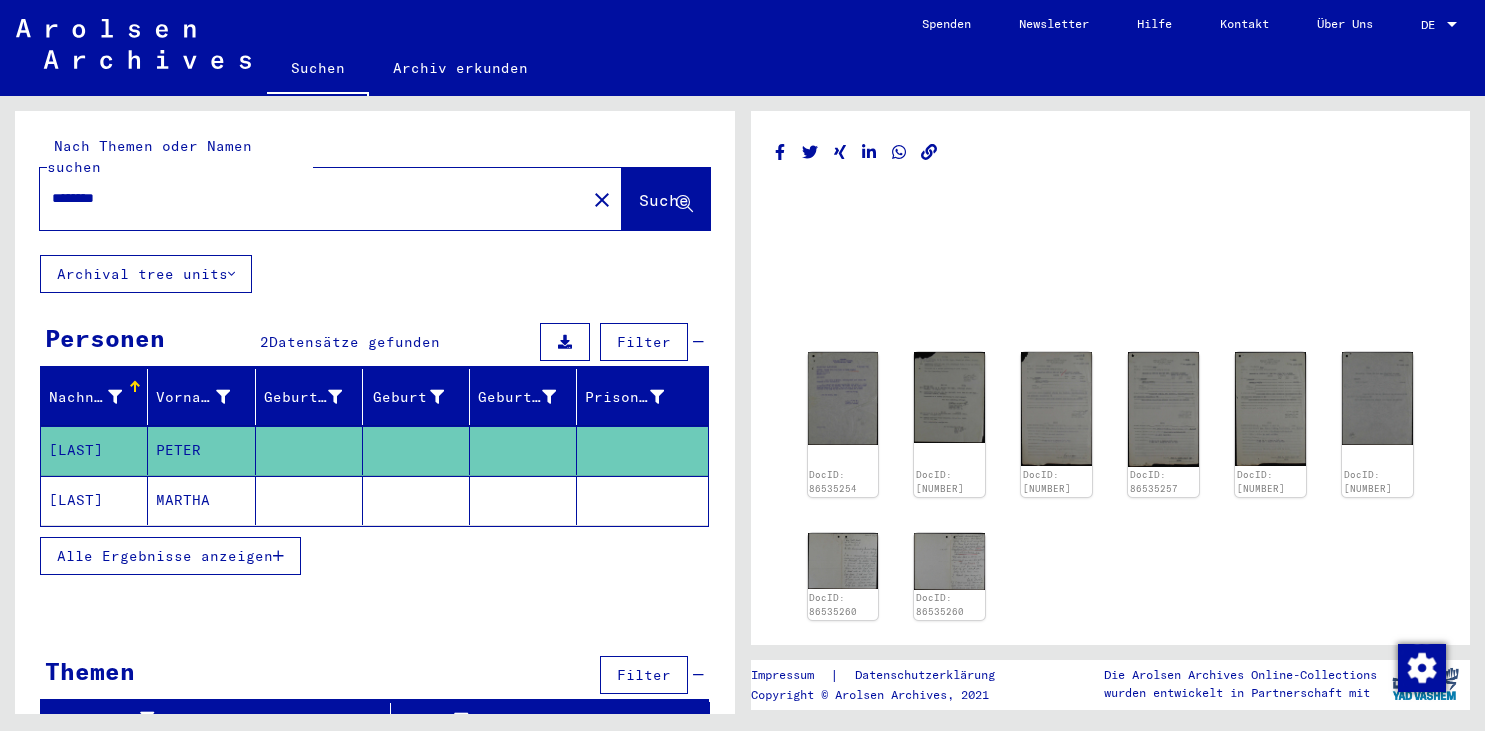 scroll, scrollTop: 0, scrollLeft: 0, axis: both 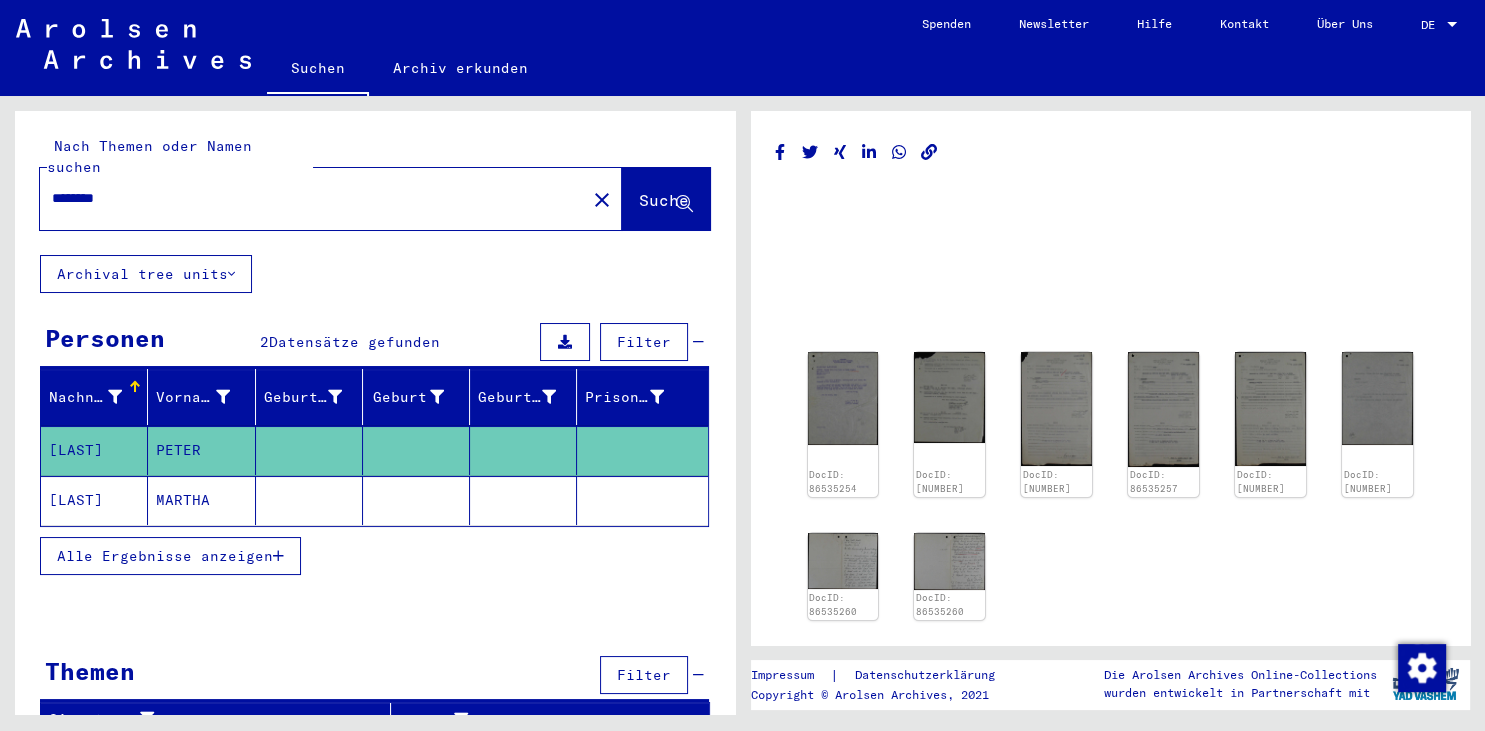 drag, startPoint x: 56, startPoint y: 170, endPoint x: 149, endPoint y: 186, distance: 94.36631 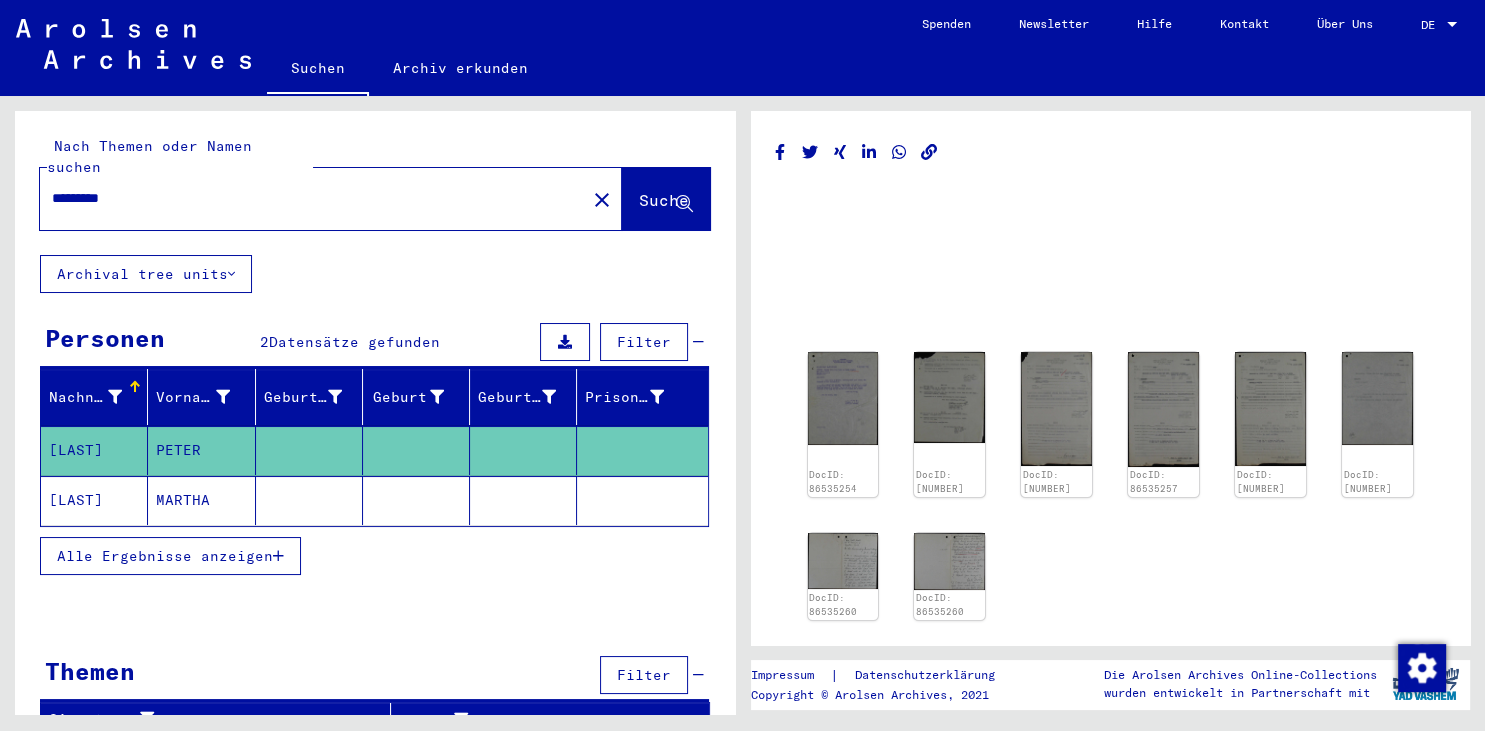 type on "*********" 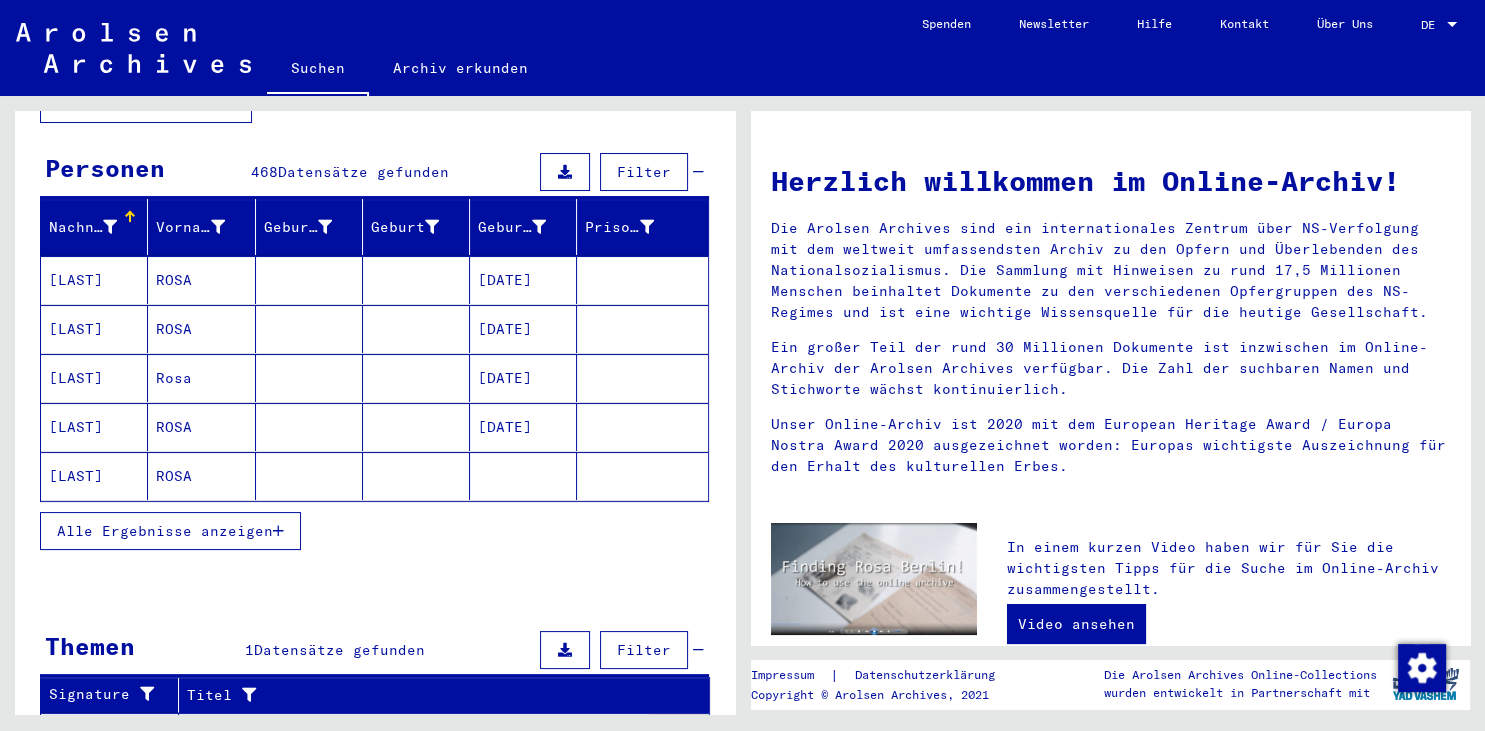 scroll, scrollTop: 174, scrollLeft: 0, axis: vertical 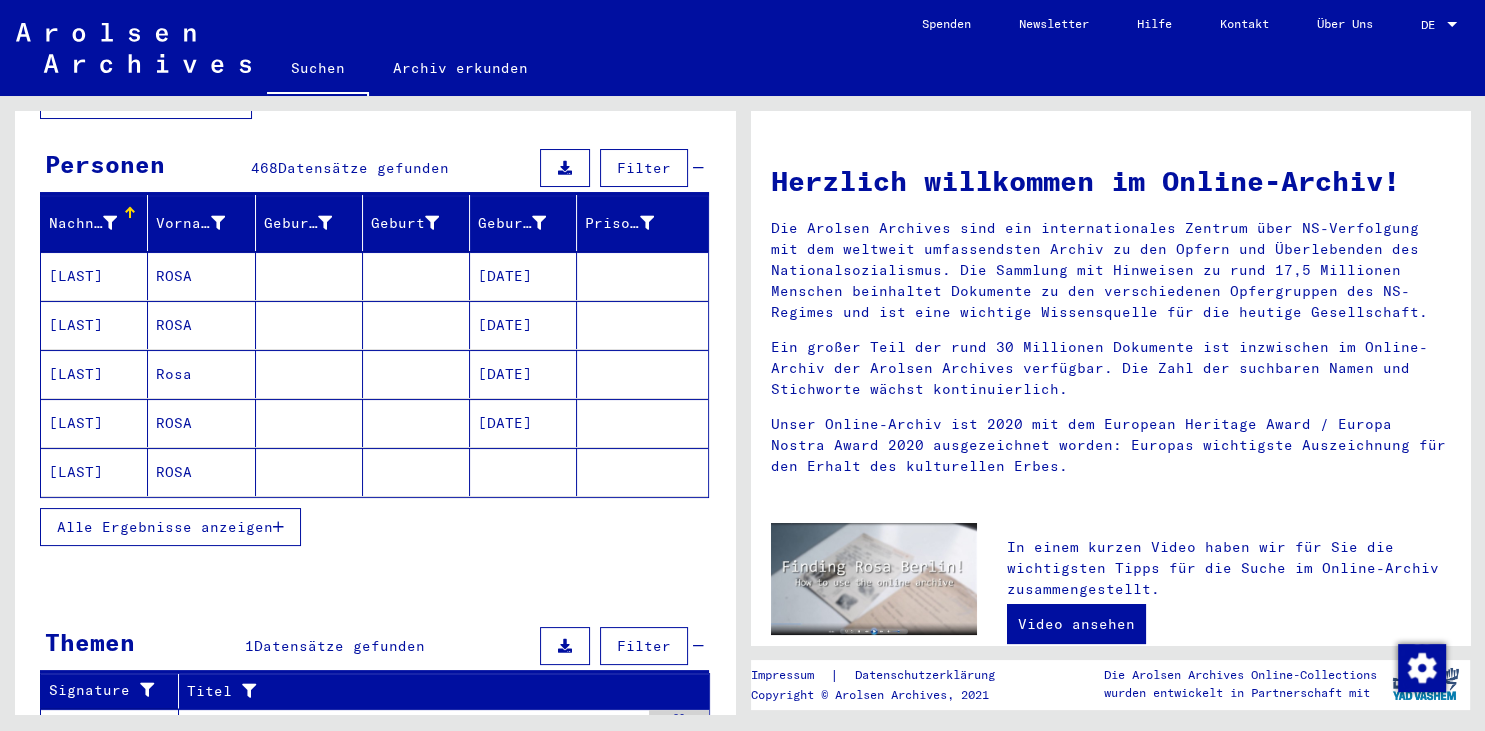 click on "Alle Ergebnisse anzeigen" at bounding box center [165, 527] 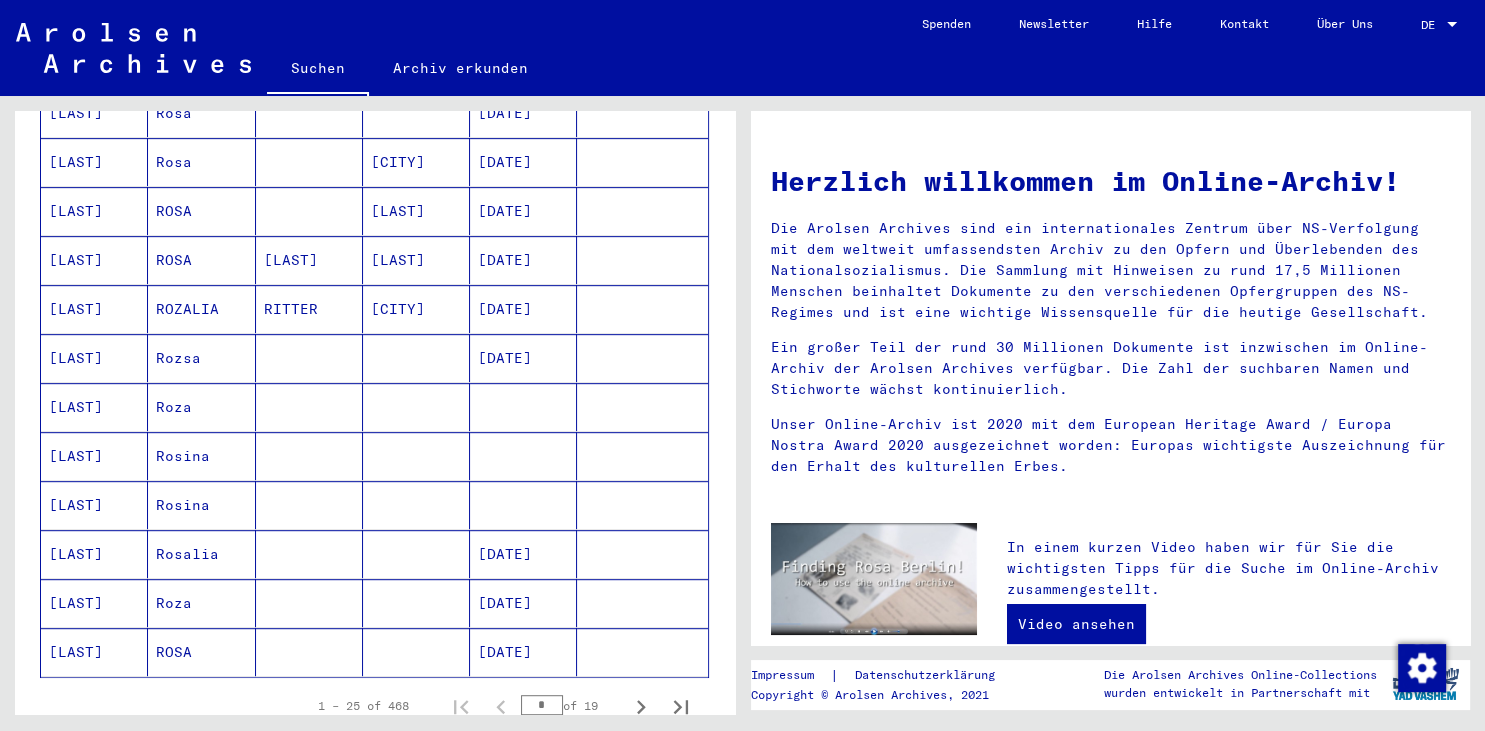 scroll, scrollTop: 1058, scrollLeft: 0, axis: vertical 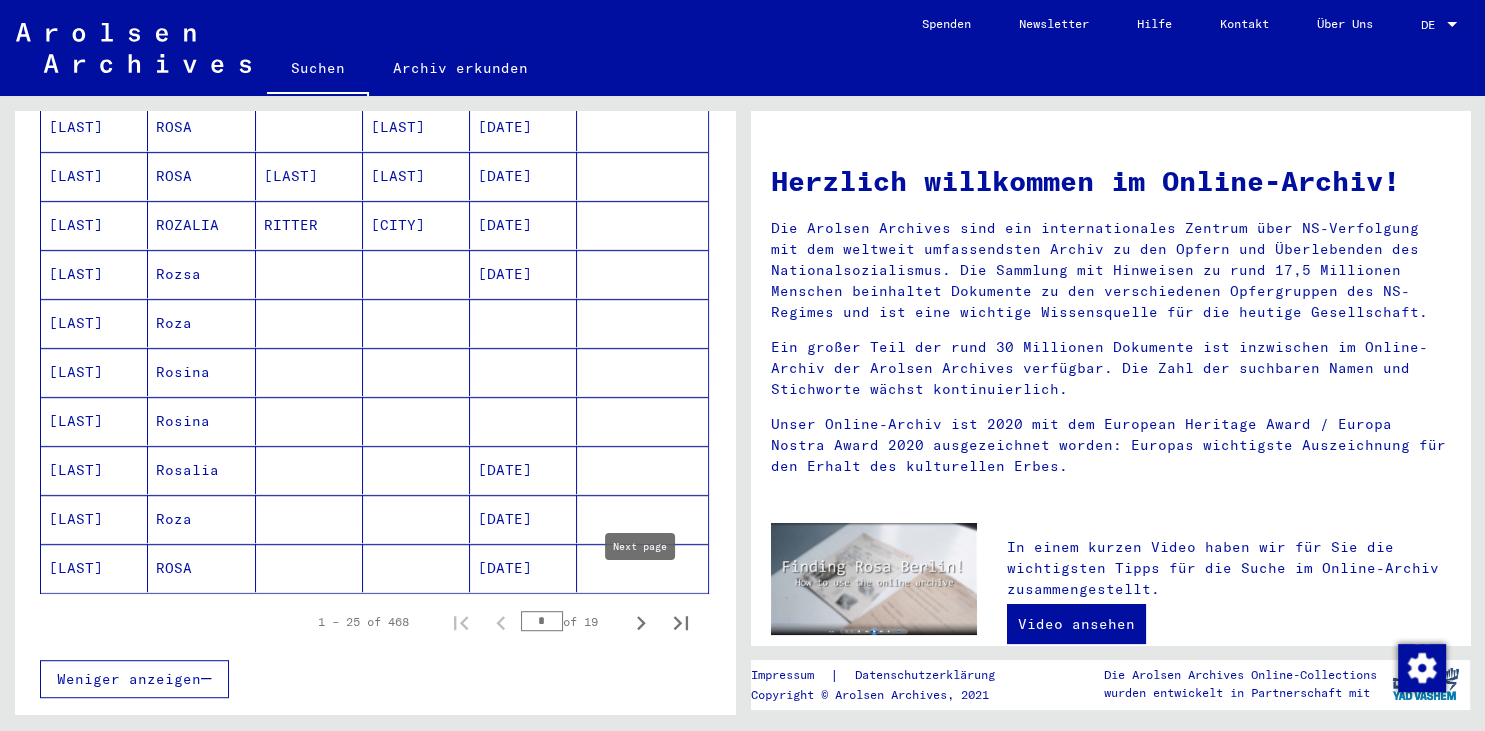 click 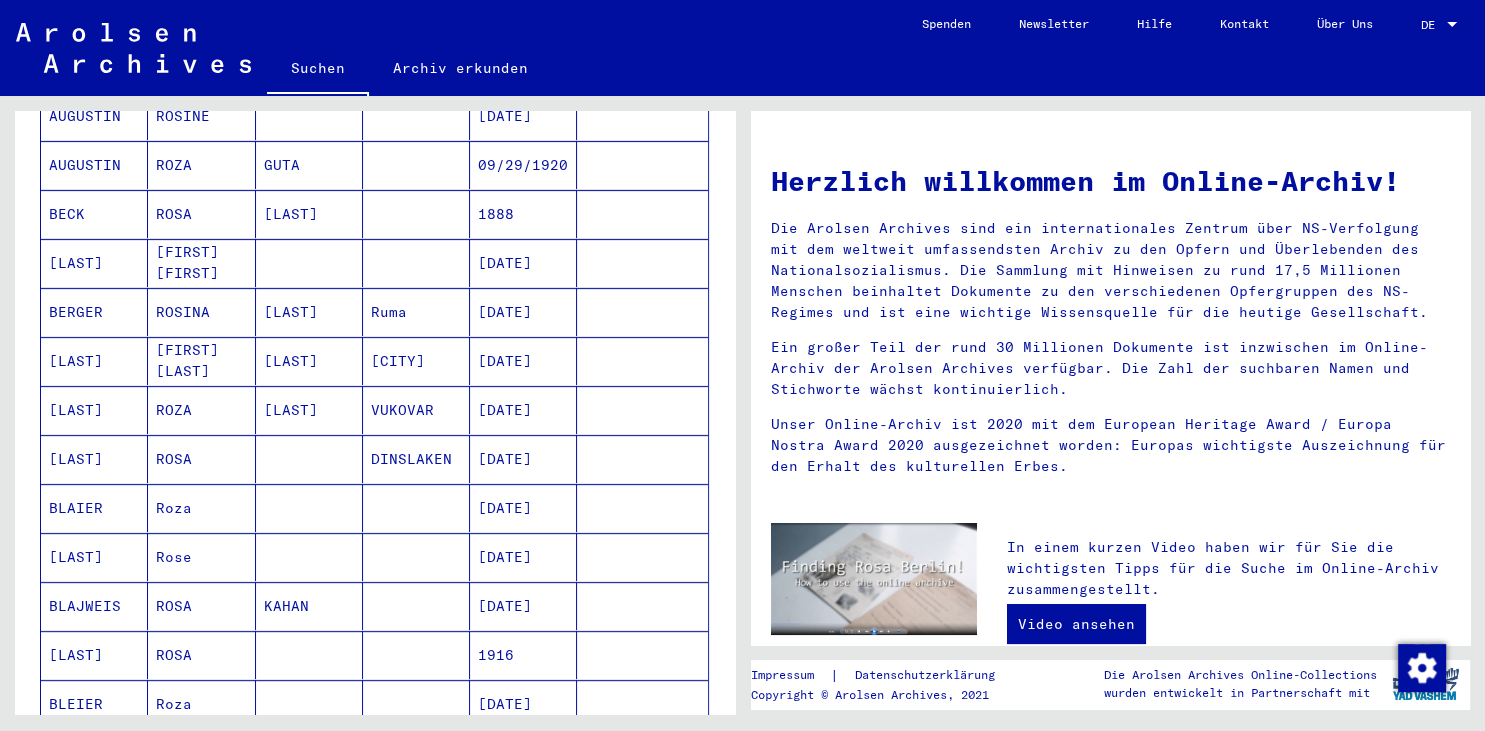 scroll, scrollTop: 1310, scrollLeft: 0, axis: vertical 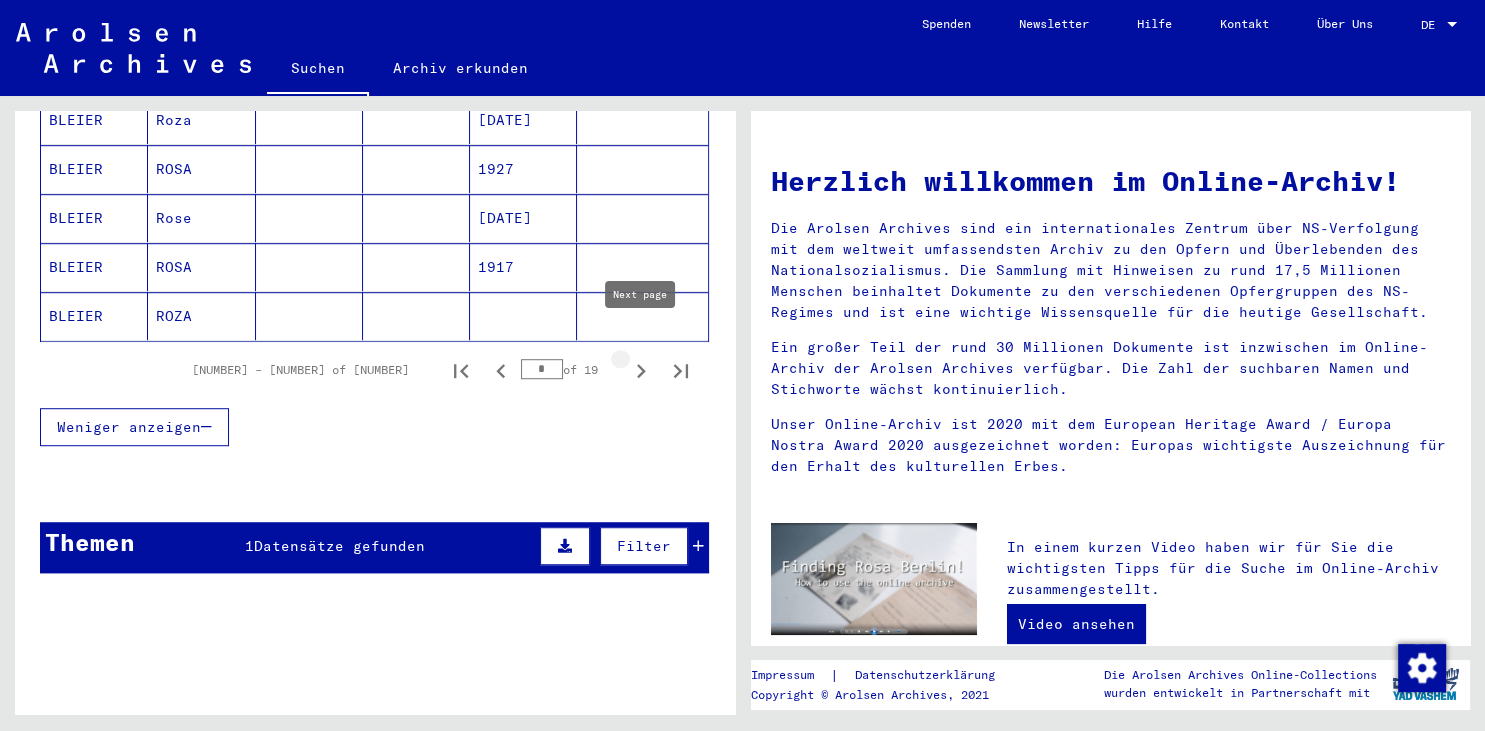 click 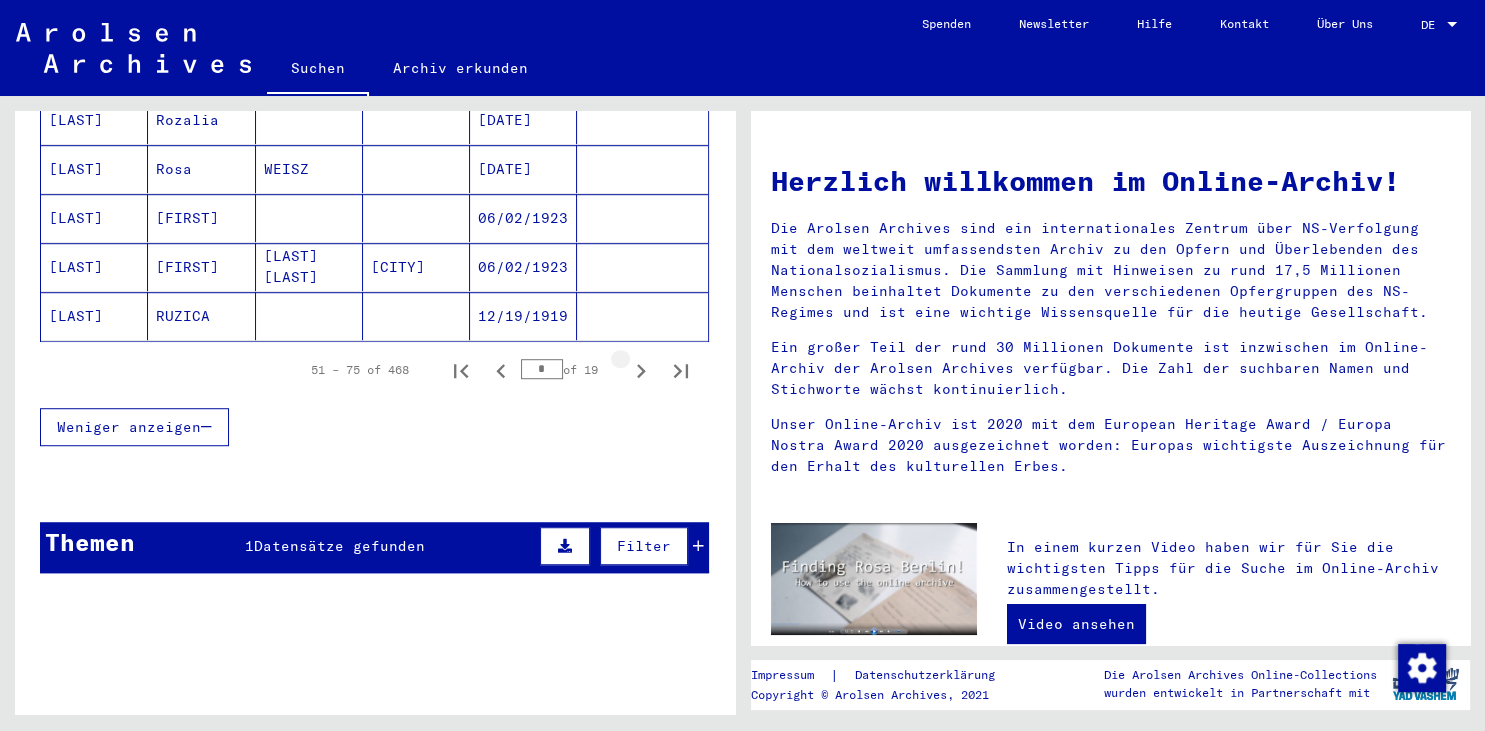 click 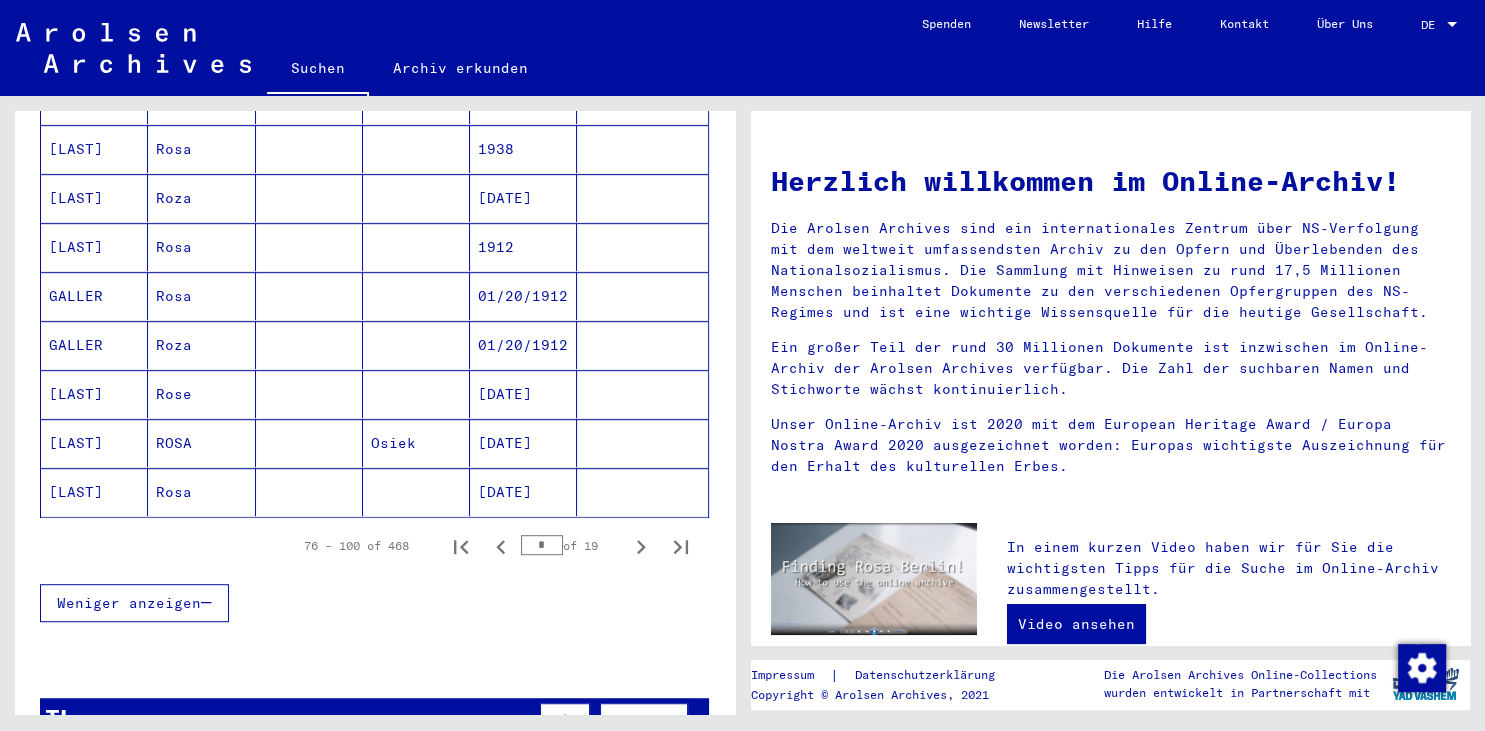 scroll, scrollTop: 1310, scrollLeft: 0, axis: vertical 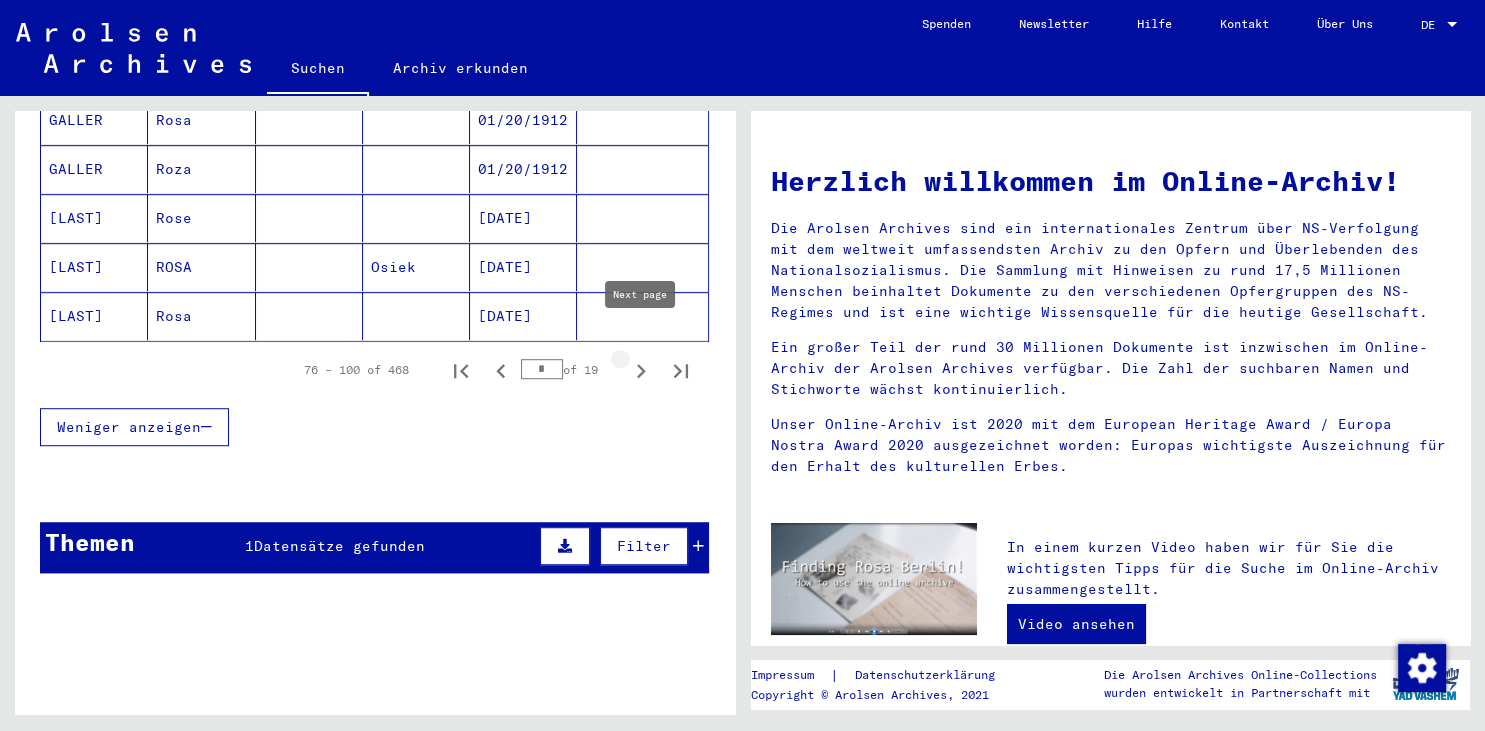 click 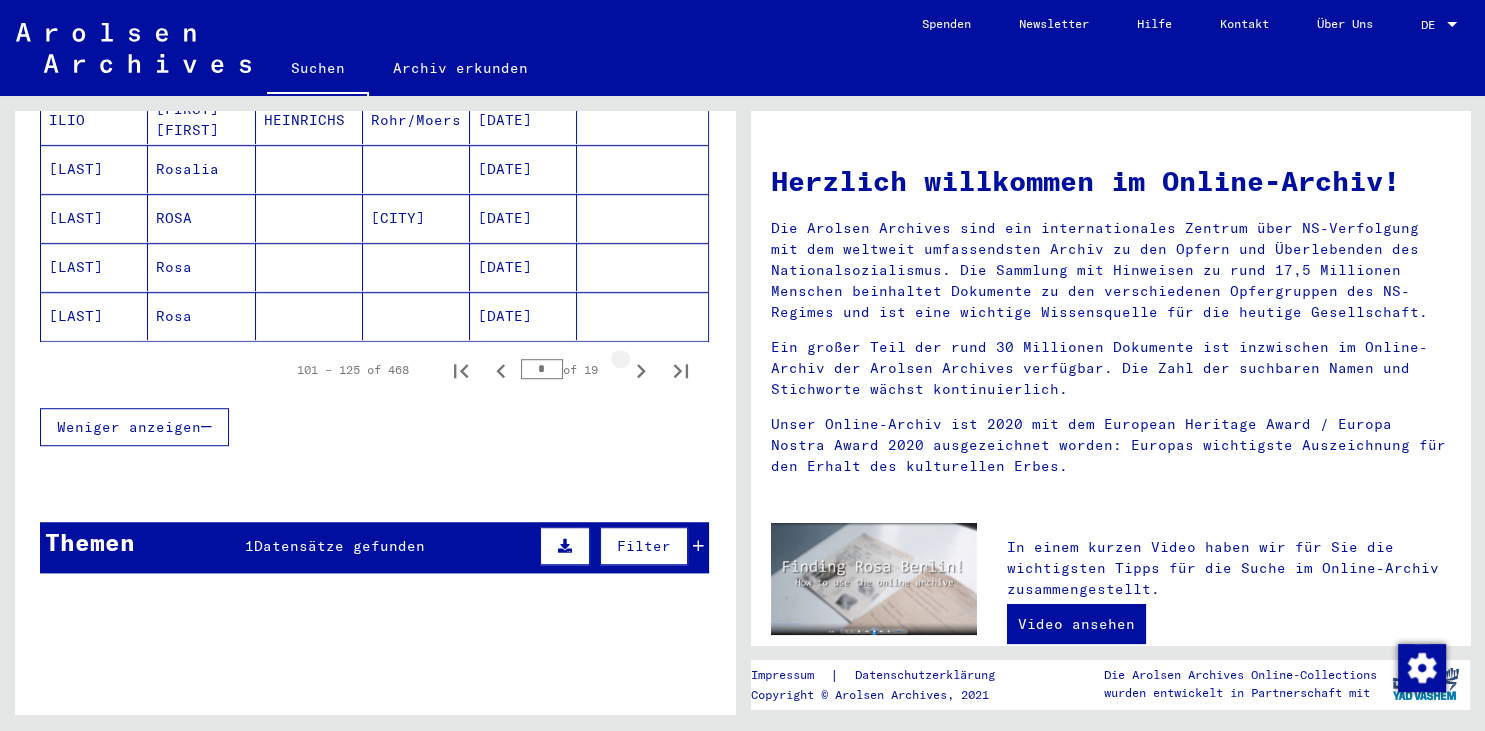 click 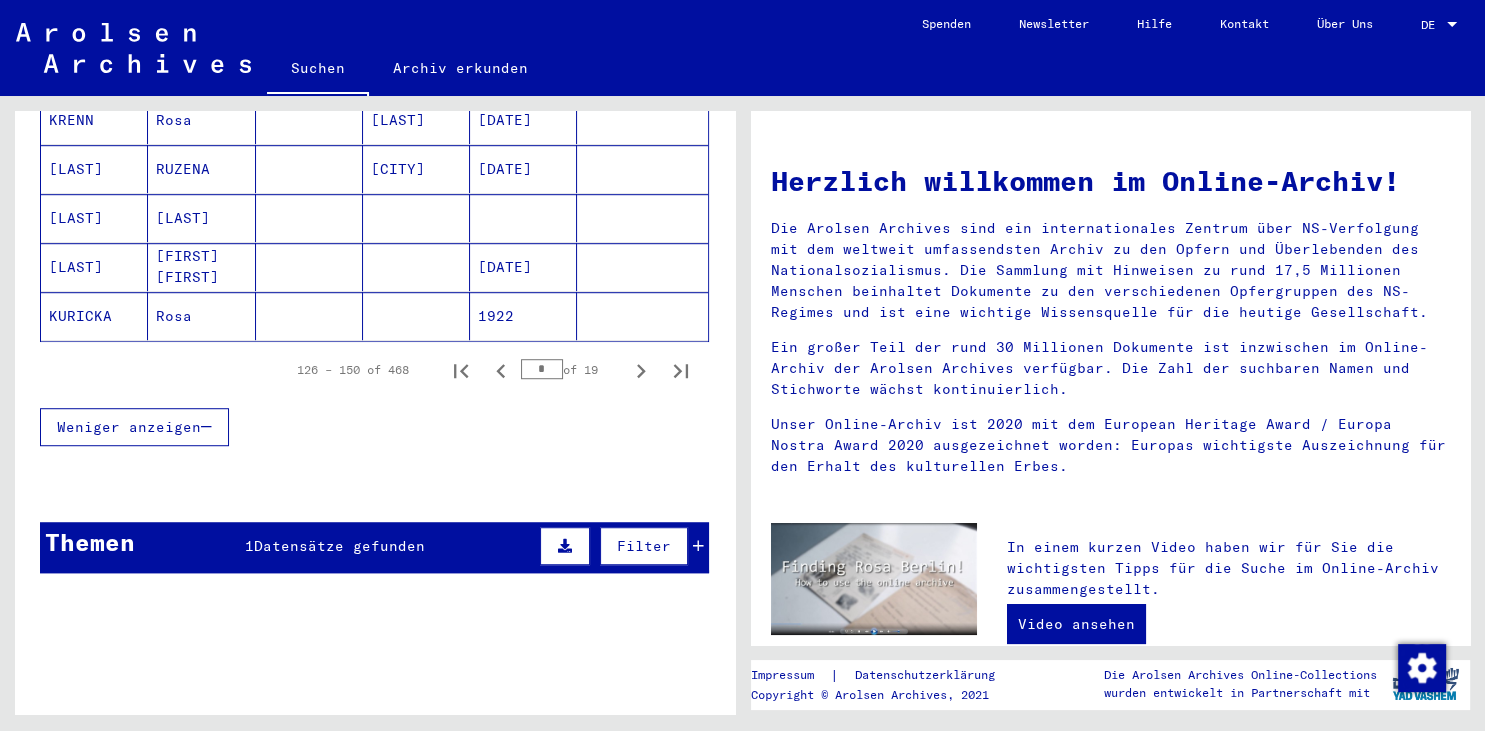 click 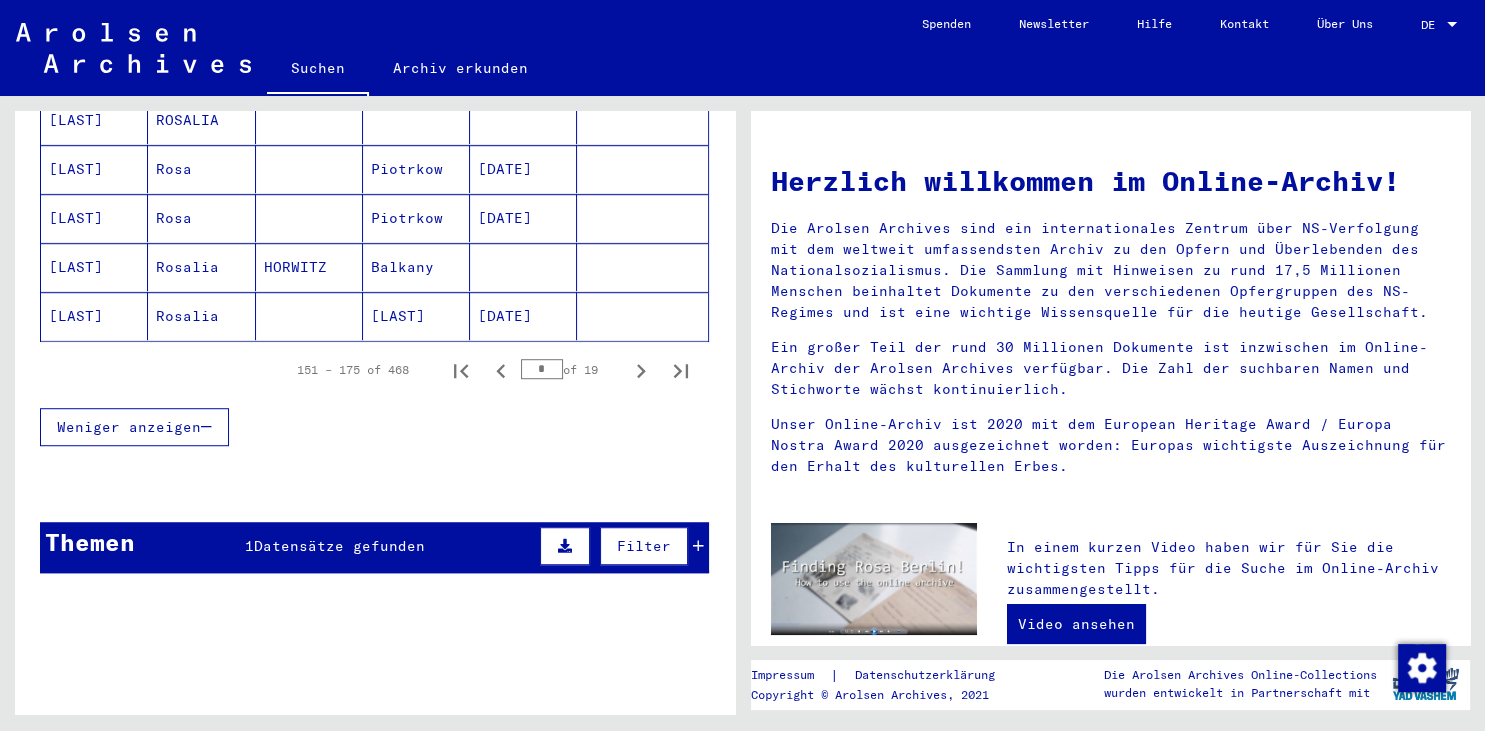click 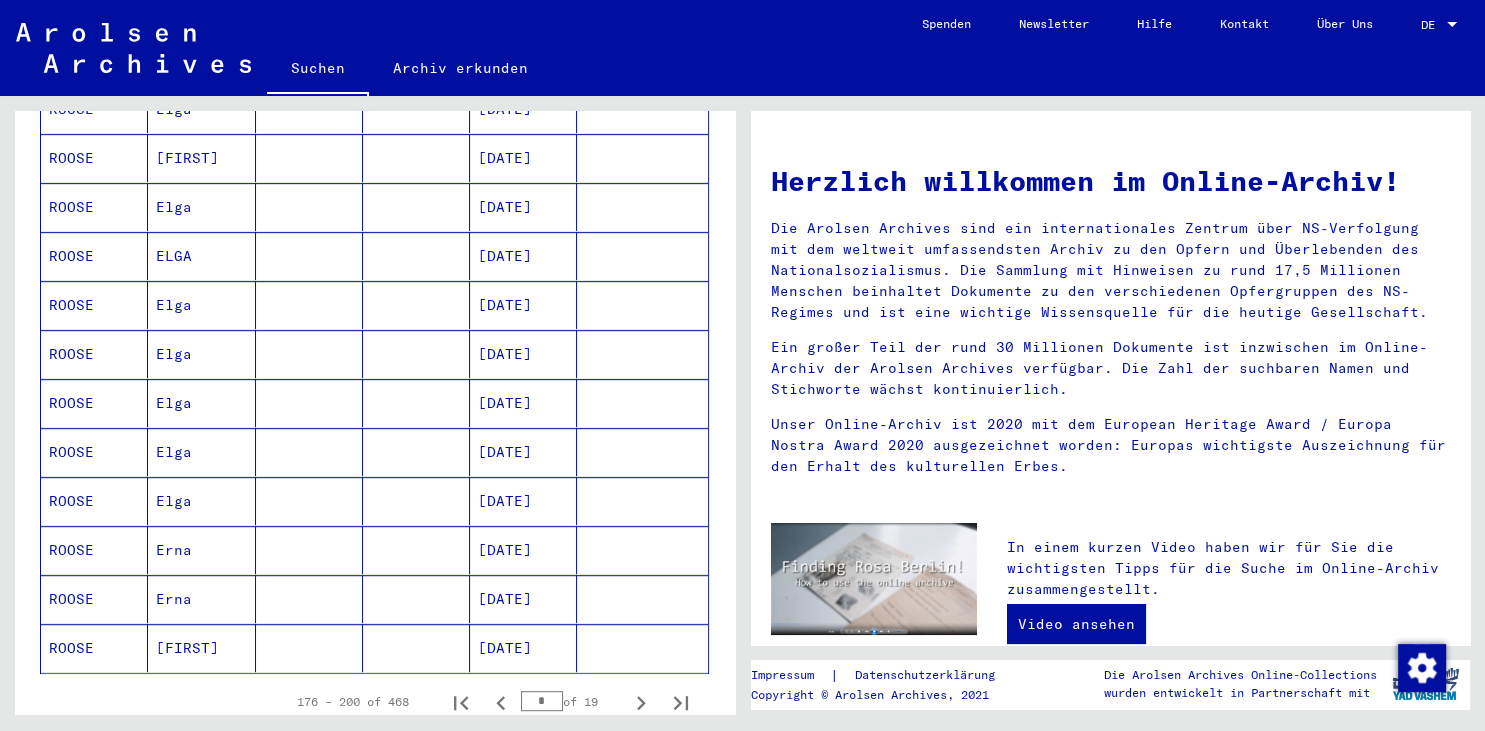 scroll, scrollTop: 1310, scrollLeft: 0, axis: vertical 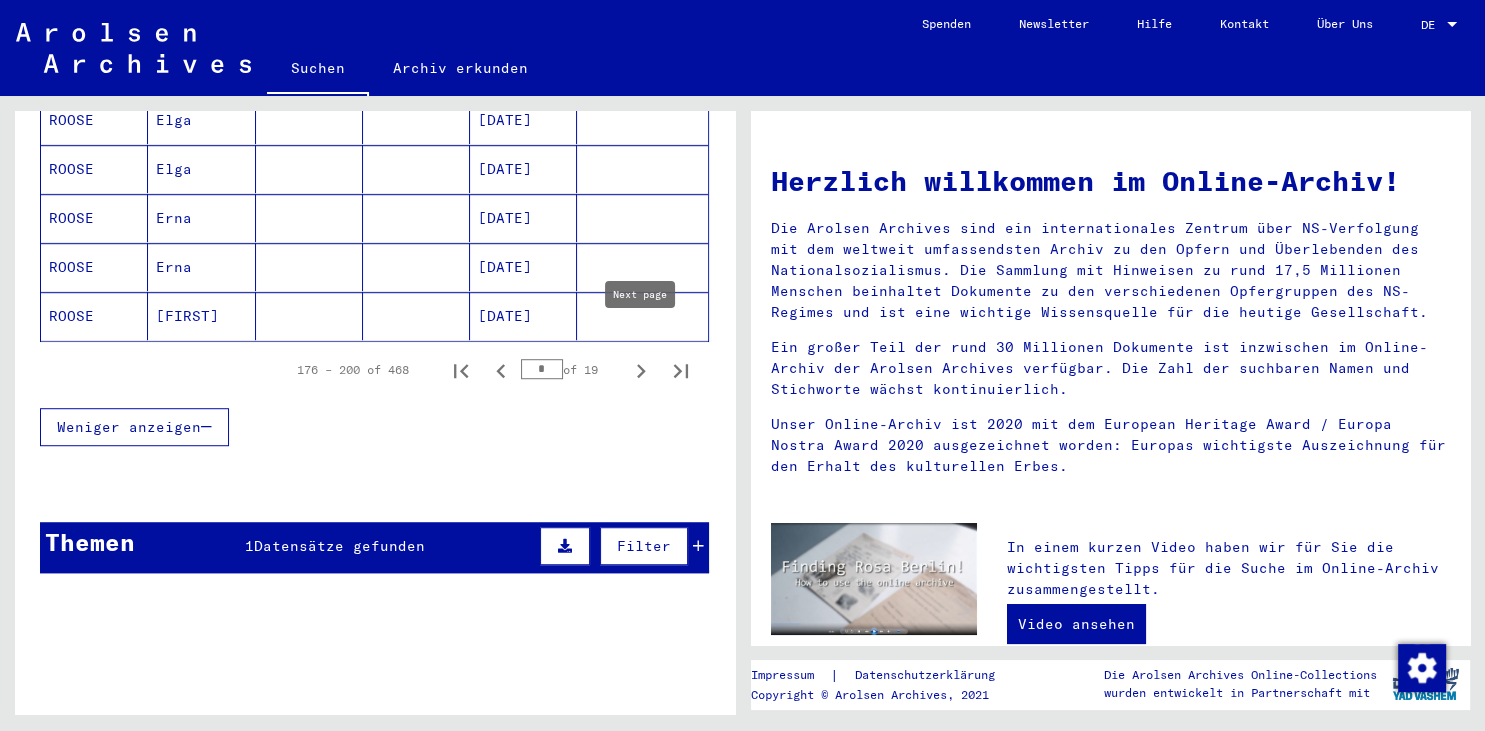 click 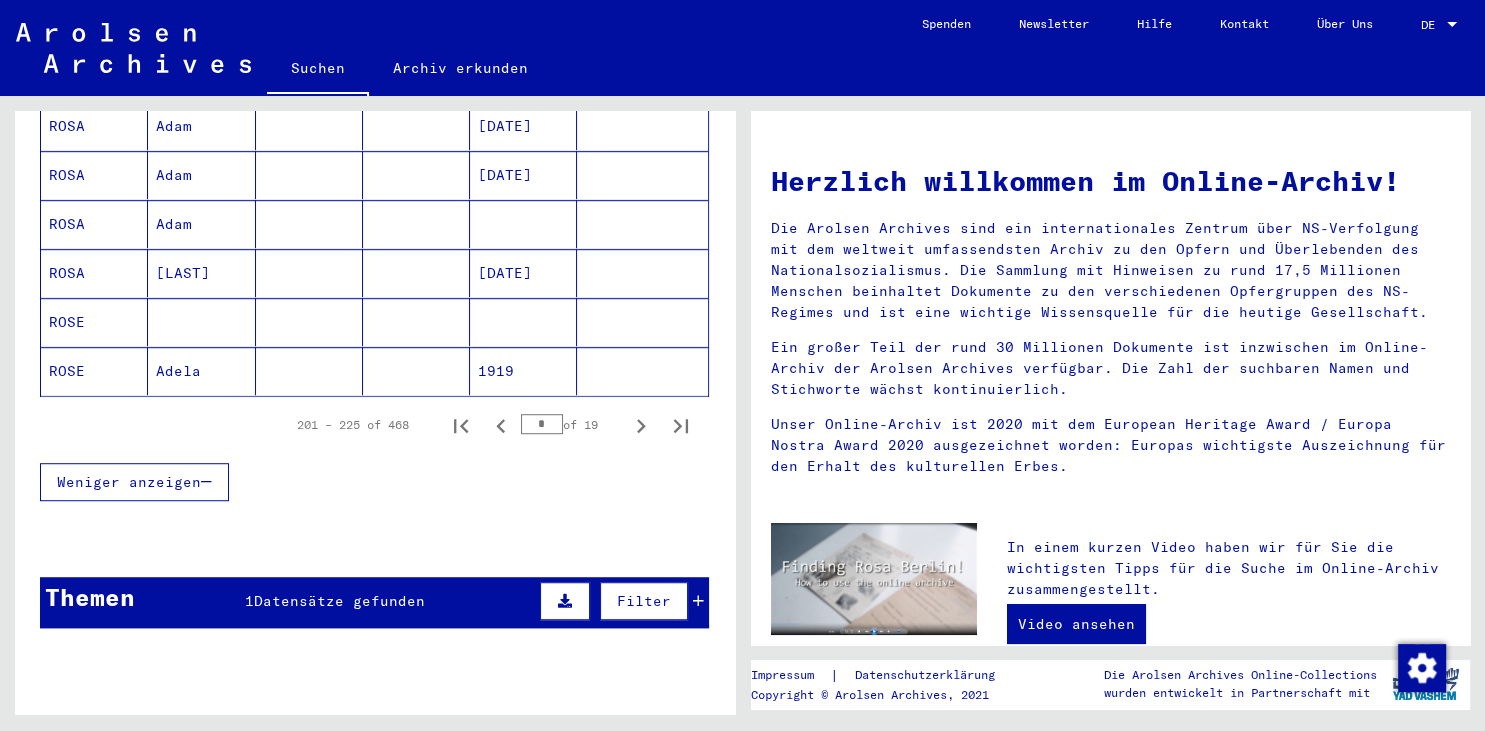 scroll, scrollTop: 1310, scrollLeft: 0, axis: vertical 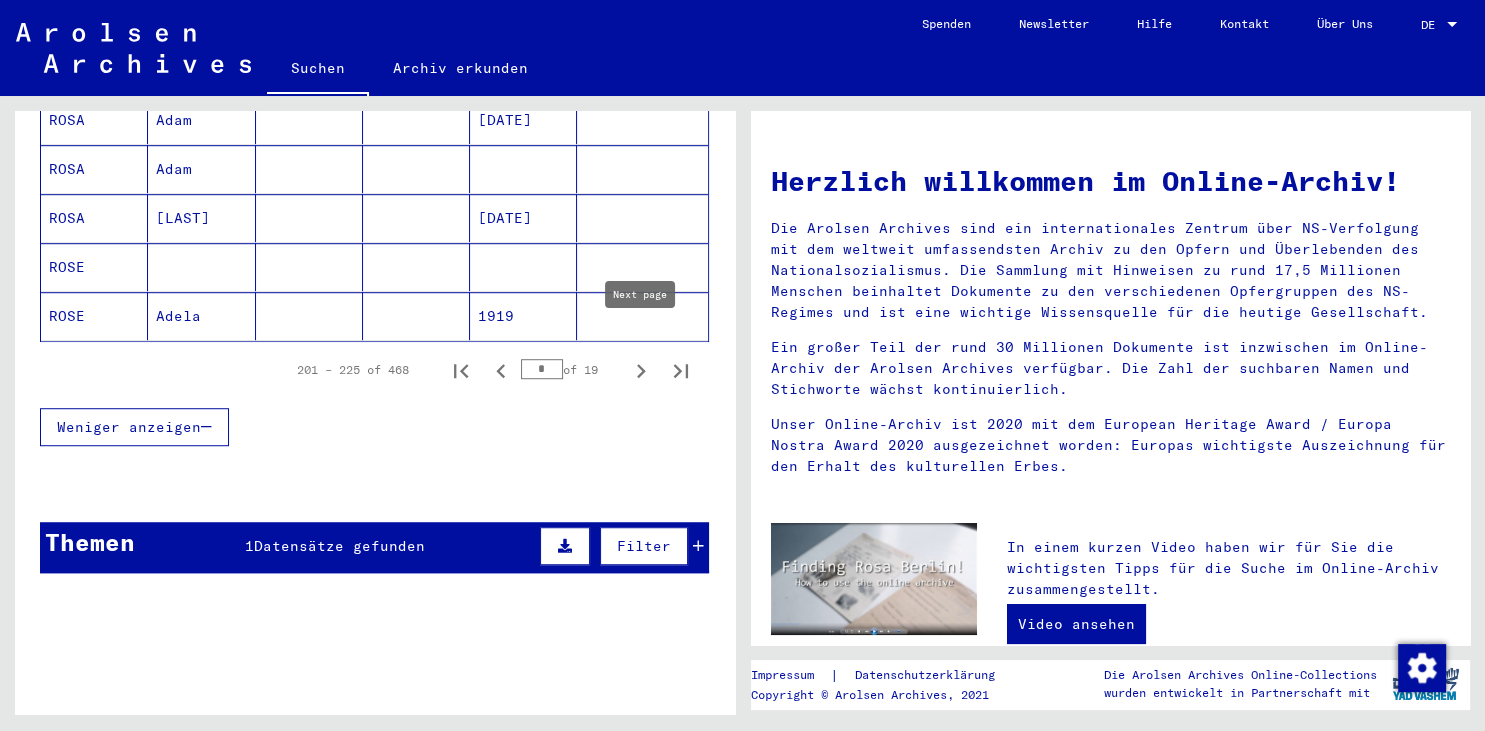 click 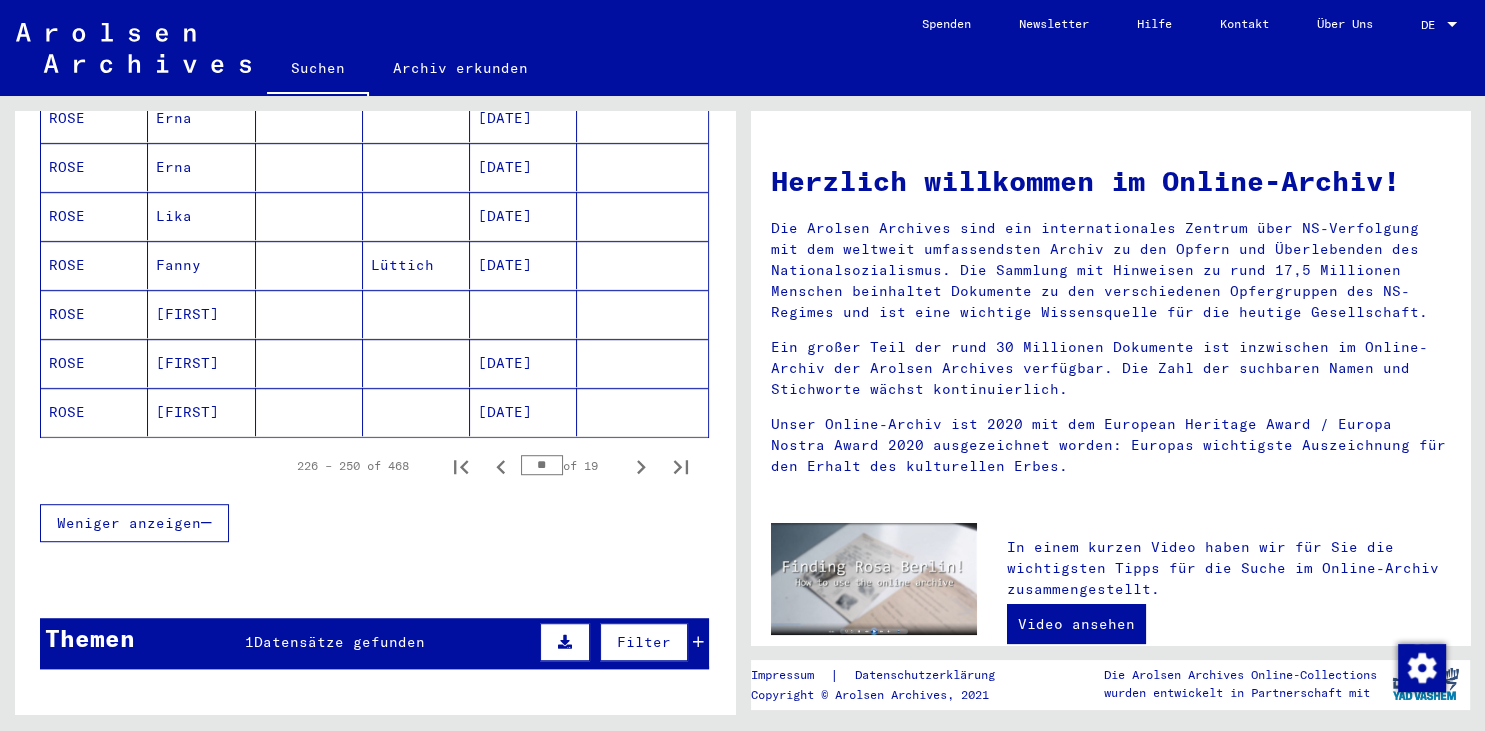 scroll, scrollTop: 1310, scrollLeft: 0, axis: vertical 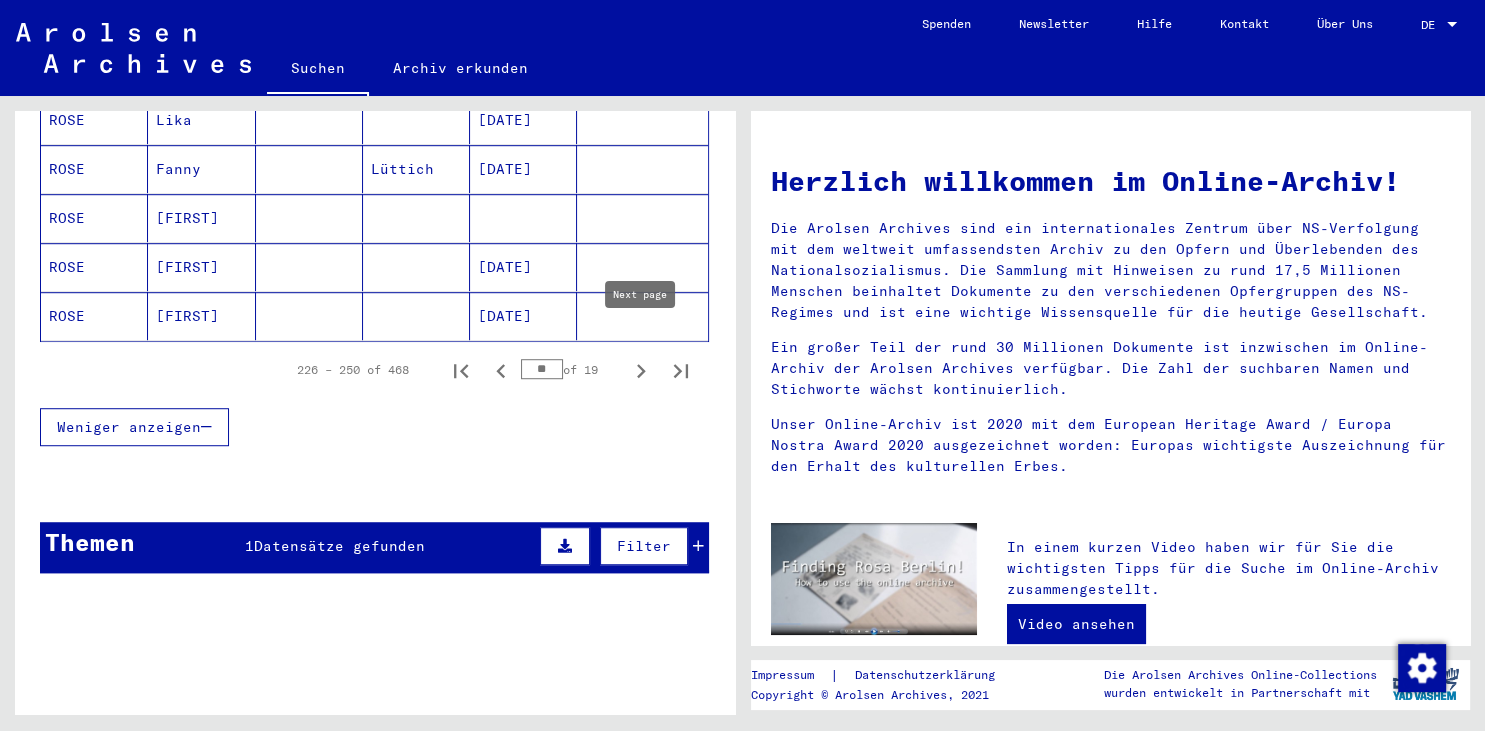 click 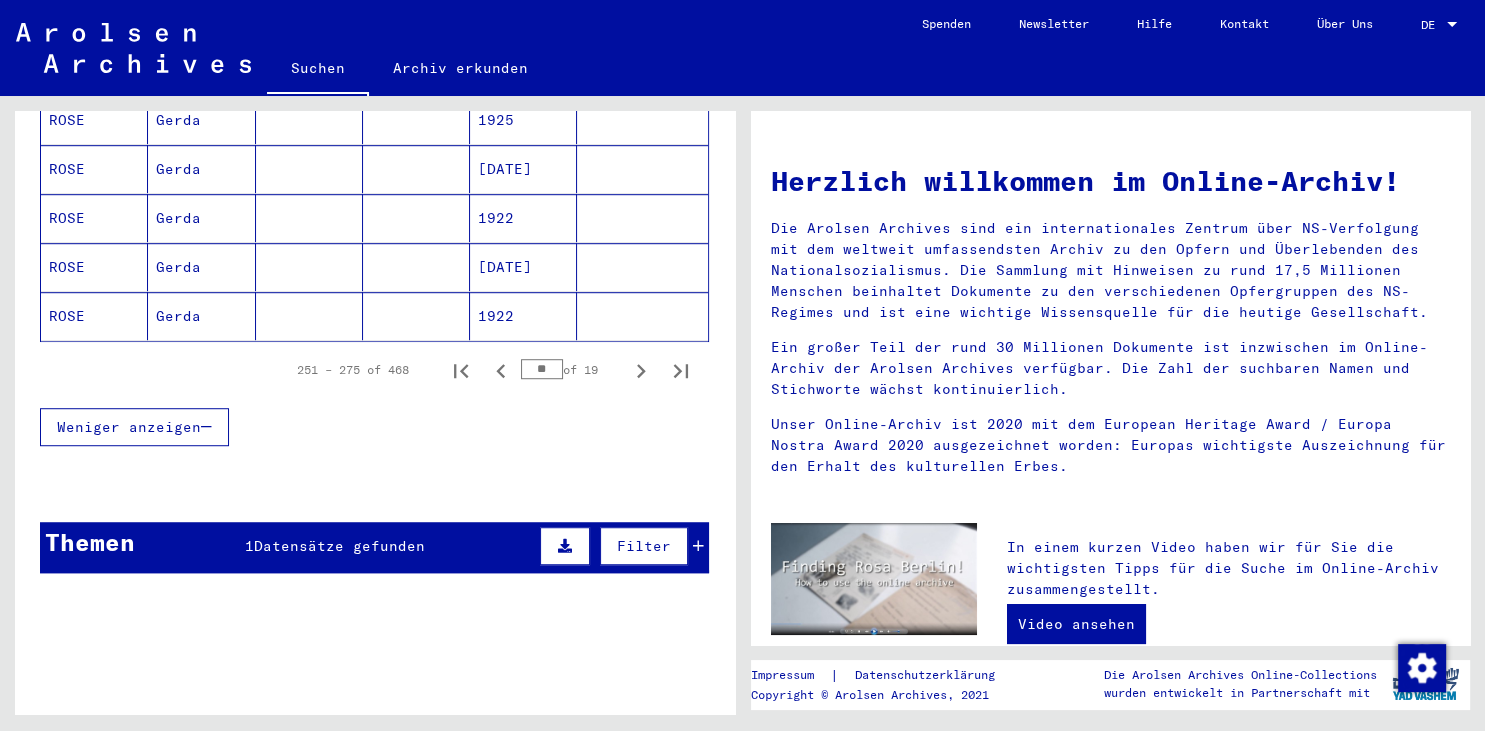 click 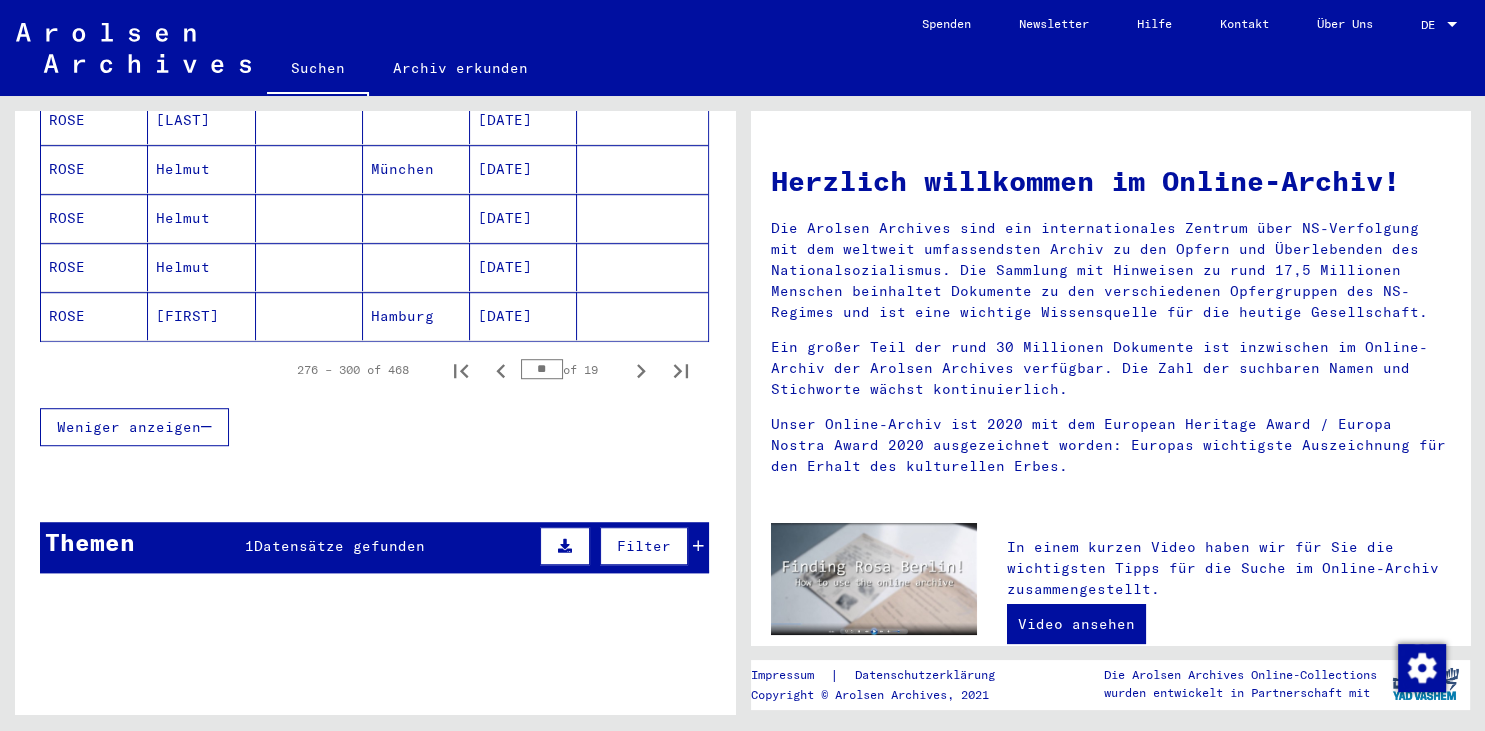 click 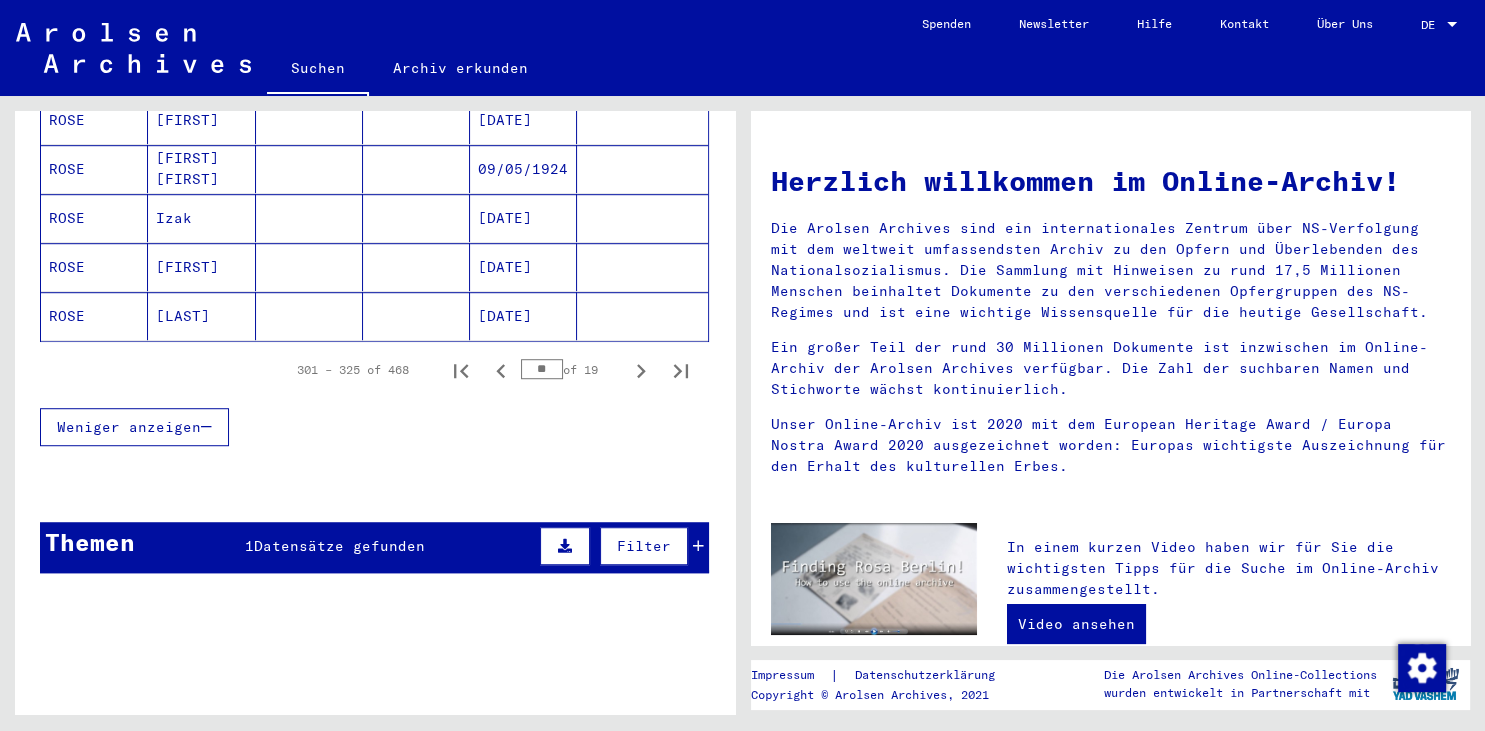 click 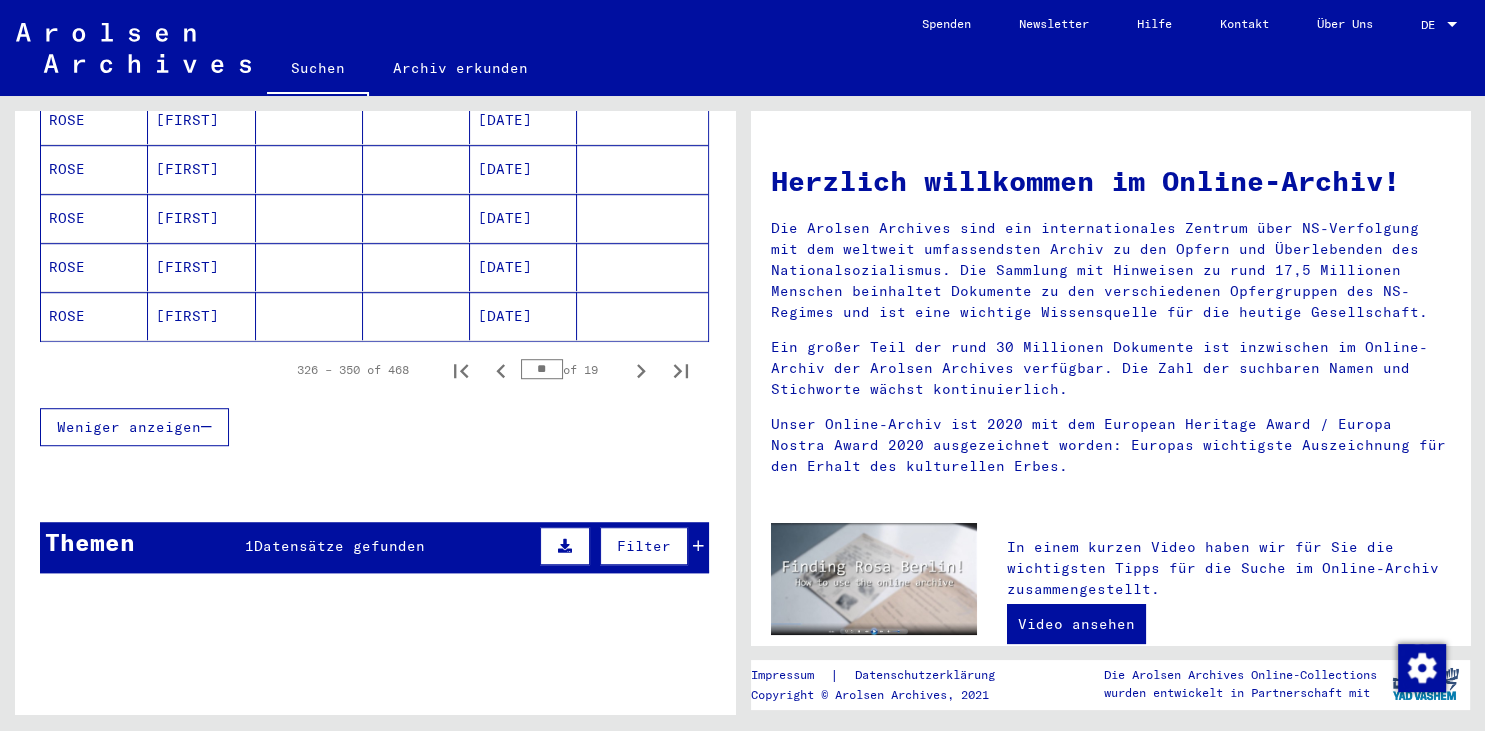 click 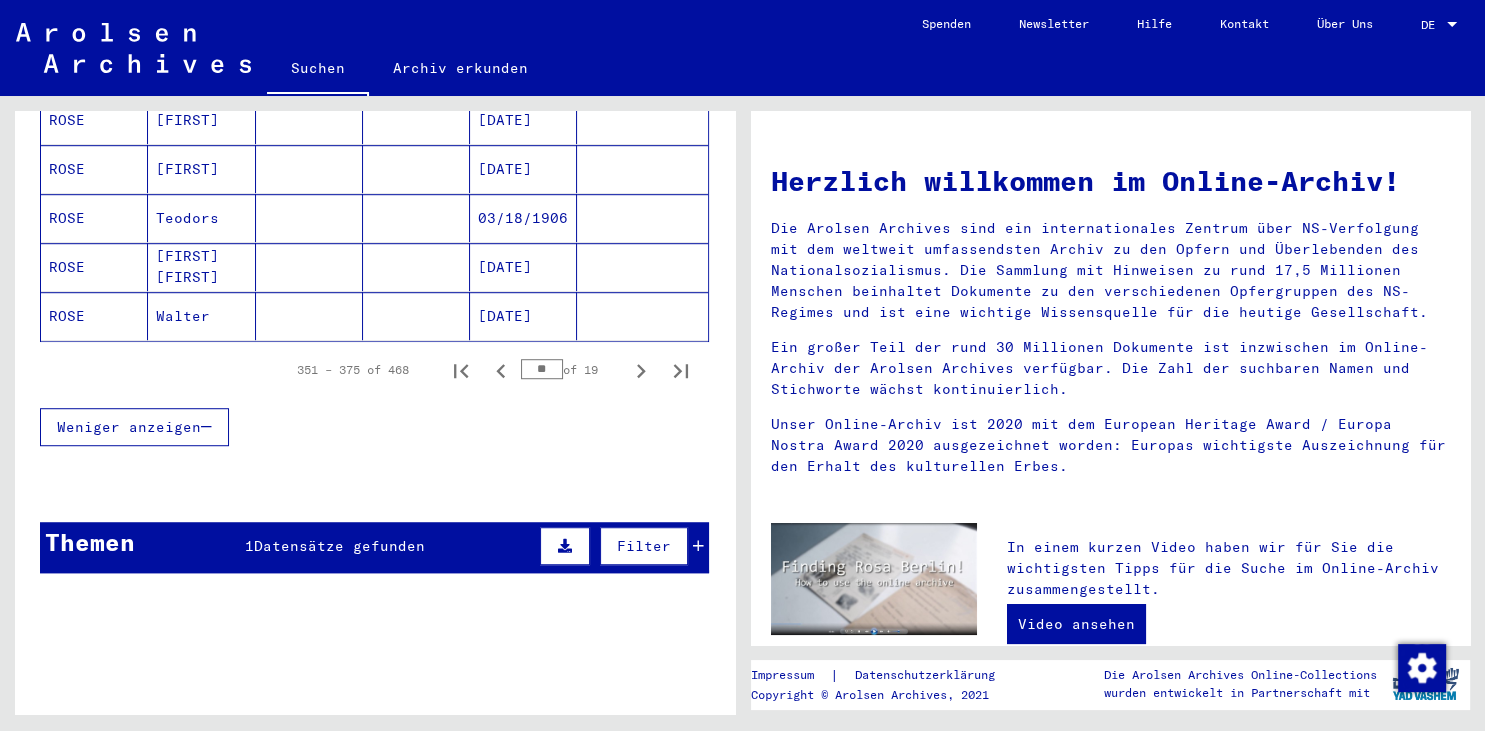 click 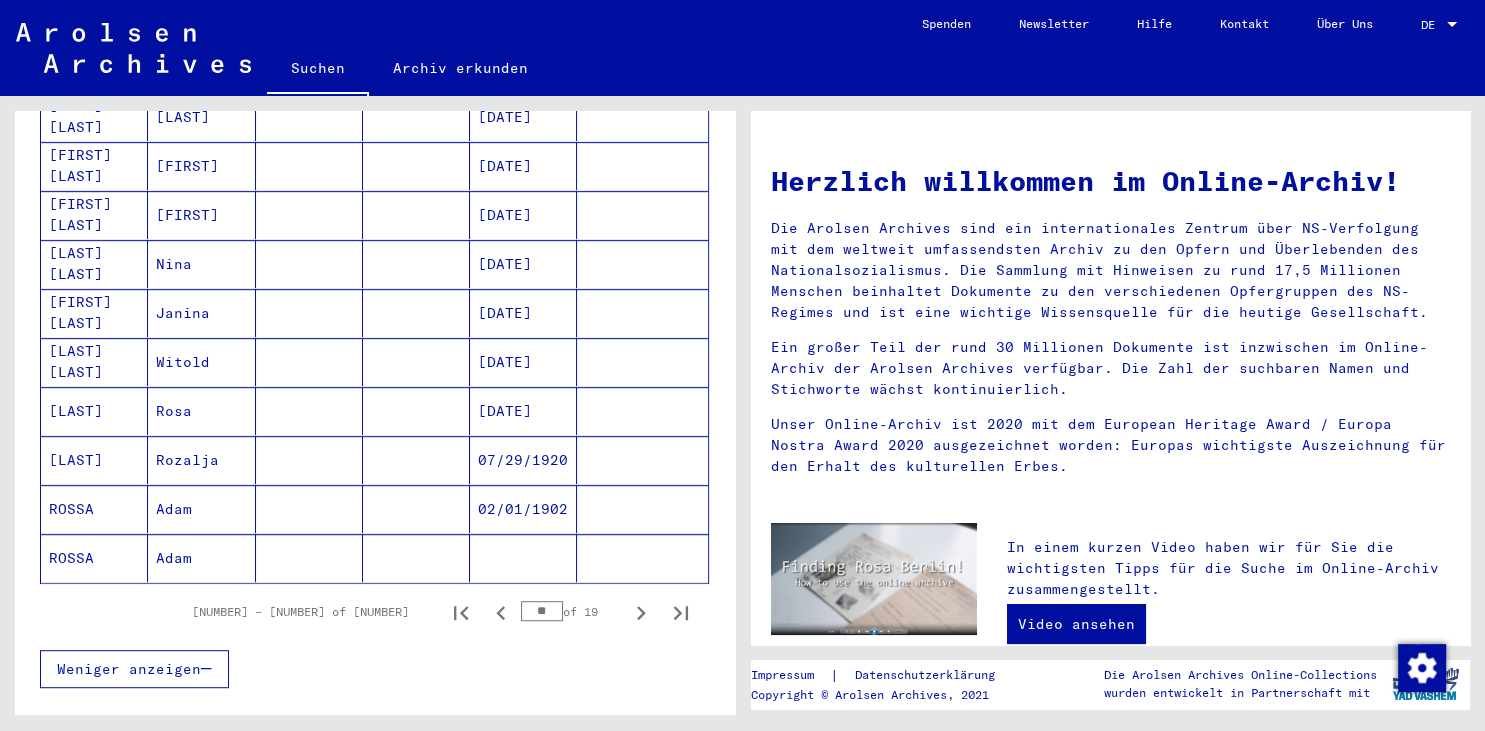 scroll, scrollTop: 1089, scrollLeft: 0, axis: vertical 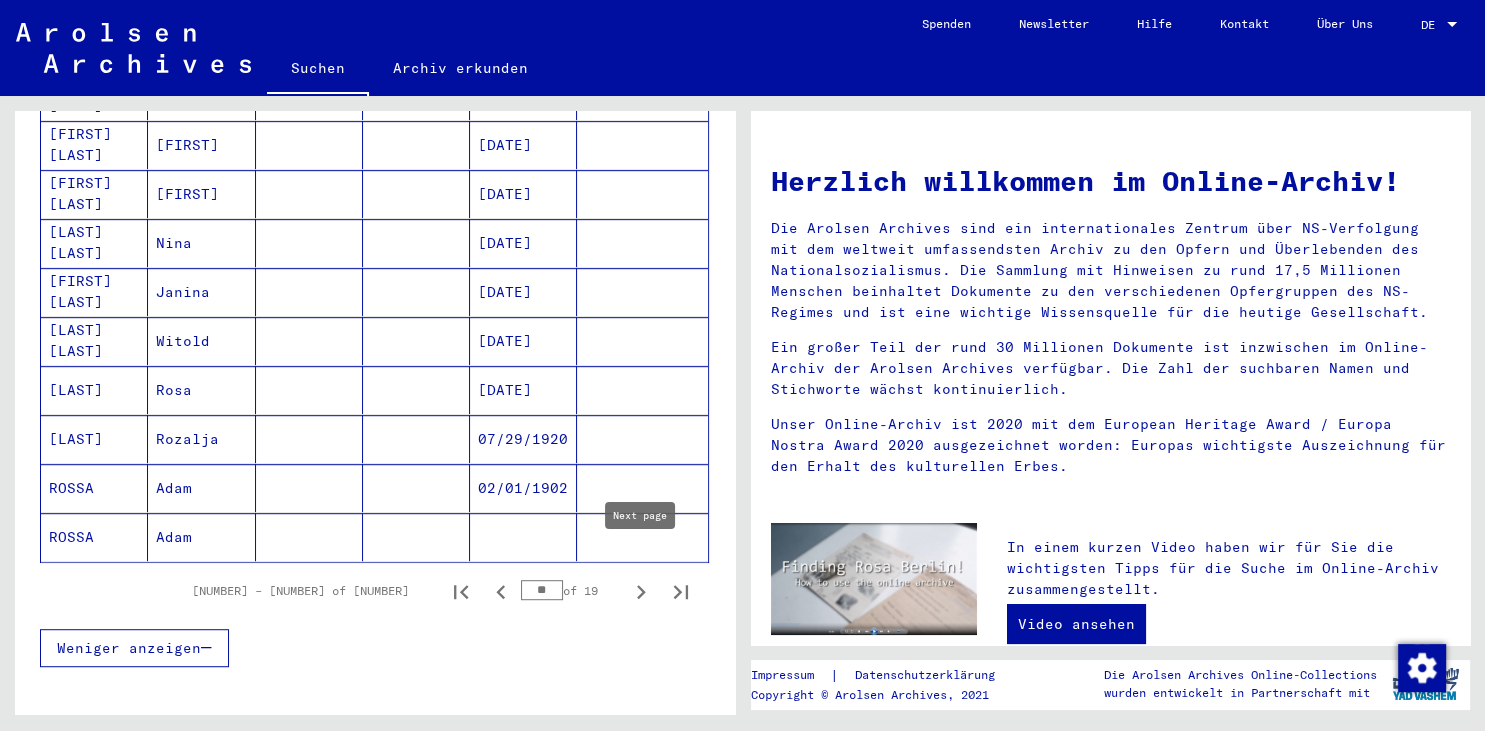 click 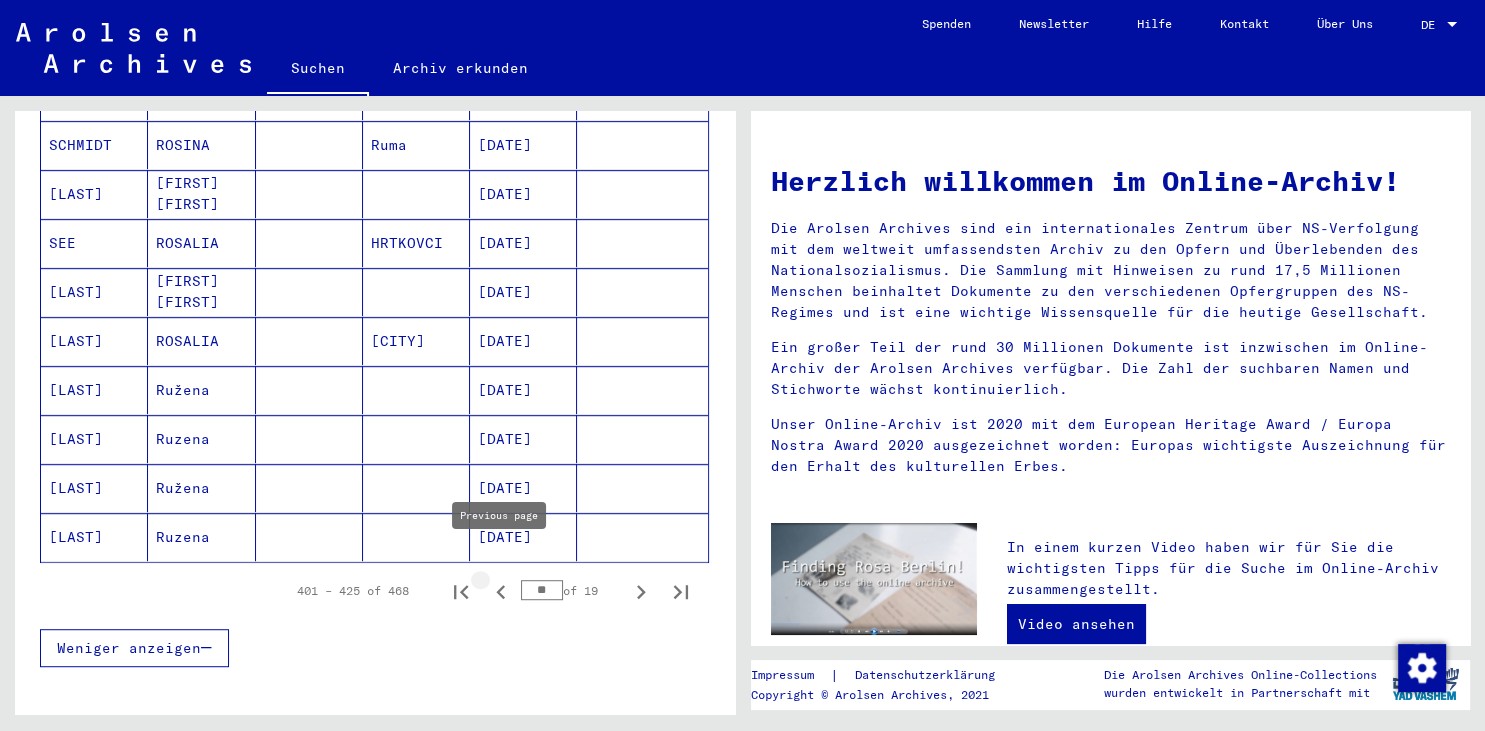click 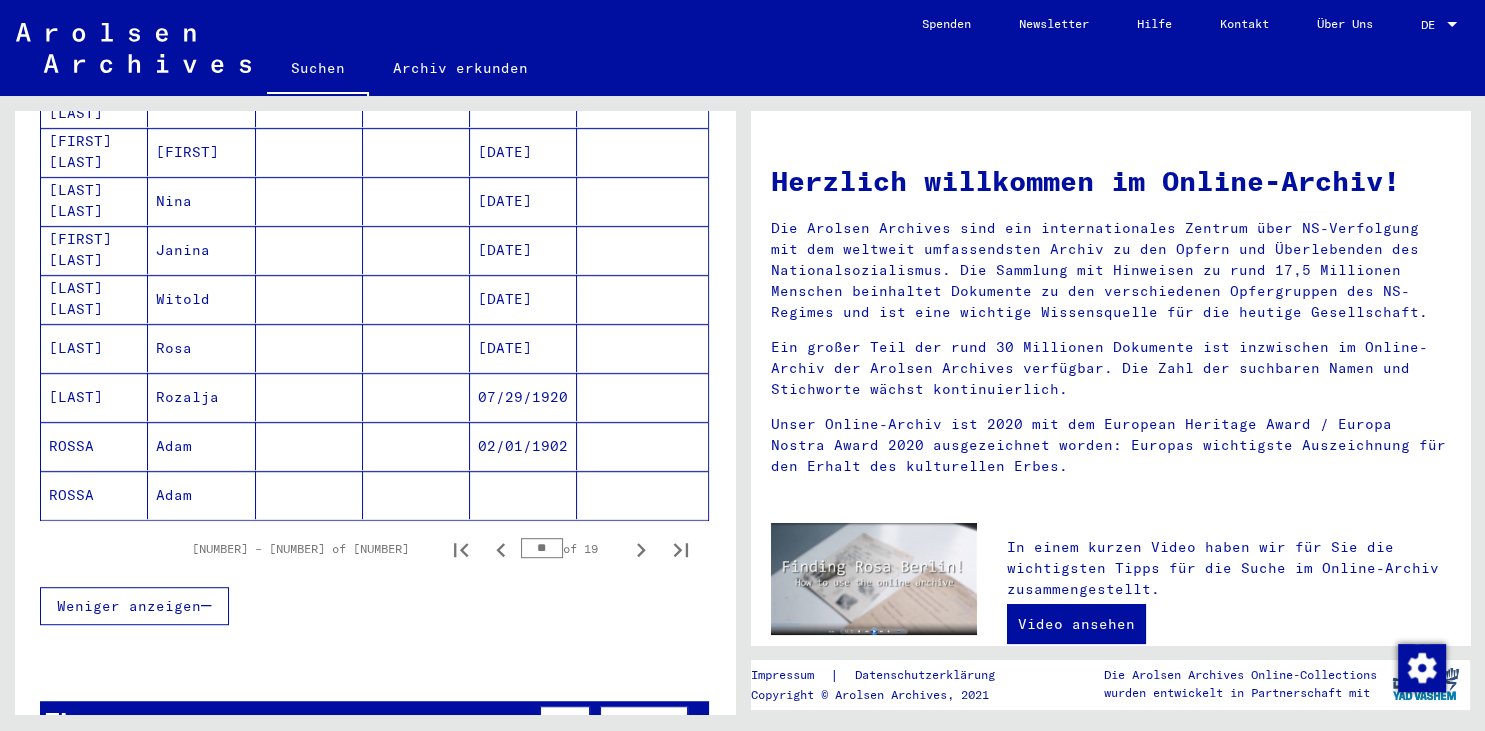scroll, scrollTop: 1199, scrollLeft: 0, axis: vertical 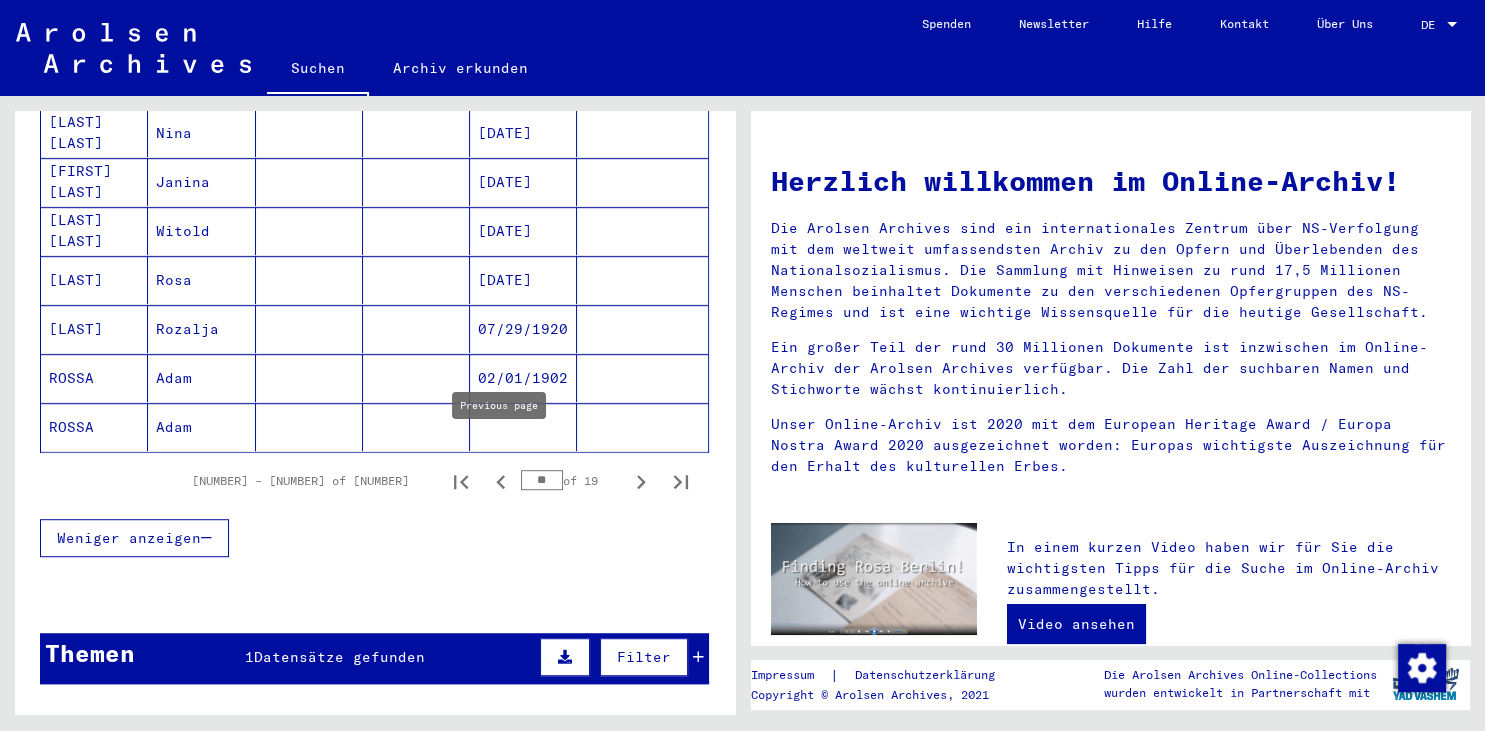click 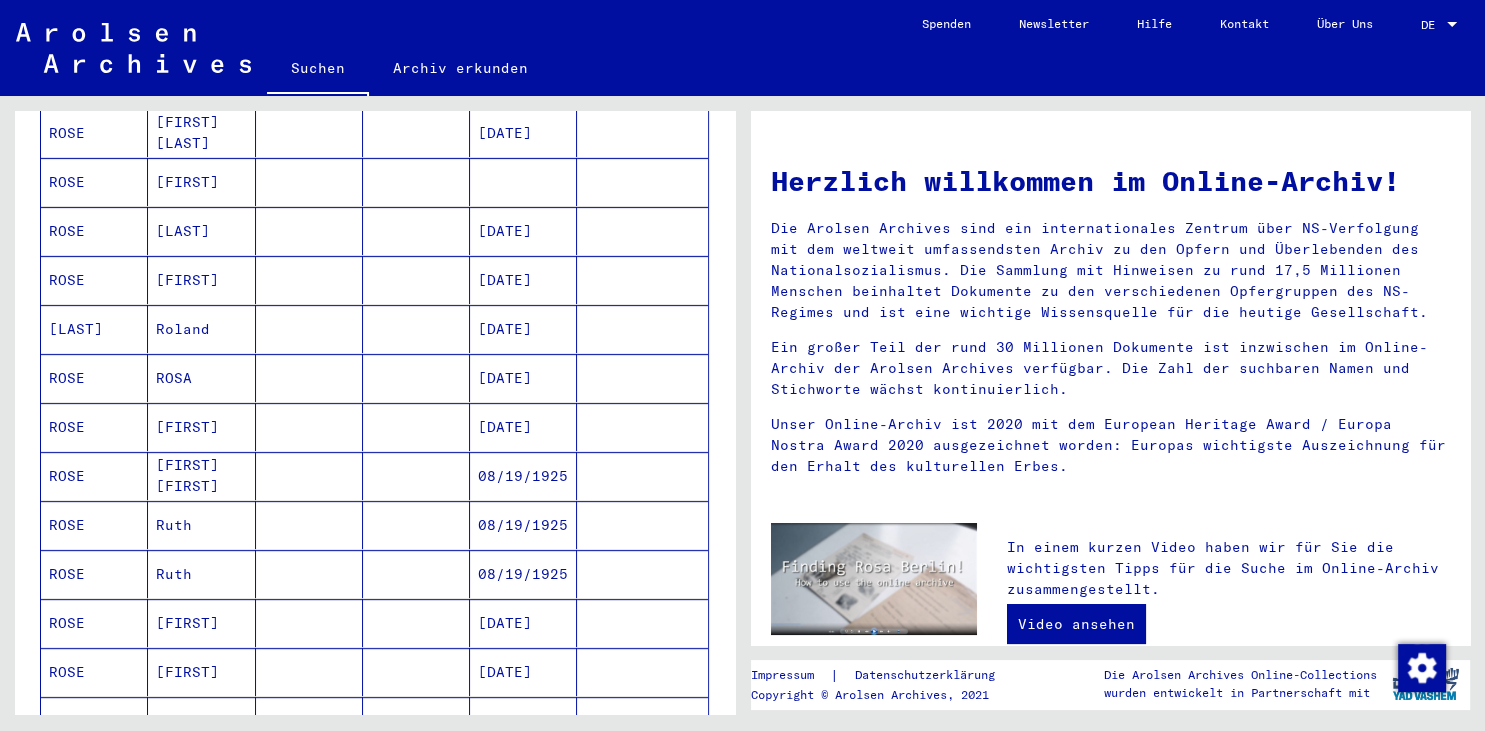 scroll, scrollTop: 1310, scrollLeft: 0, axis: vertical 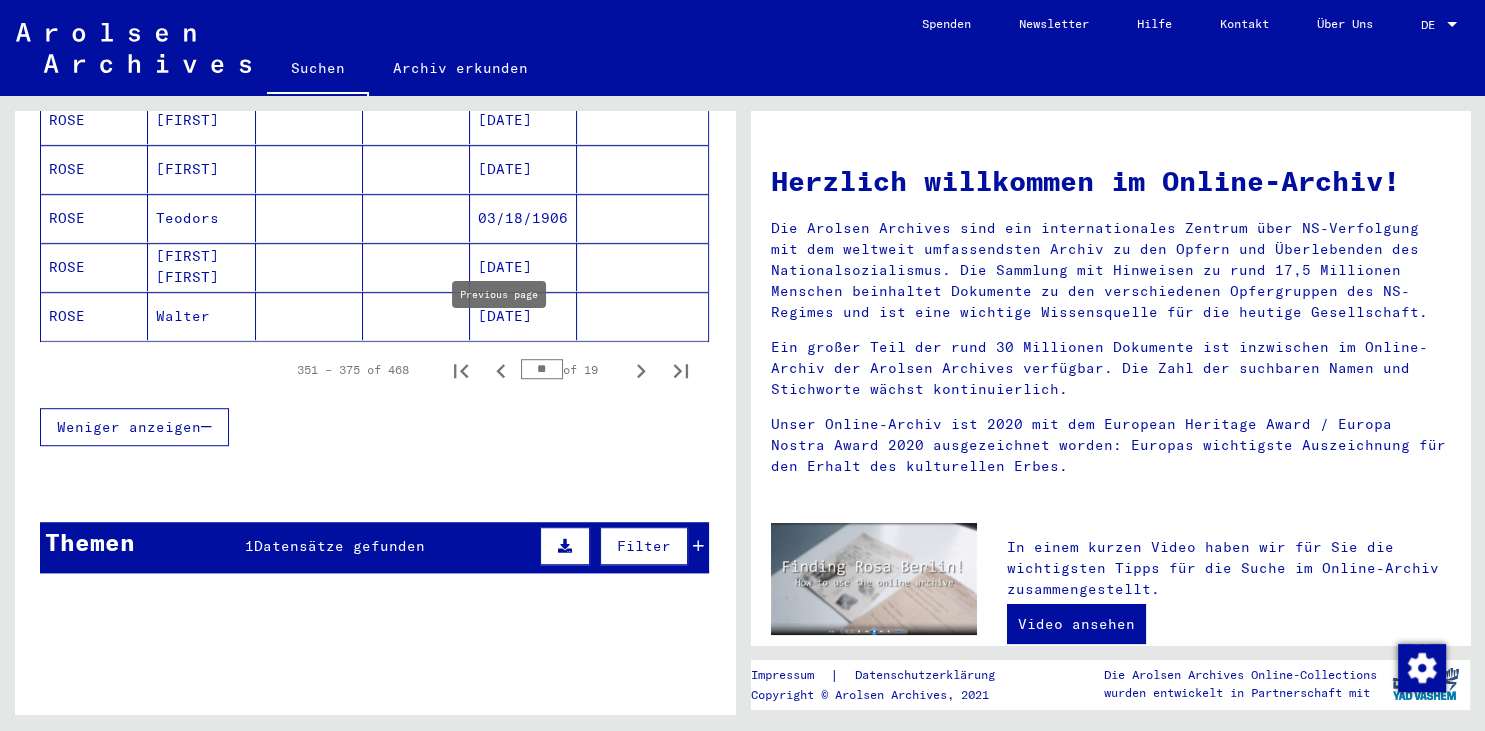 click 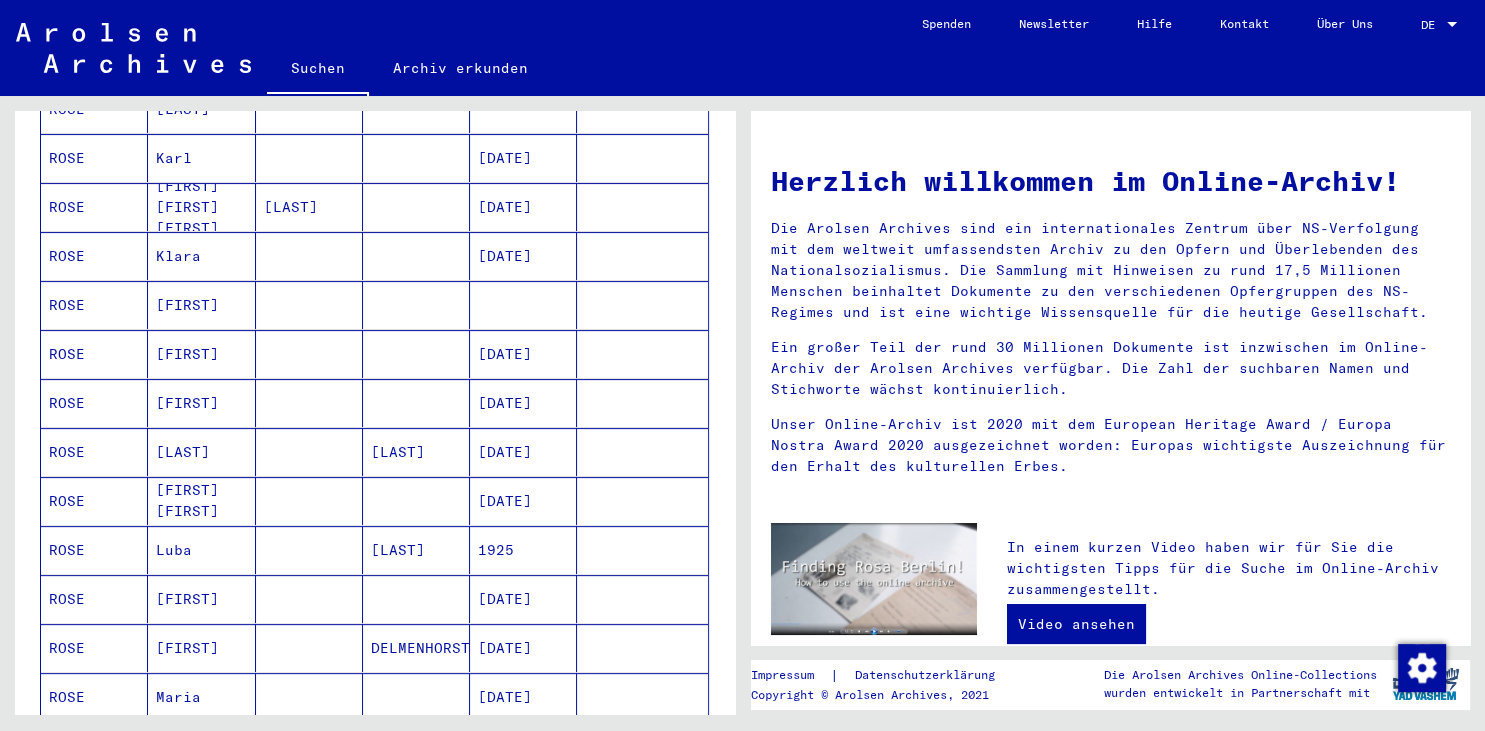 scroll, scrollTop: 1089, scrollLeft: 0, axis: vertical 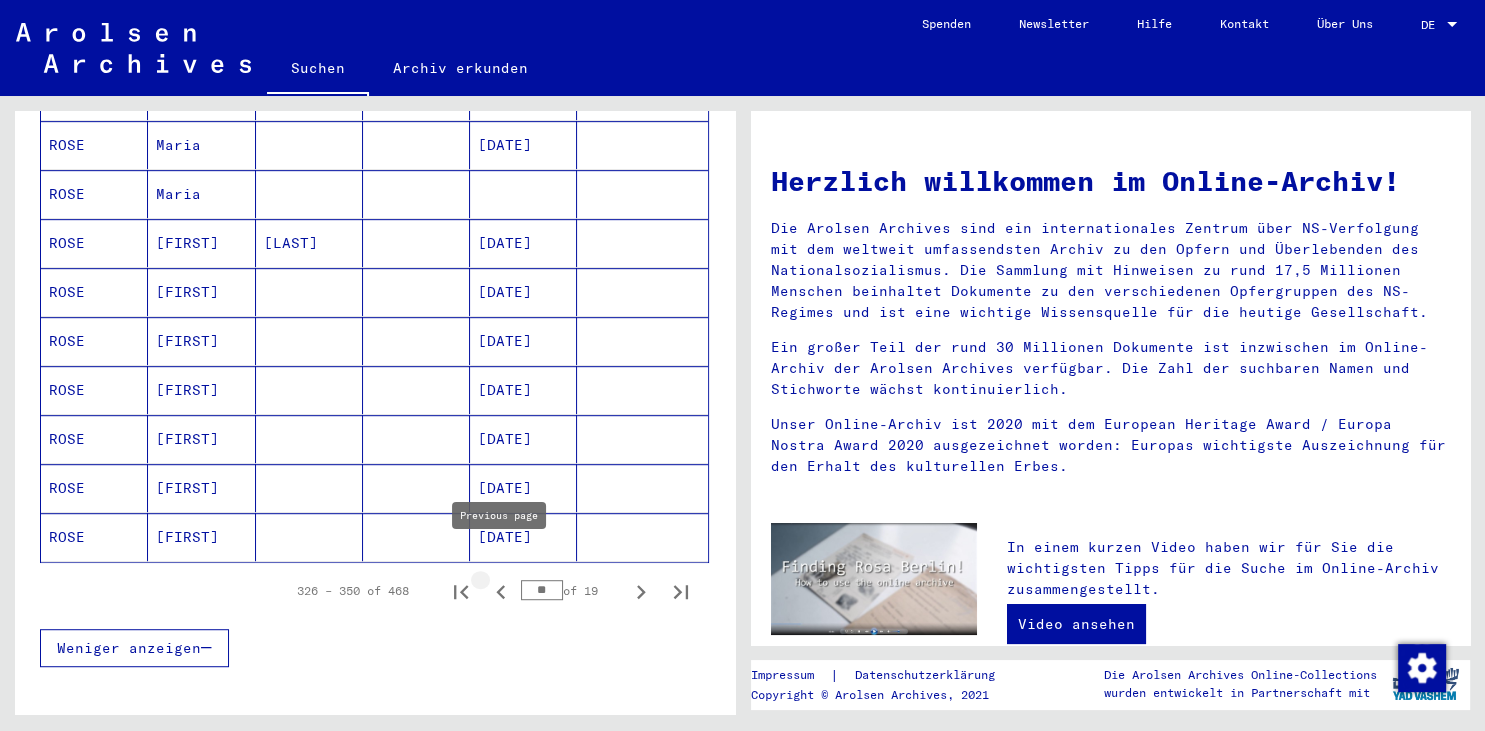 click 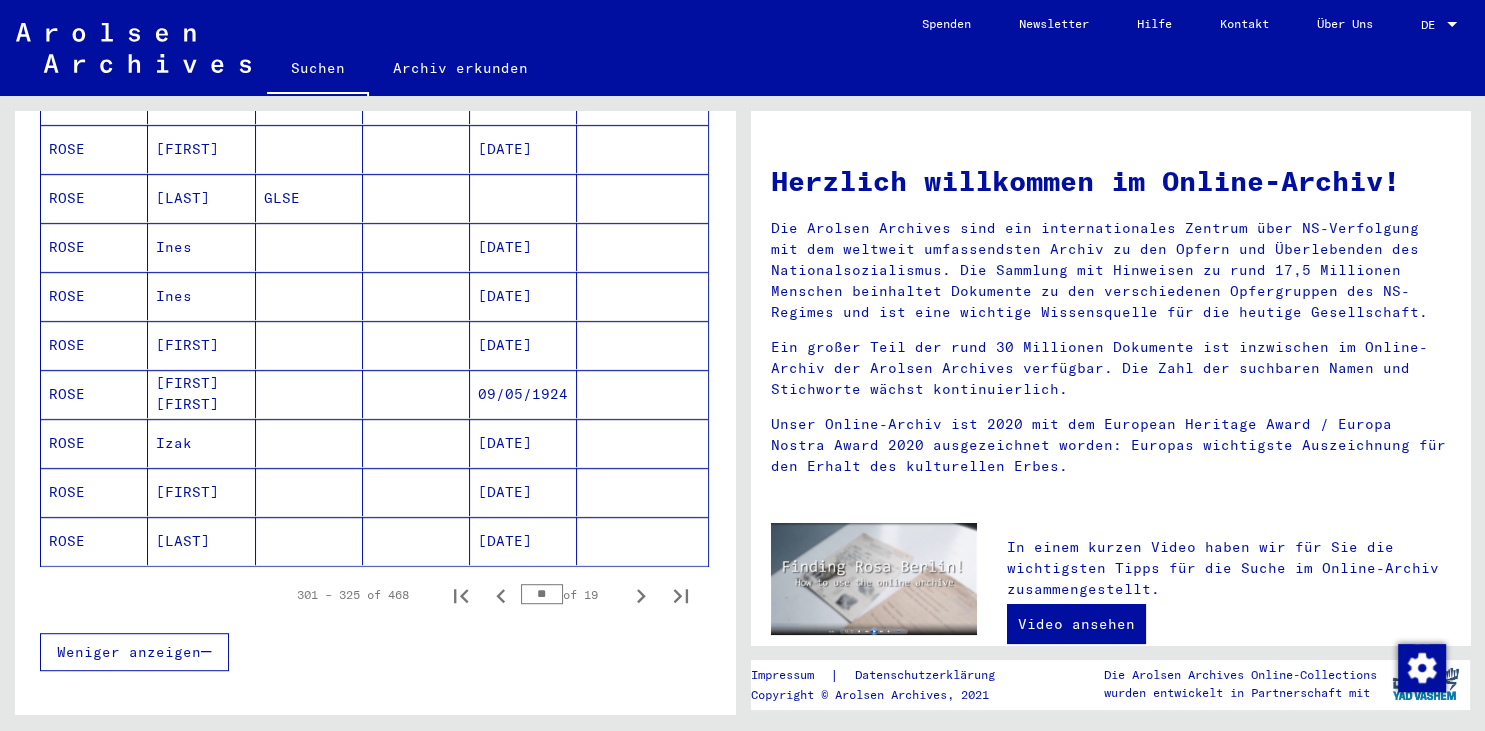 scroll, scrollTop: 1104, scrollLeft: 0, axis: vertical 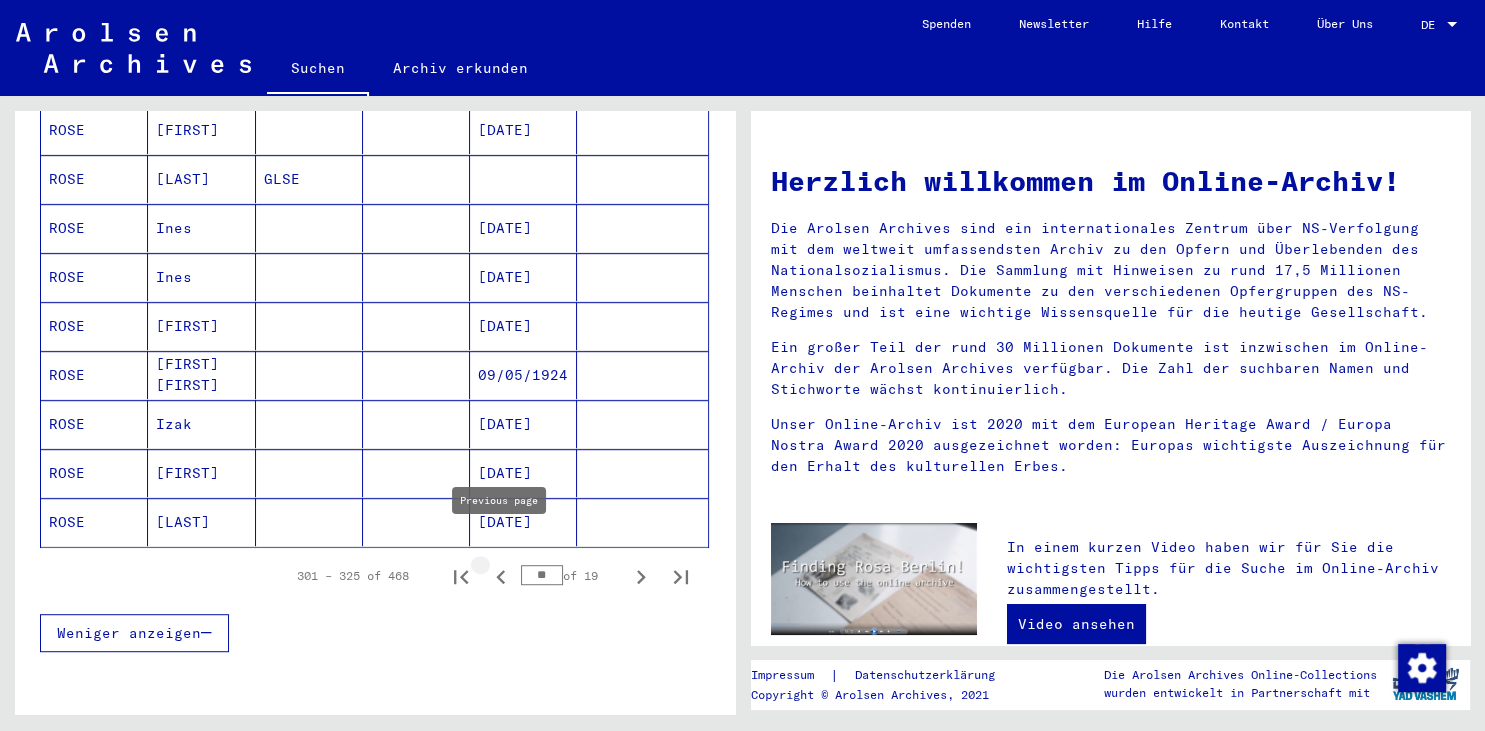 click 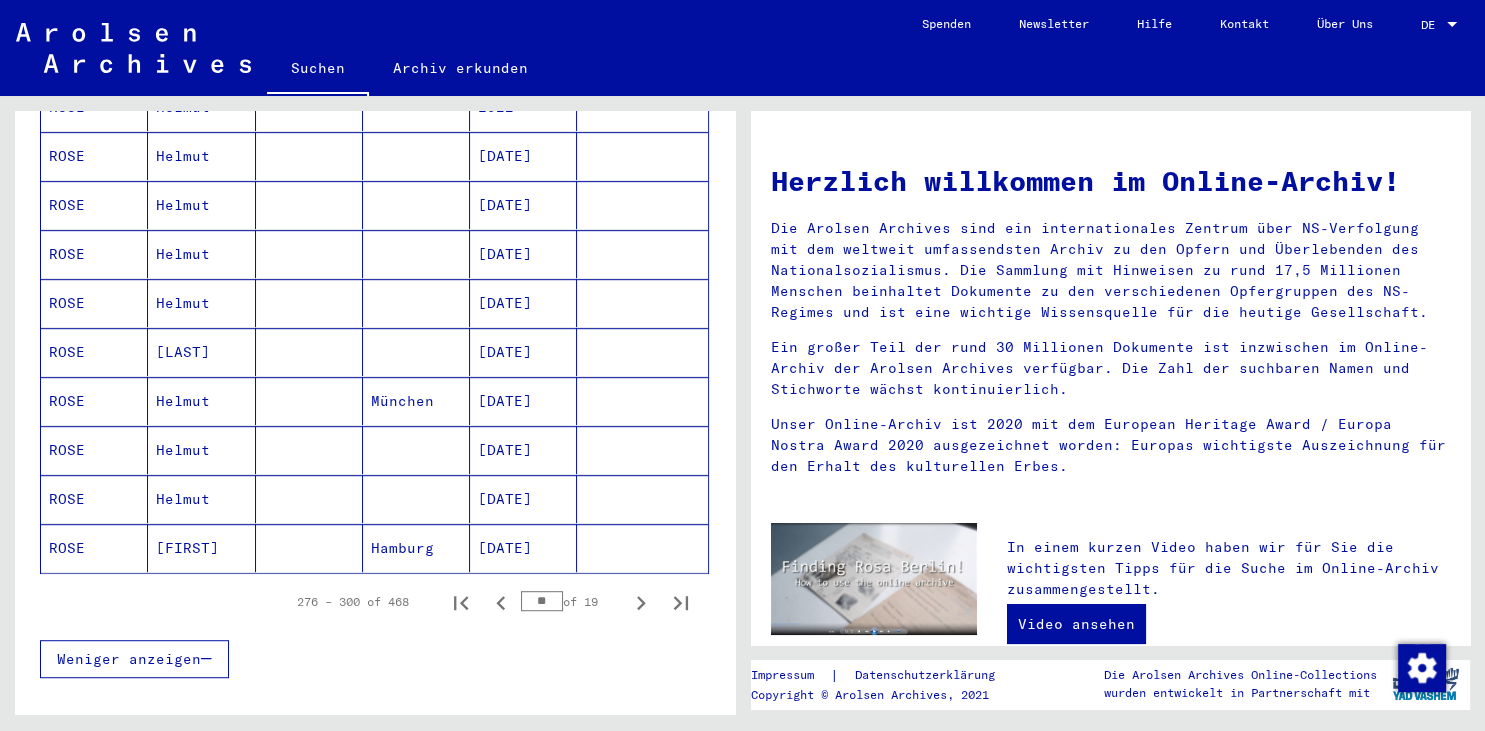 scroll, scrollTop: 1310, scrollLeft: 0, axis: vertical 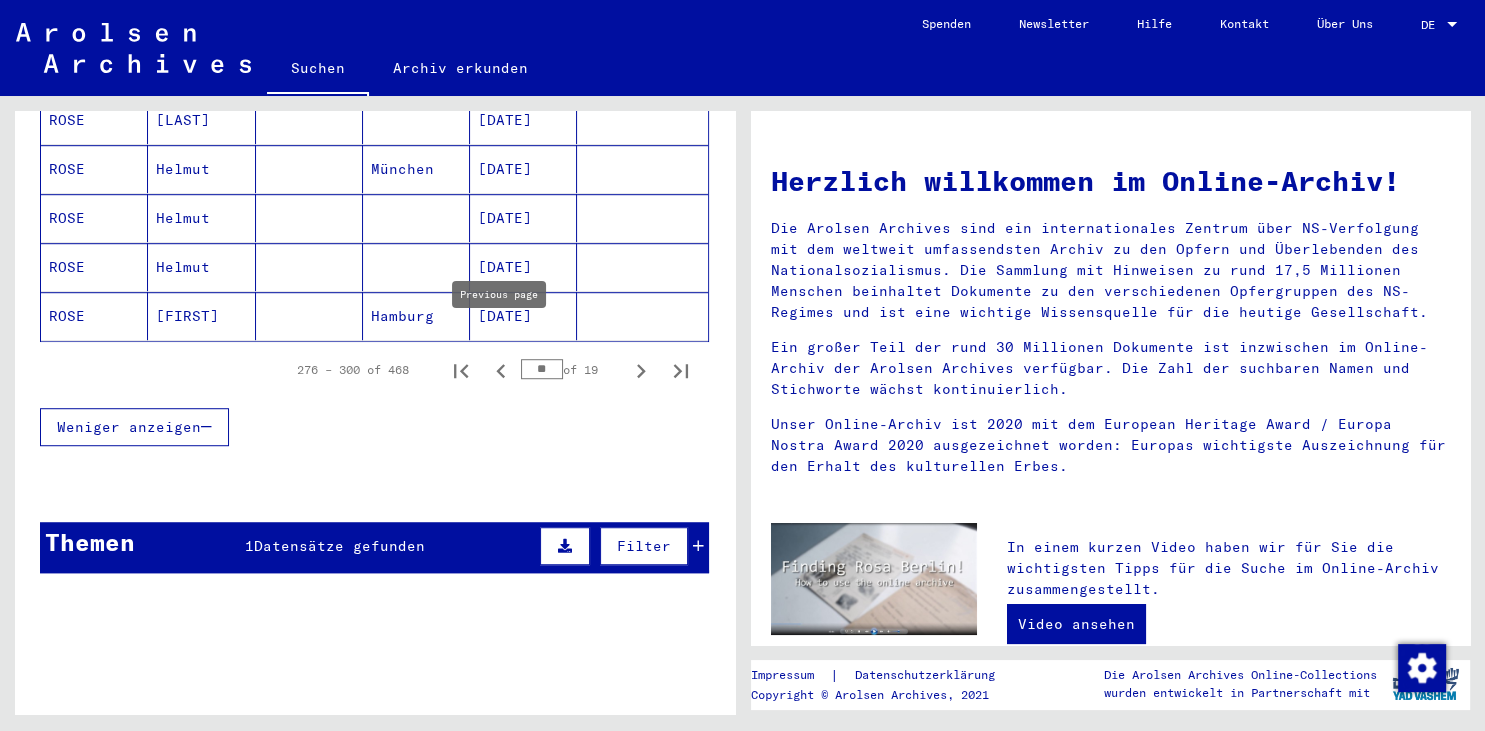 click 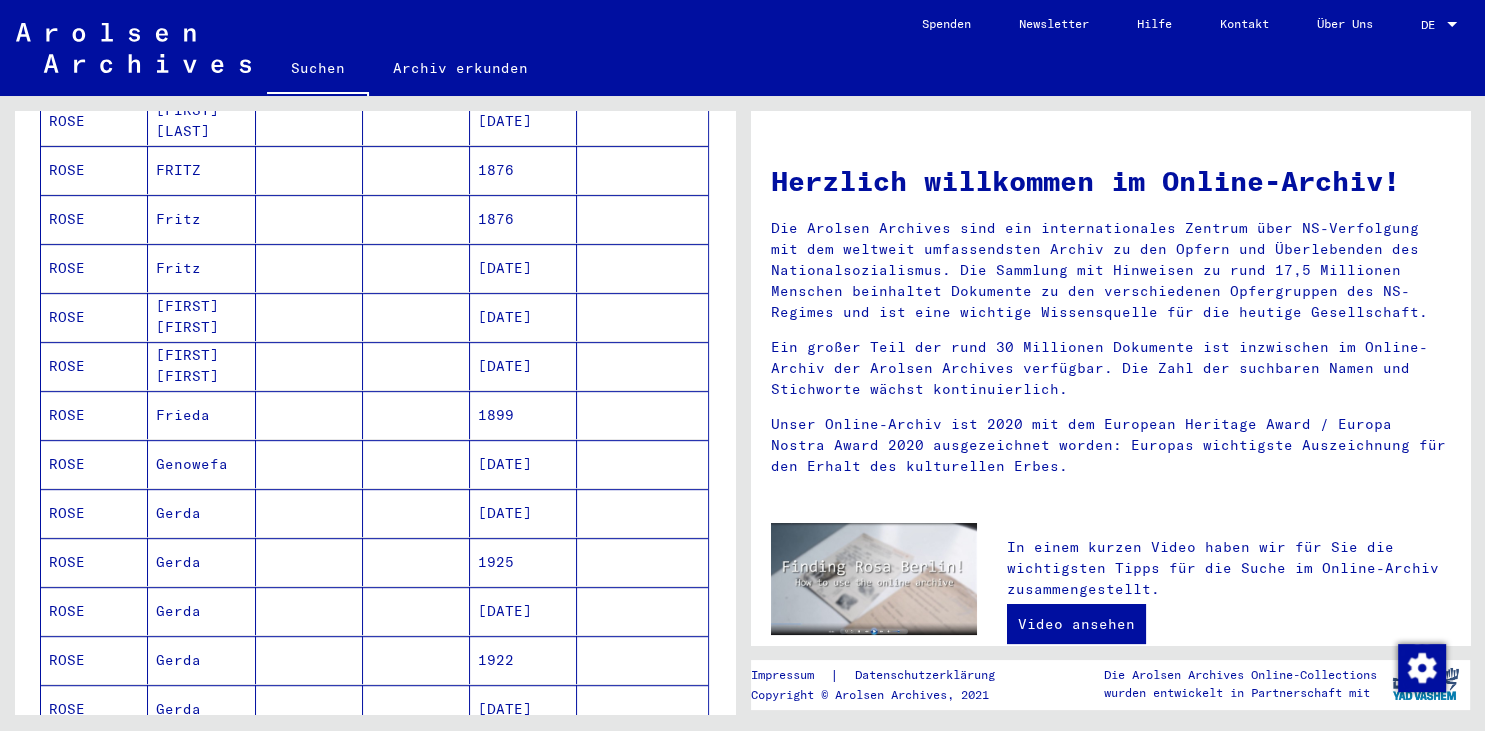 scroll, scrollTop: 1310, scrollLeft: 0, axis: vertical 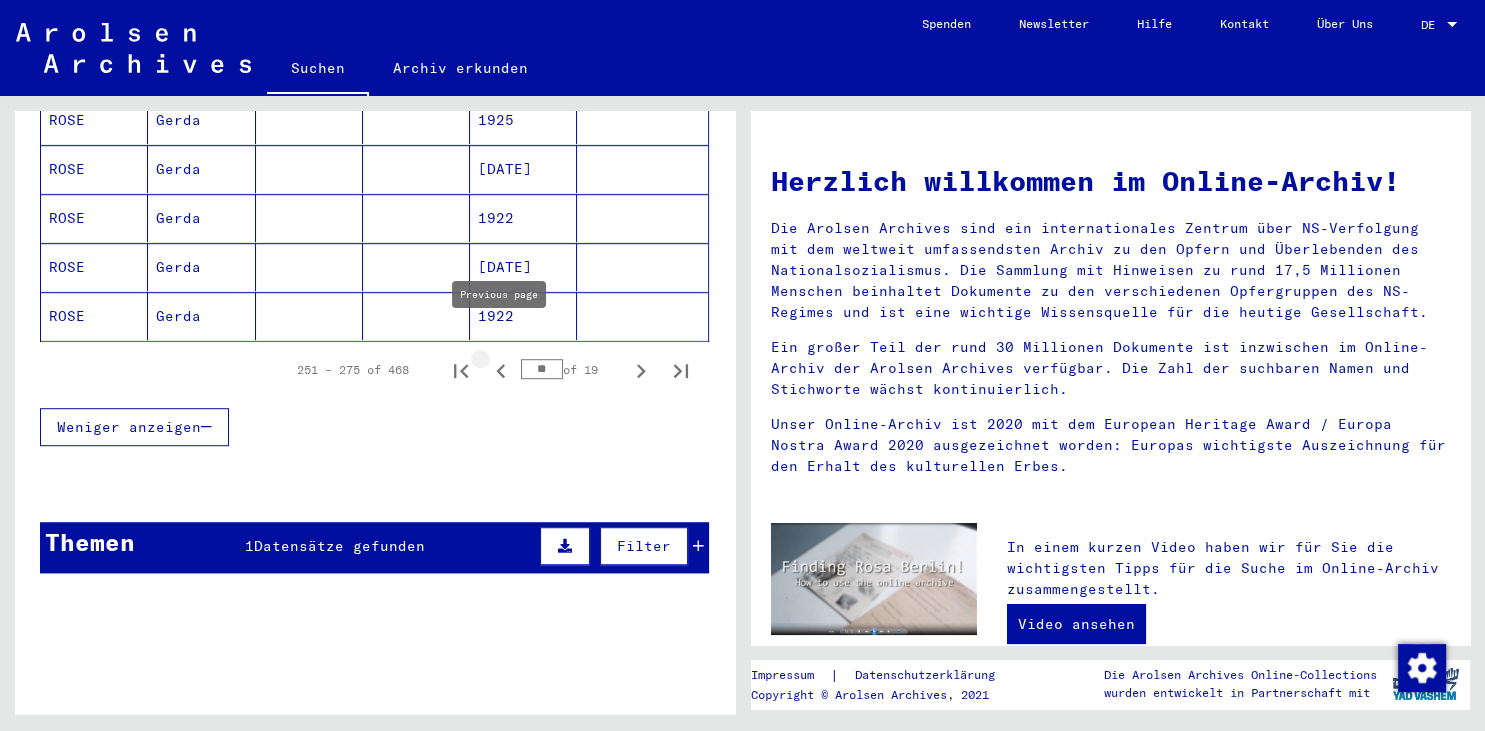 click 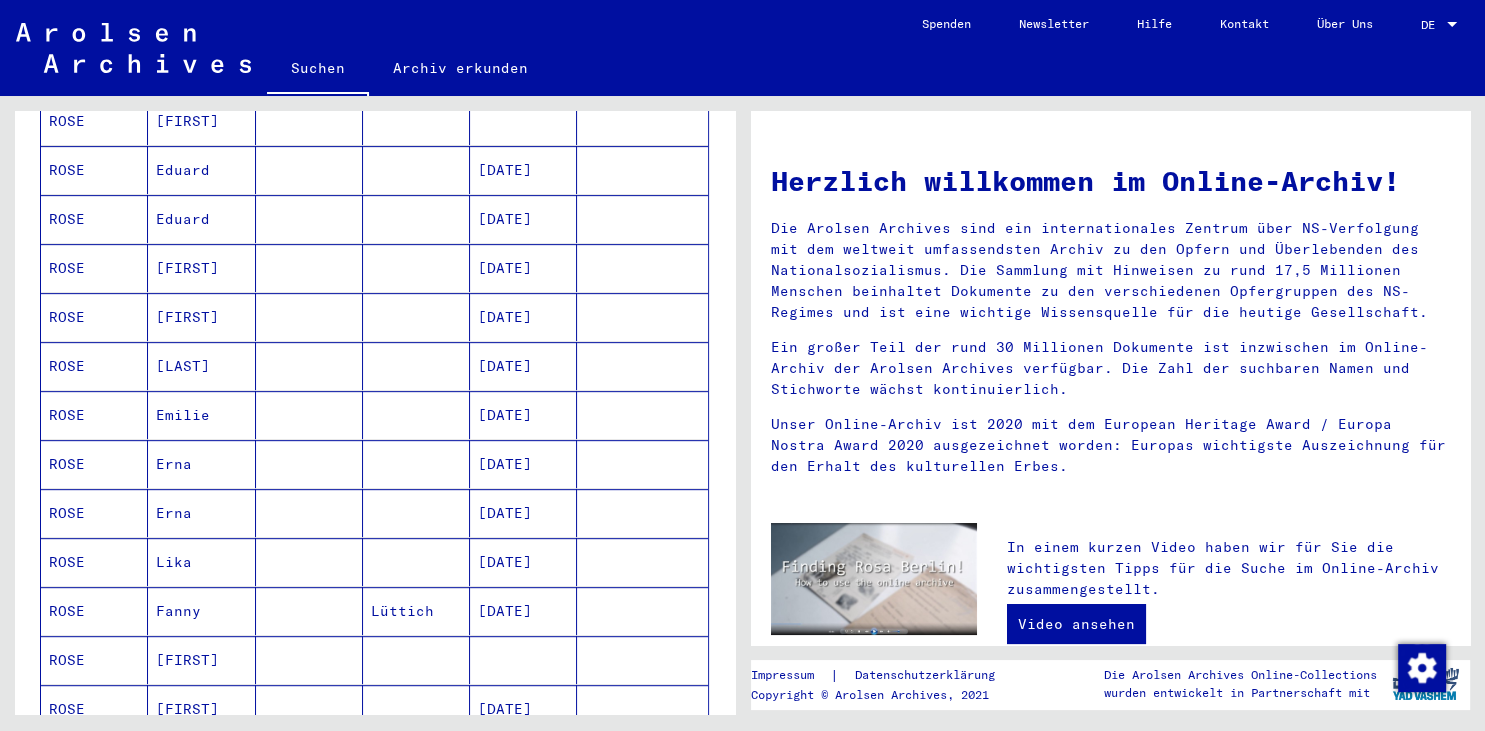scroll, scrollTop: 1104, scrollLeft: 0, axis: vertical 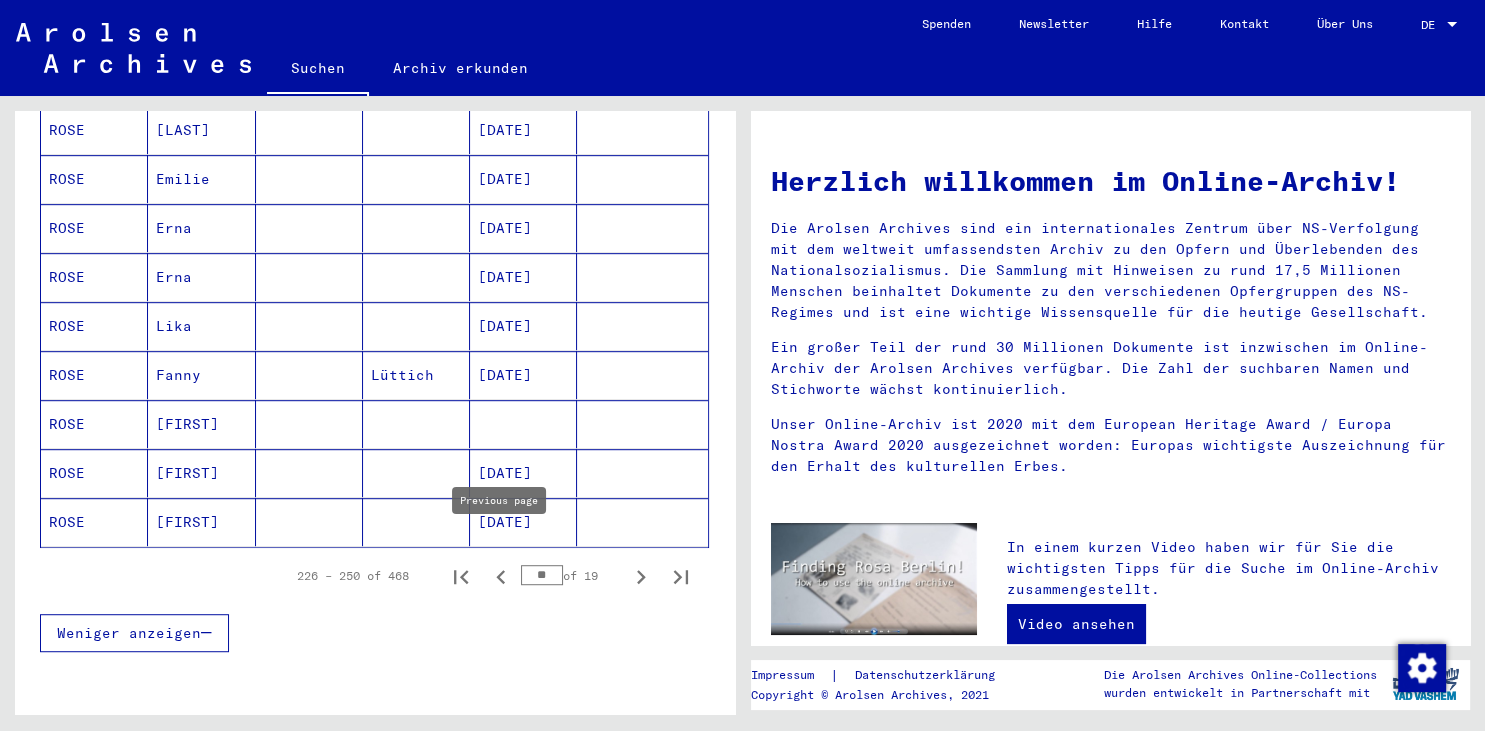click 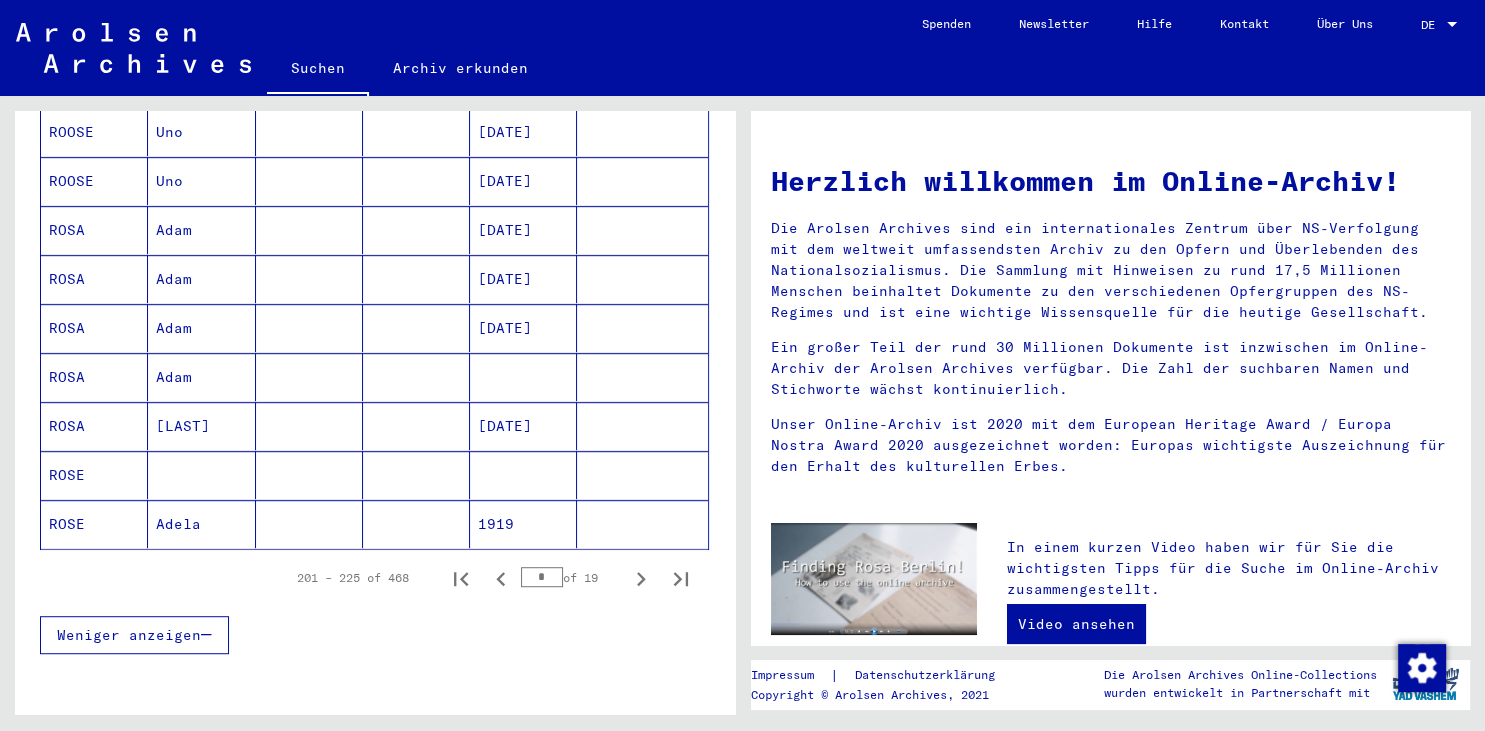 scroll, scrollTop: 1104, scrollLeft: 0, axis: vertical 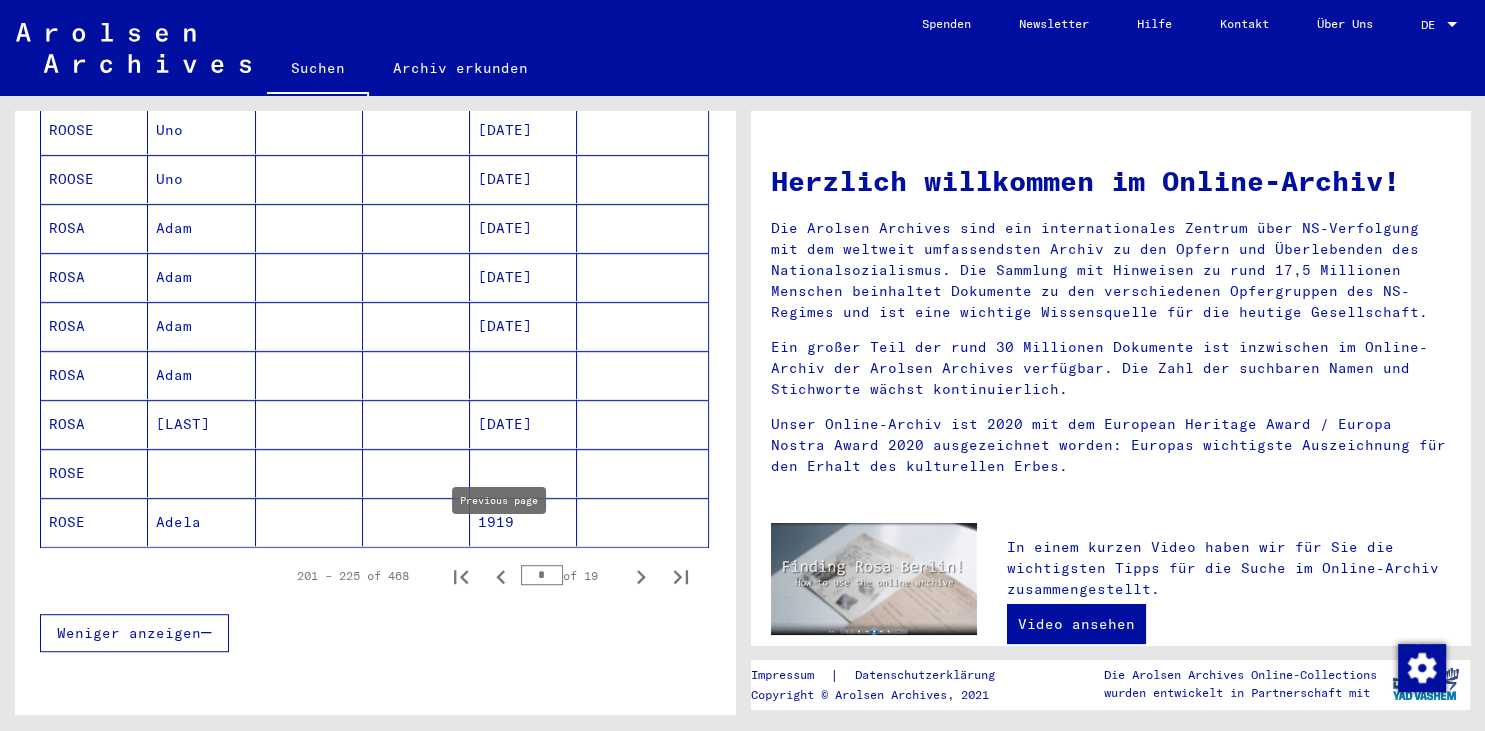 click 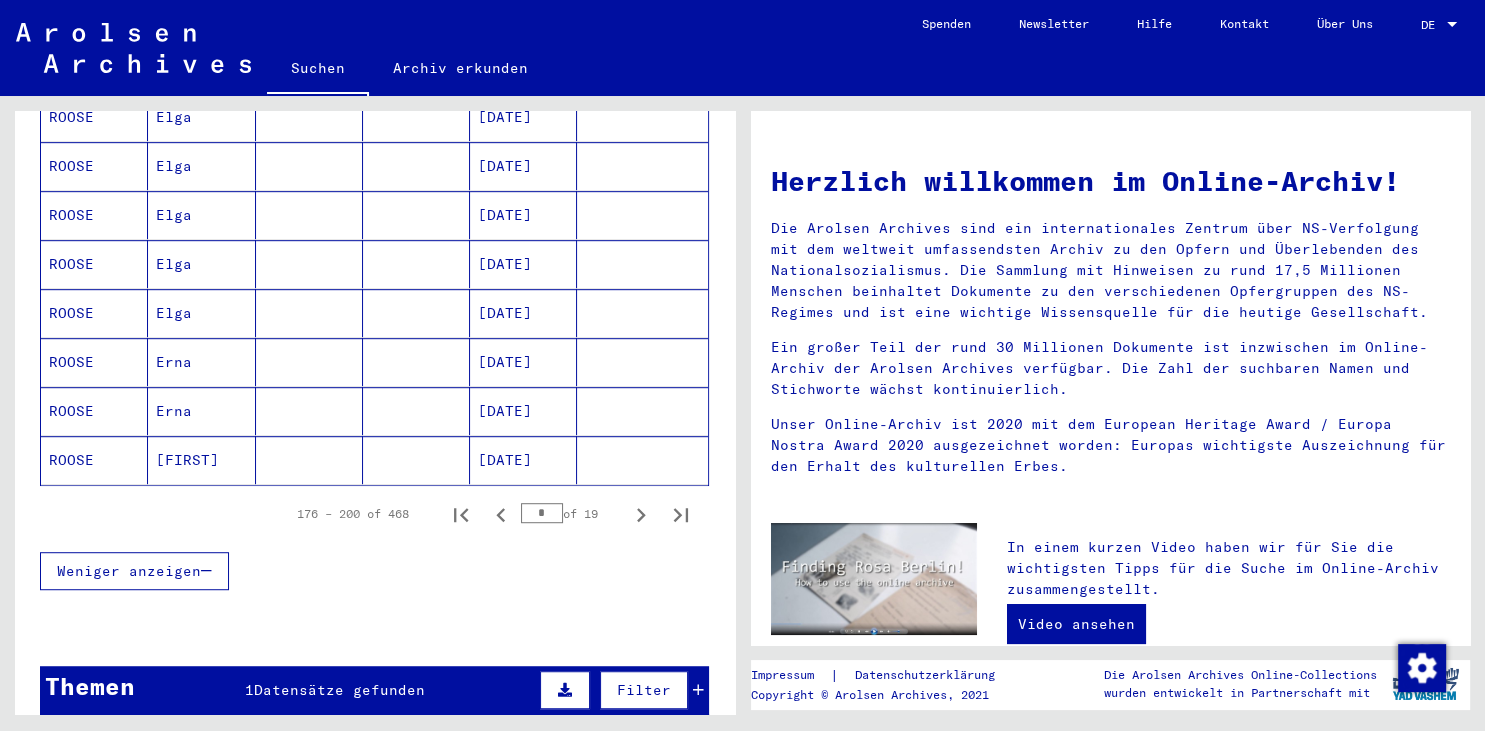 scroll, scrollTop: 1214, scrollLeft: 0, axis: vertical 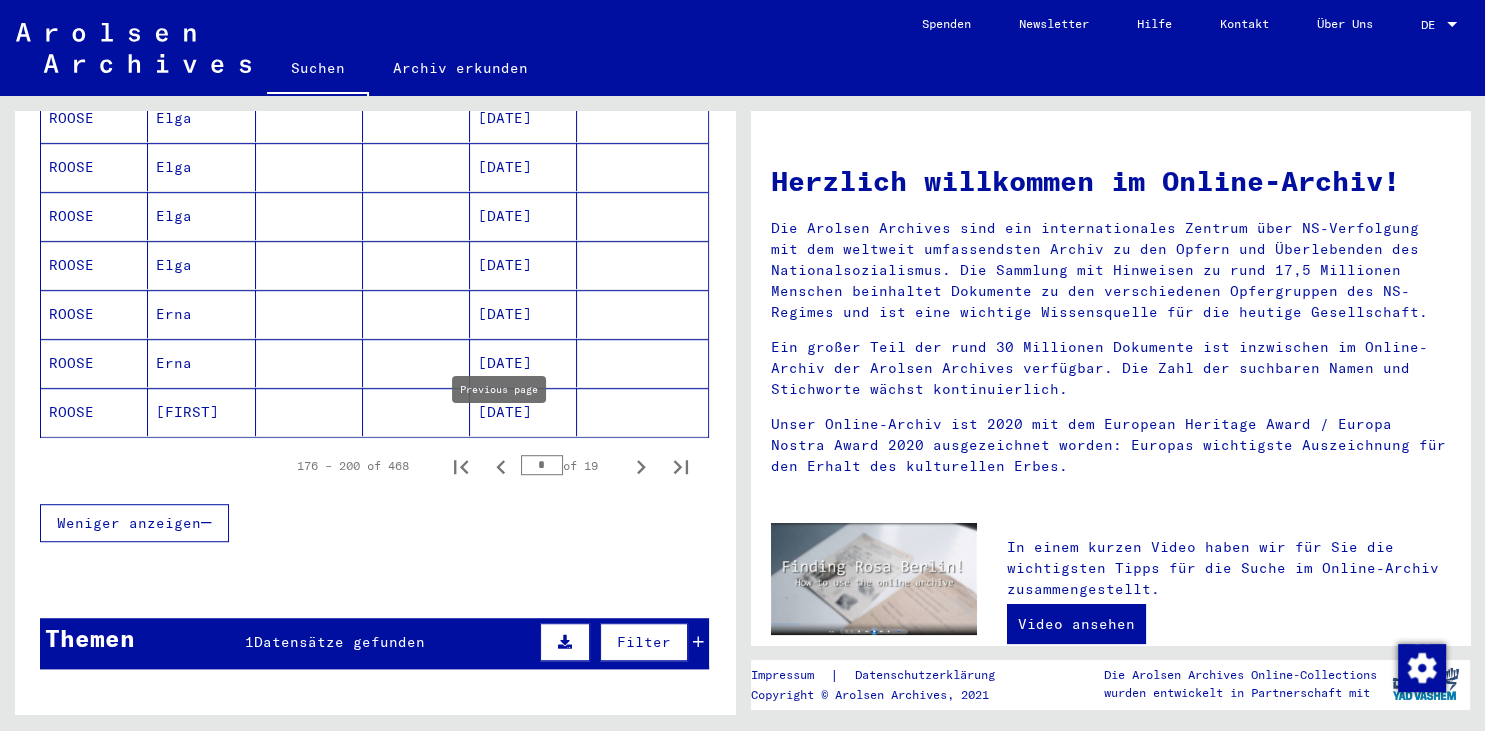click 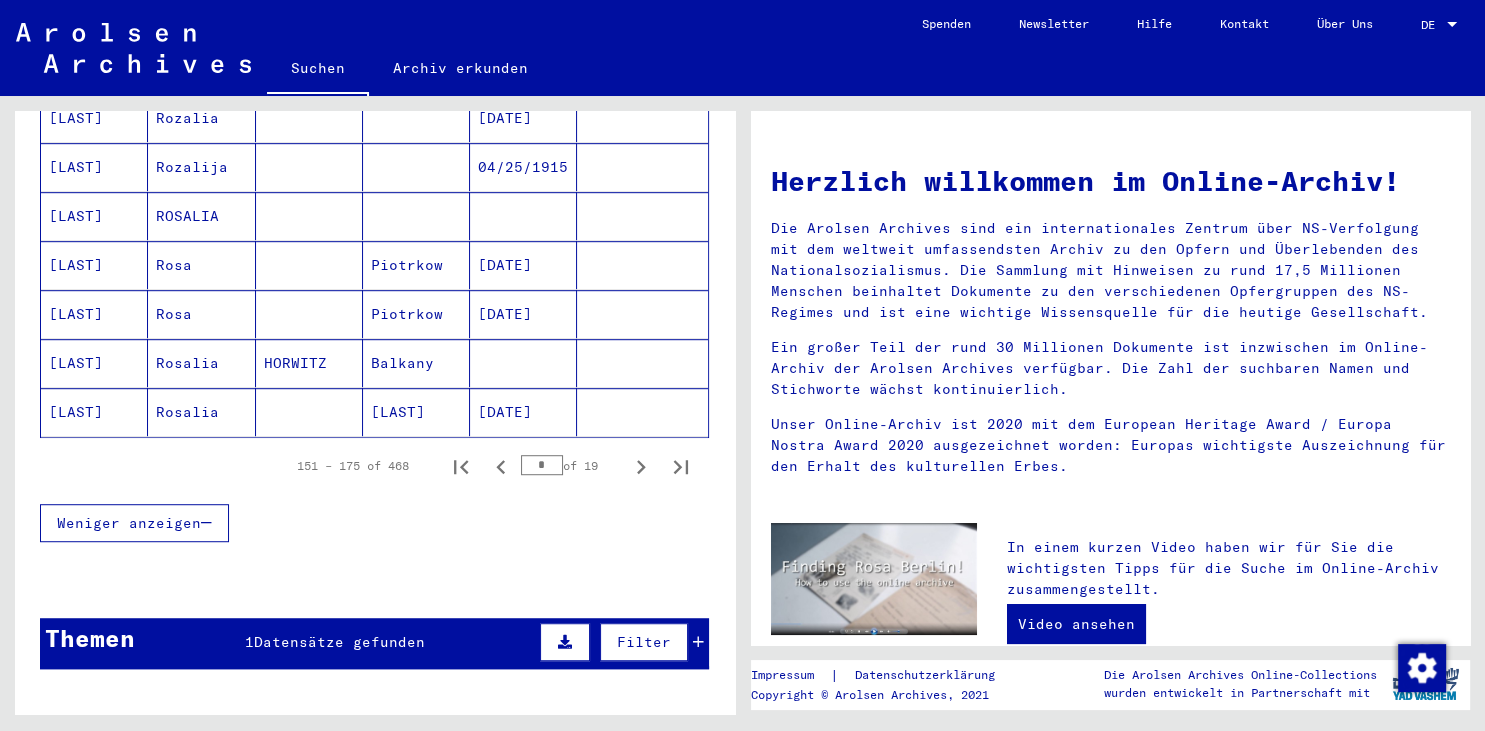 click 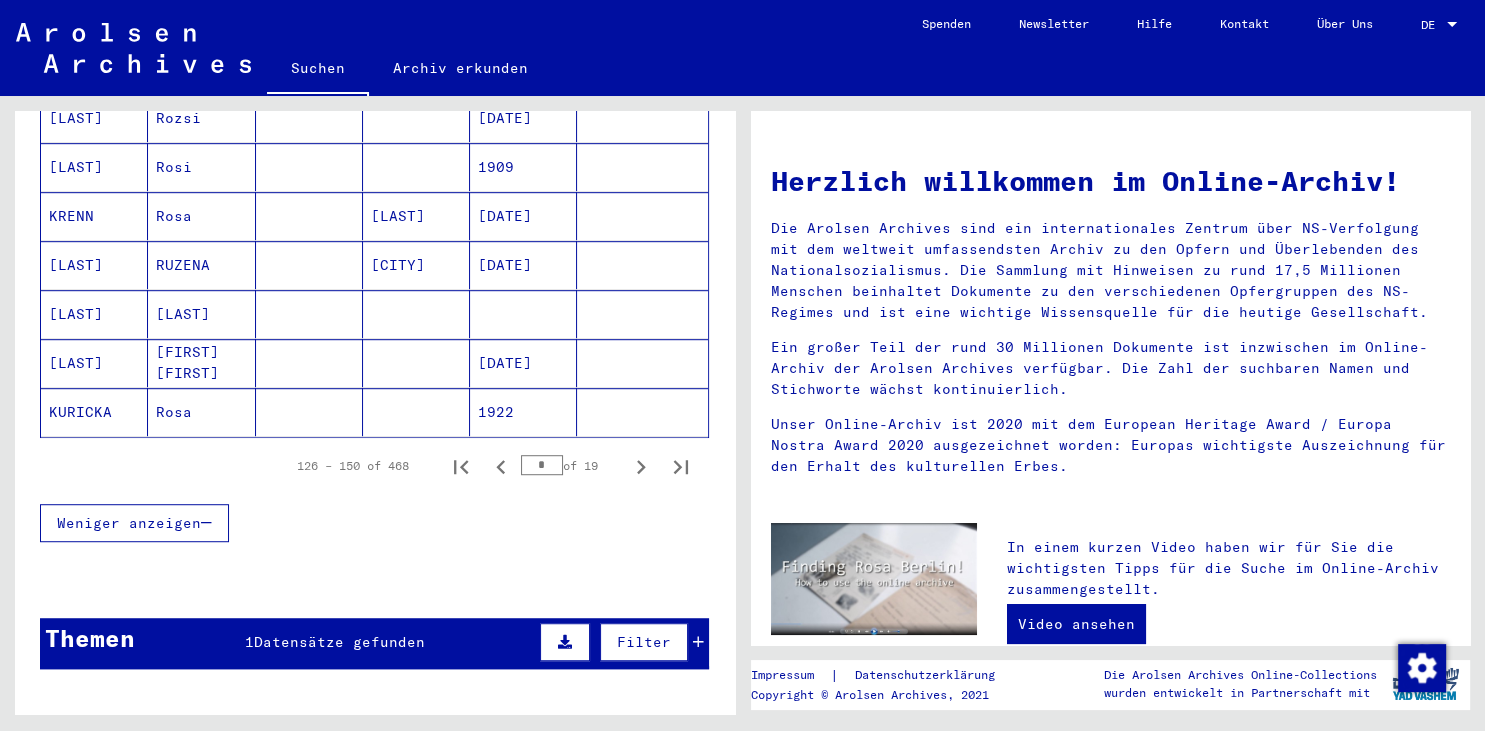 click 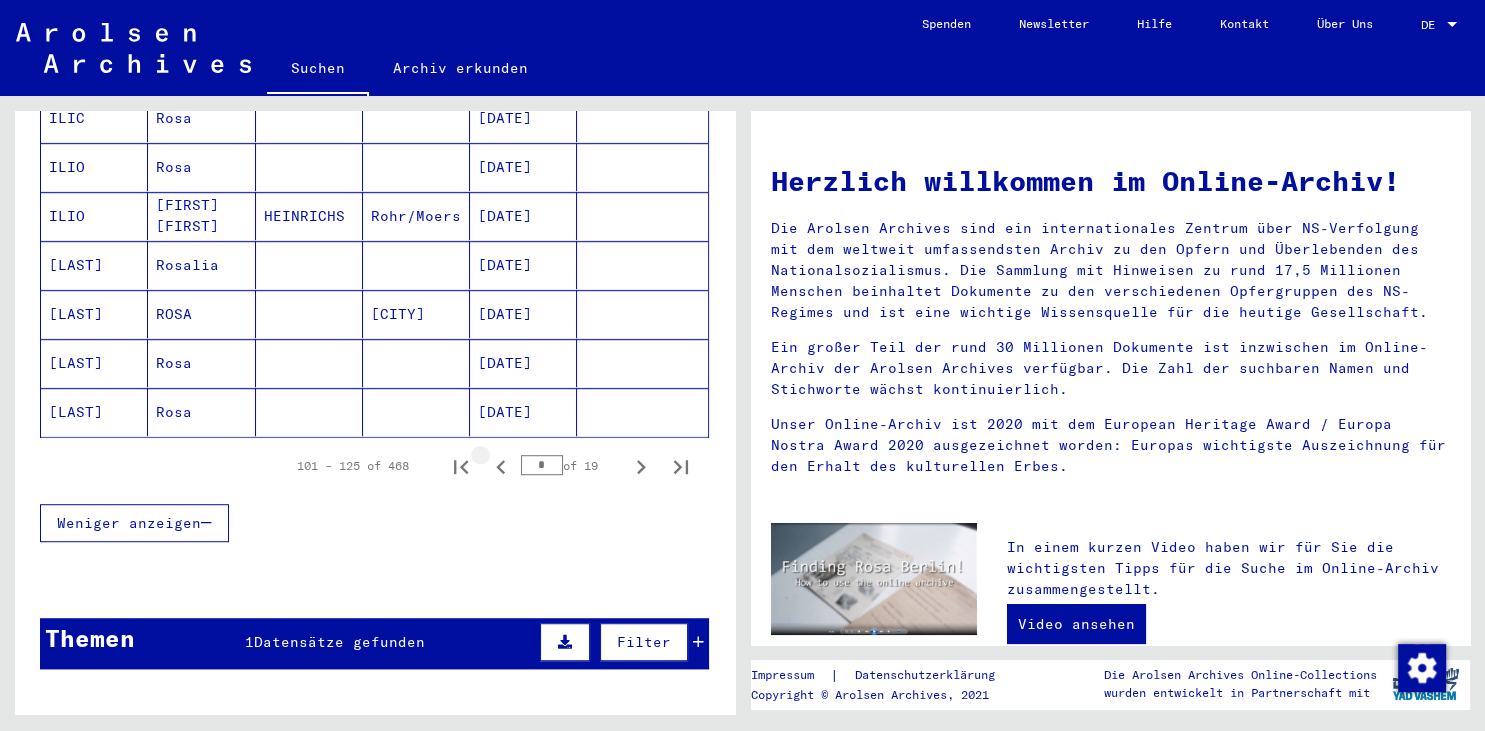 click 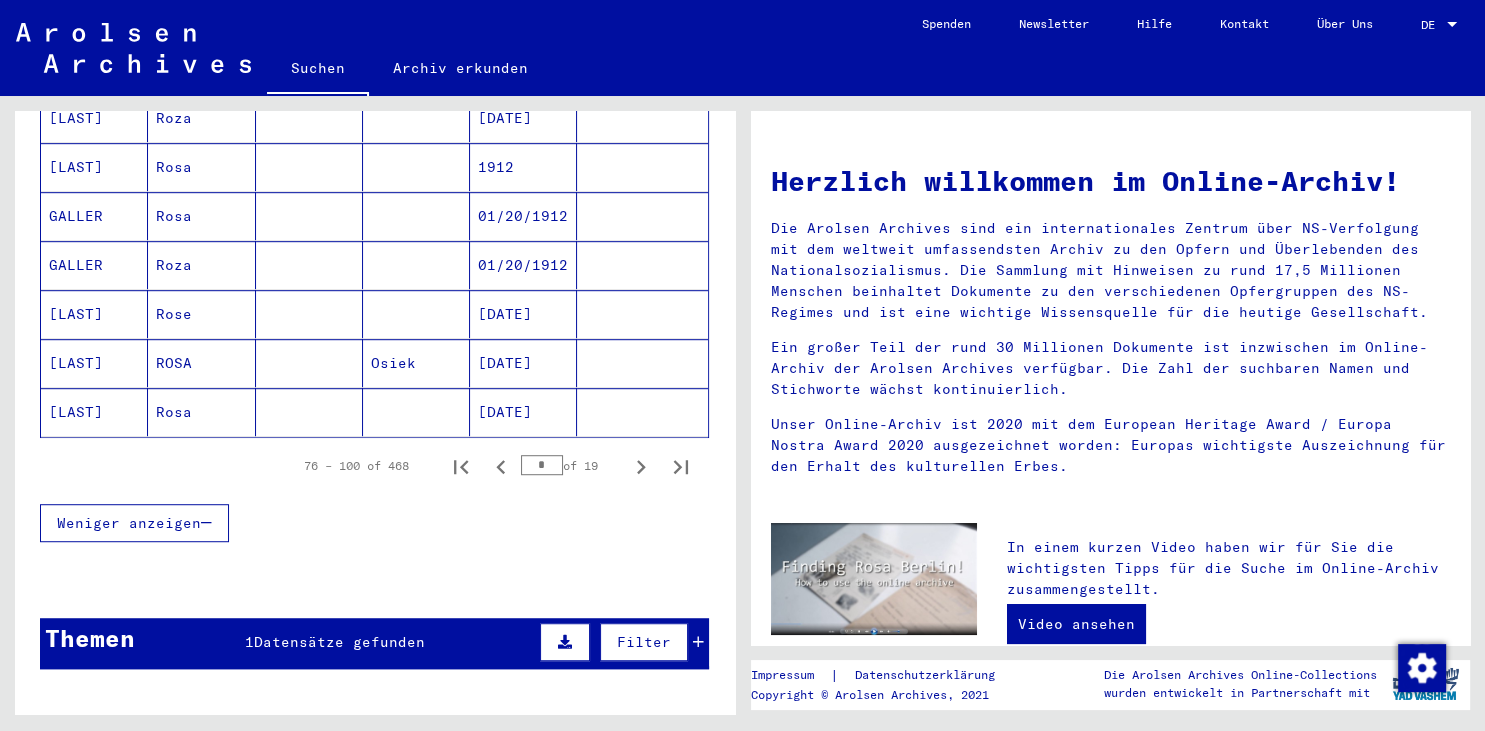 click 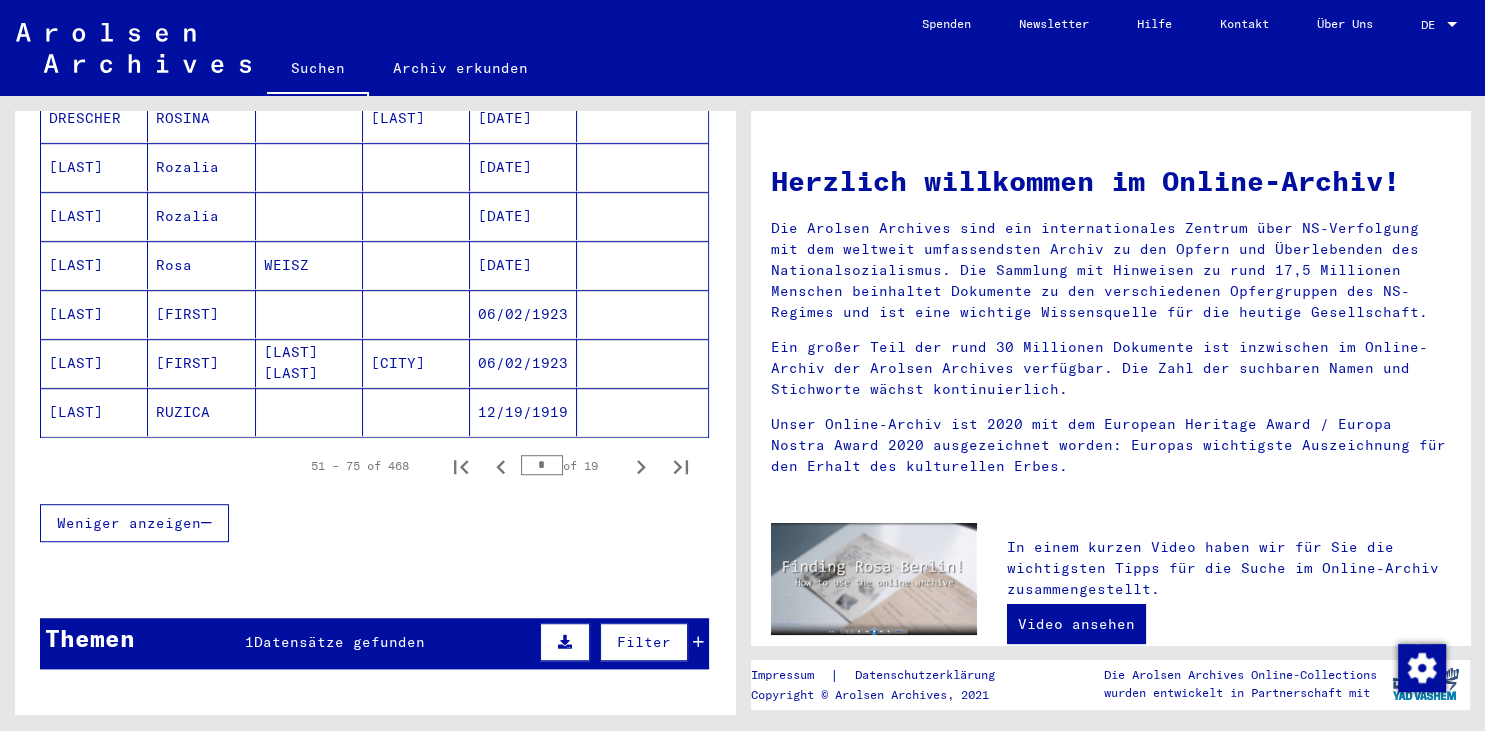 click 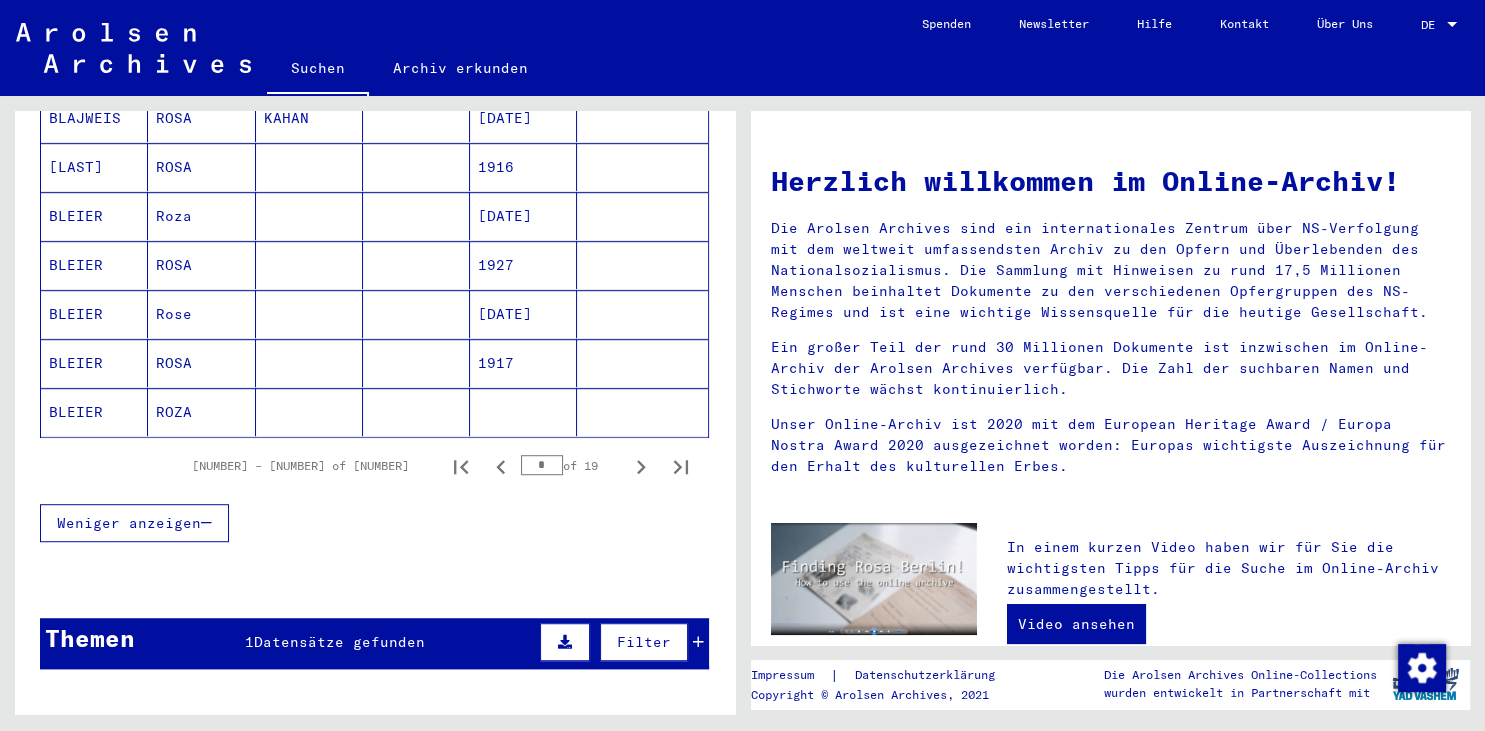click 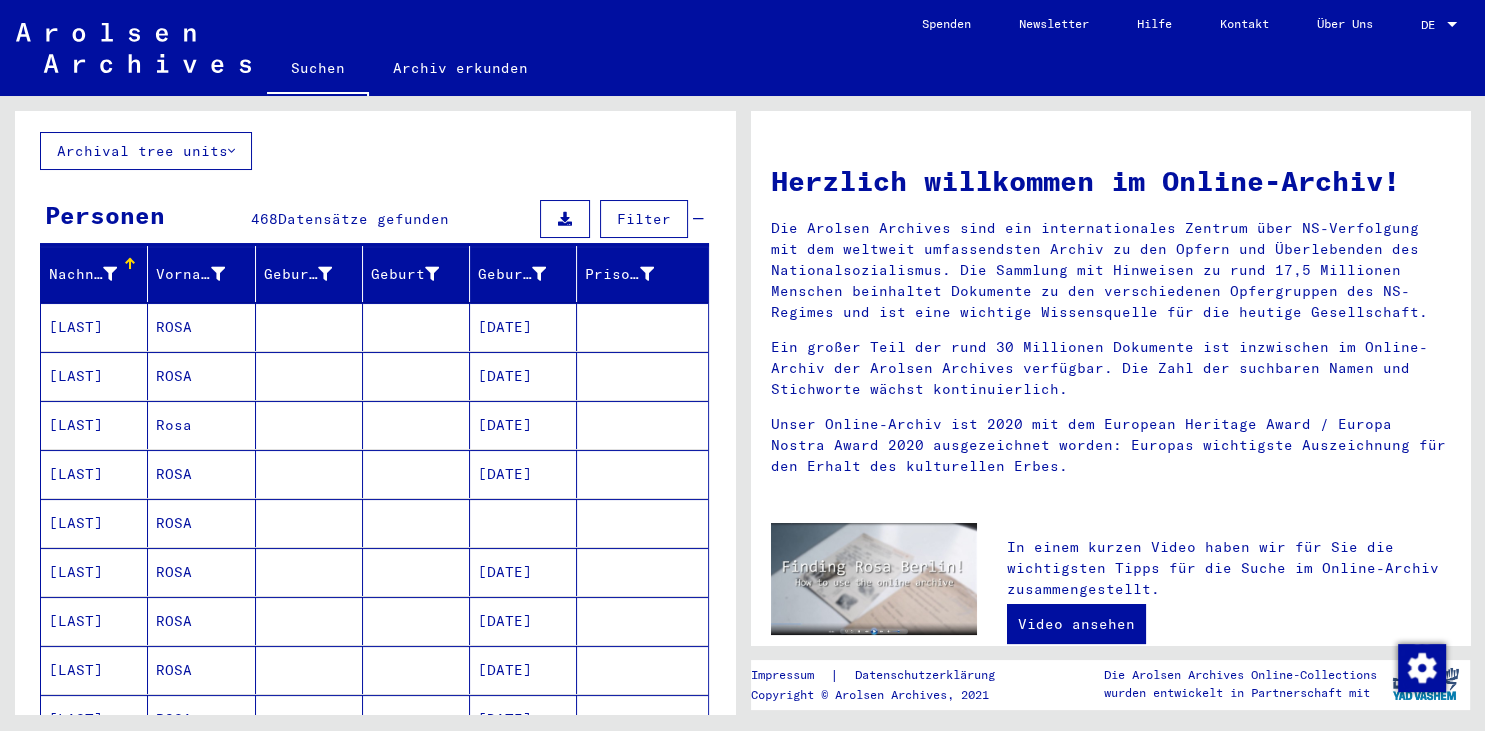 scroll, scrollTop: 0, scrollLeft: 0, axis: both 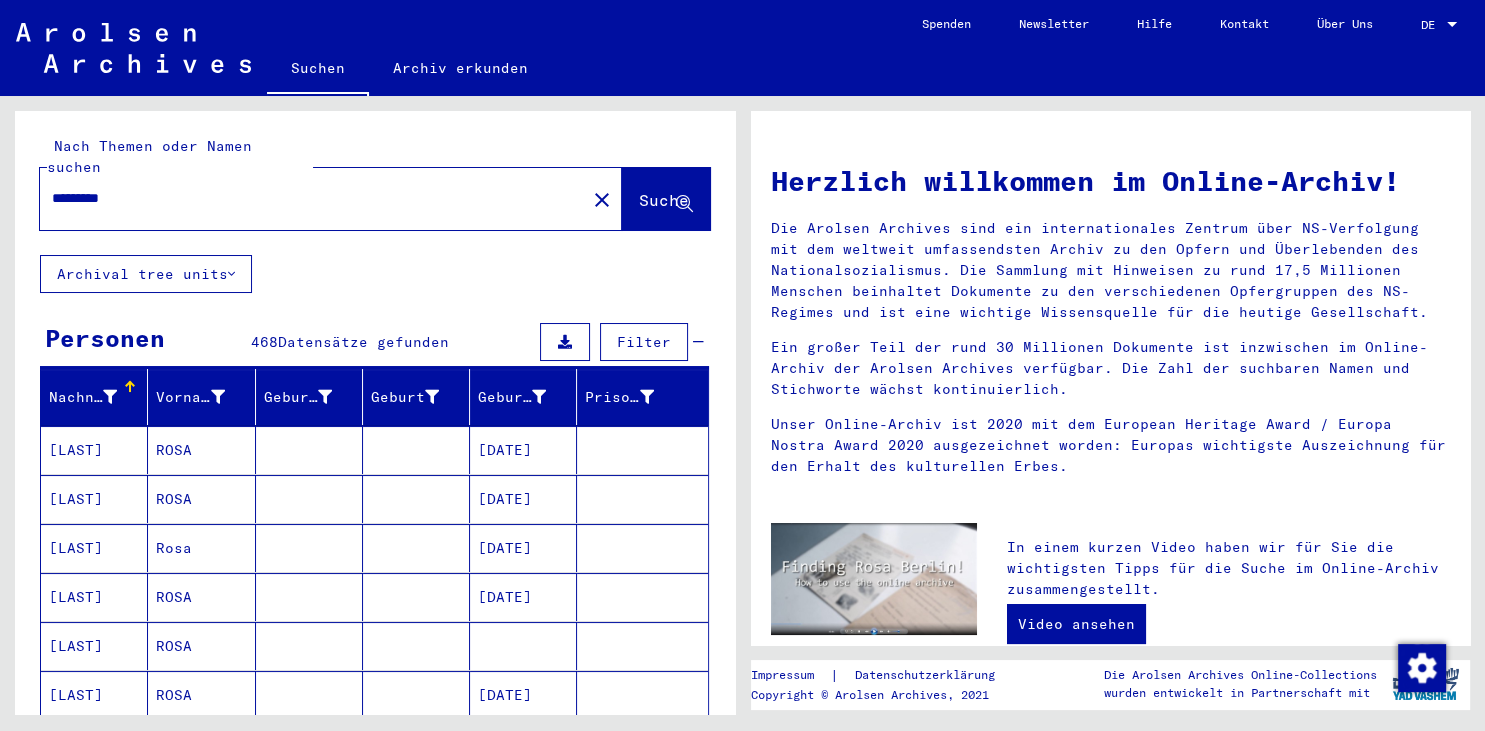 click on "*********" at bounding box center [307, 198] 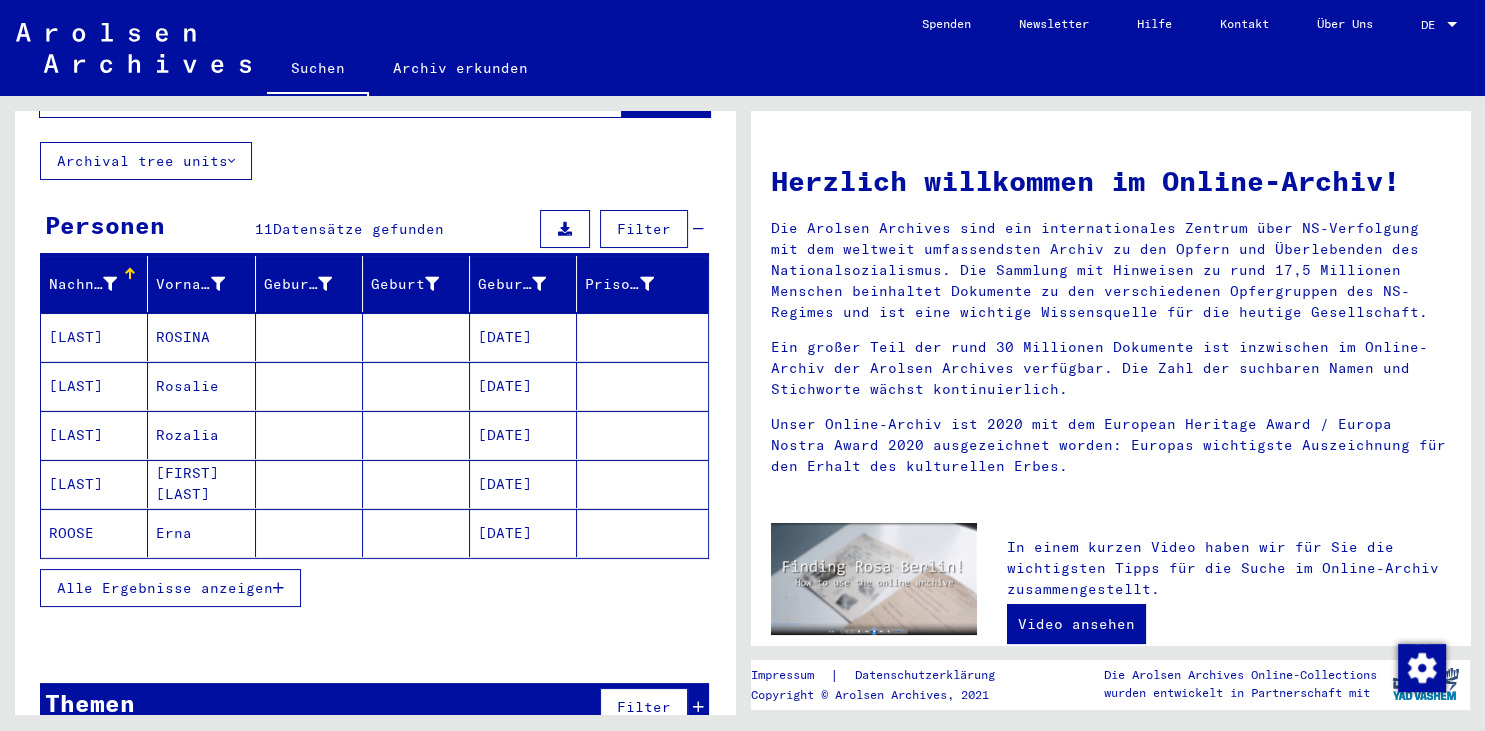 scroll, scrollTop: 128, scrollLeft: 0, axis: vertical 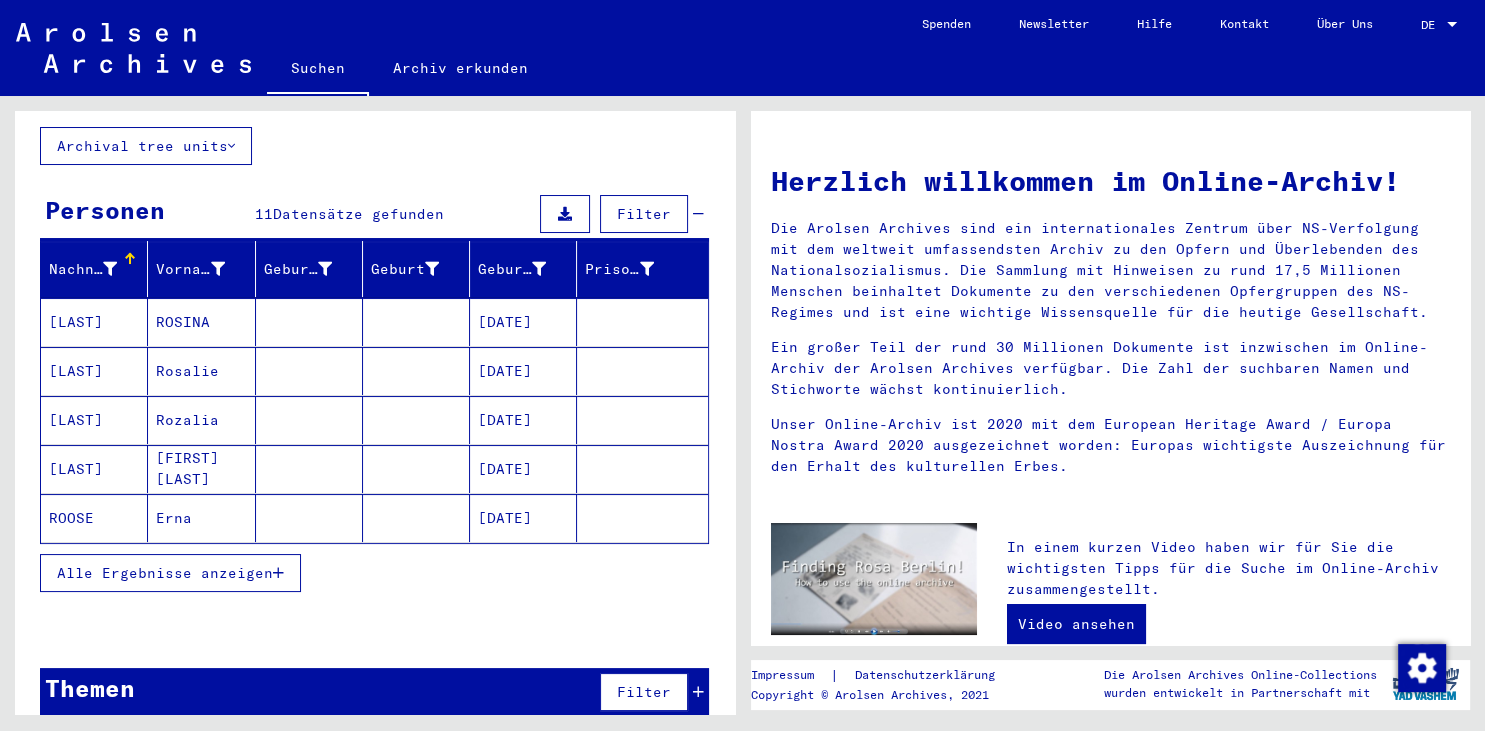 click on "Alle Ergebnisse anzeigen" at bounding box center [165, 573] 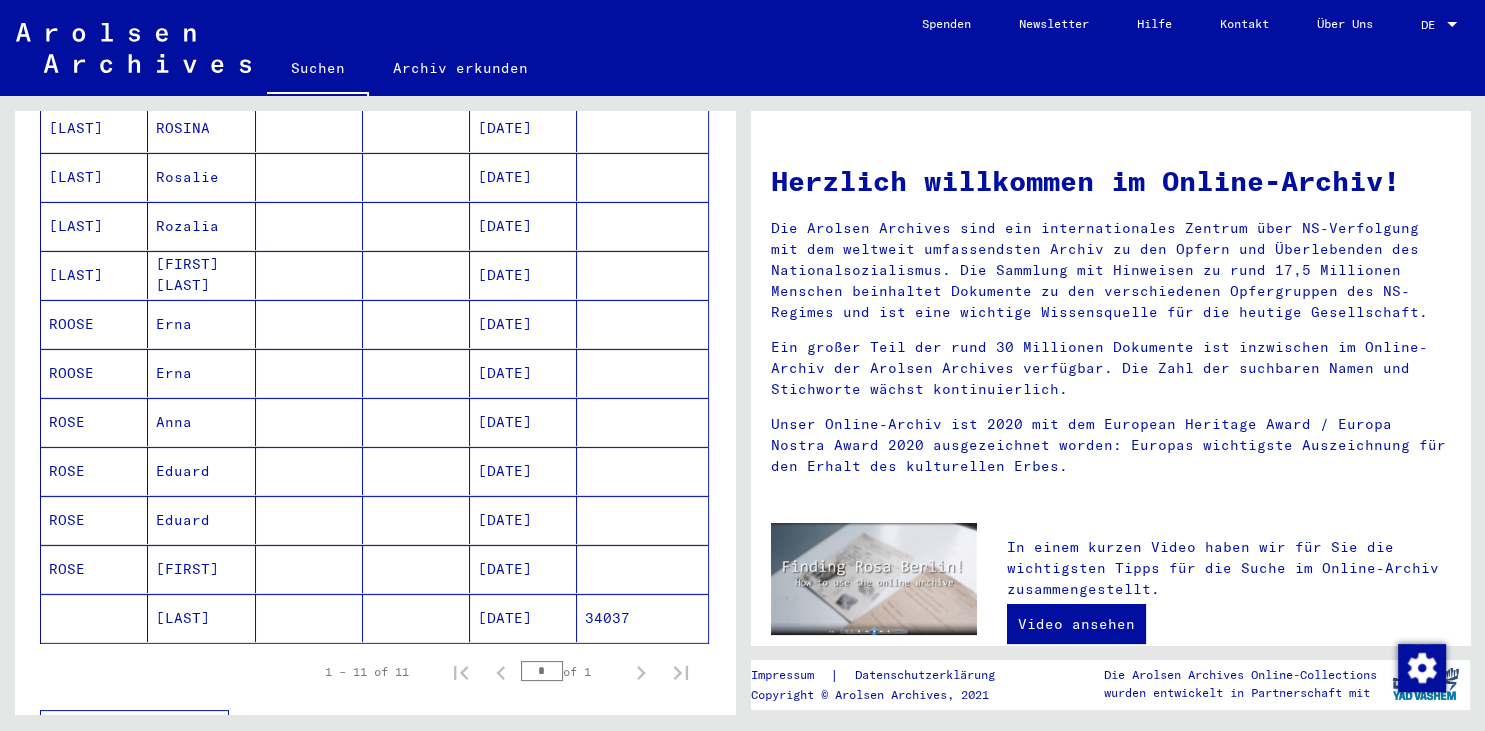 scroll, scrollTop: 349, scrollLeft: 0, axis: vertical 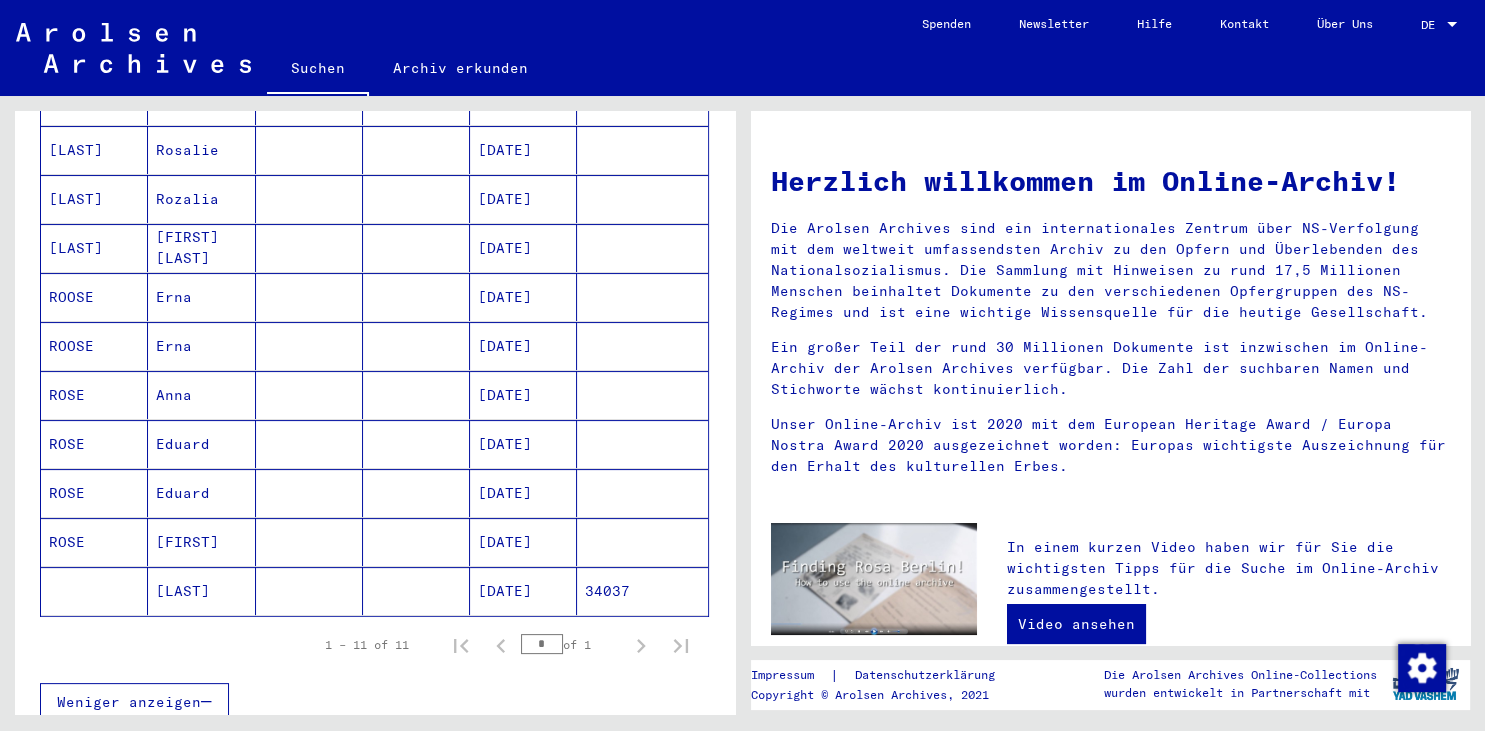 click on "[DATE]" 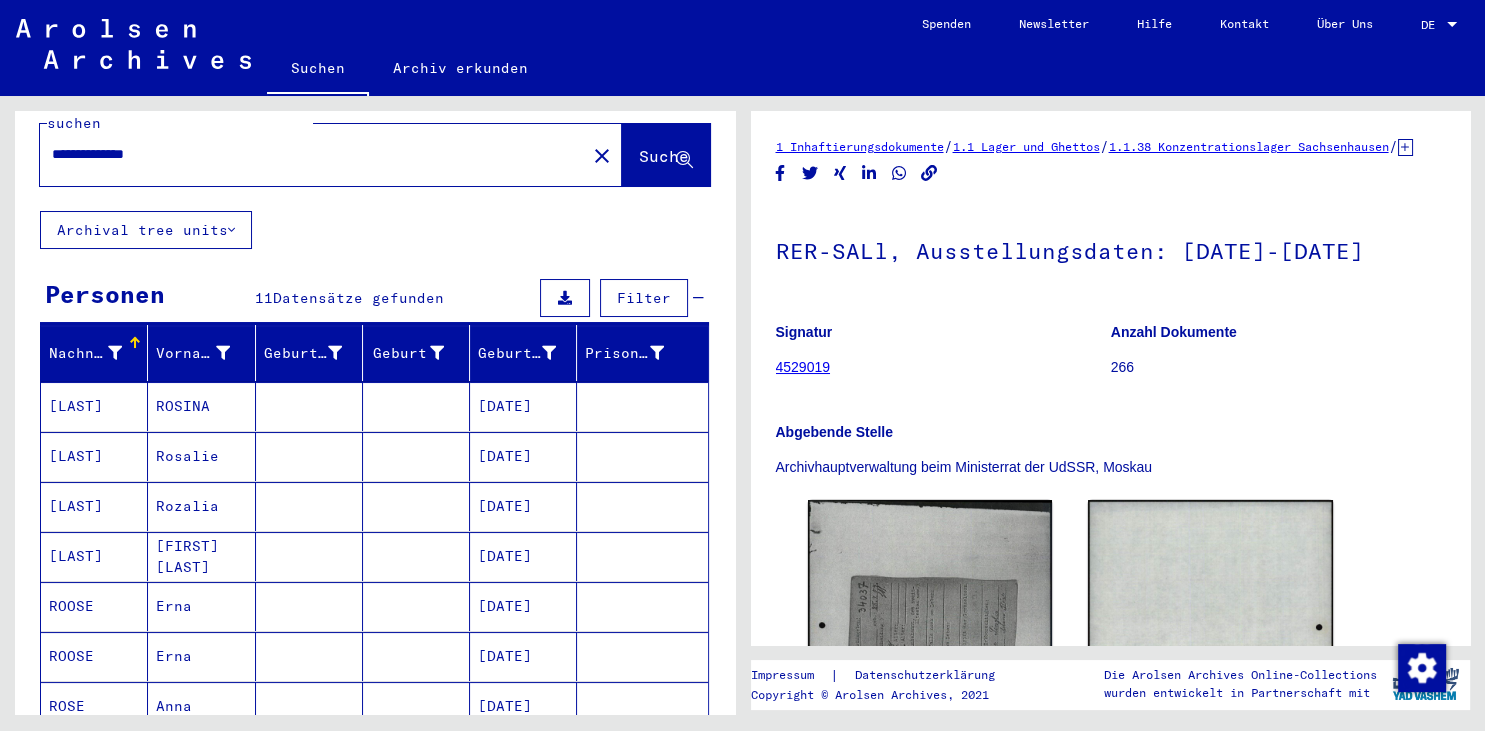 scroll, scrollTop: 0, scrollLeft: 0, axis: both 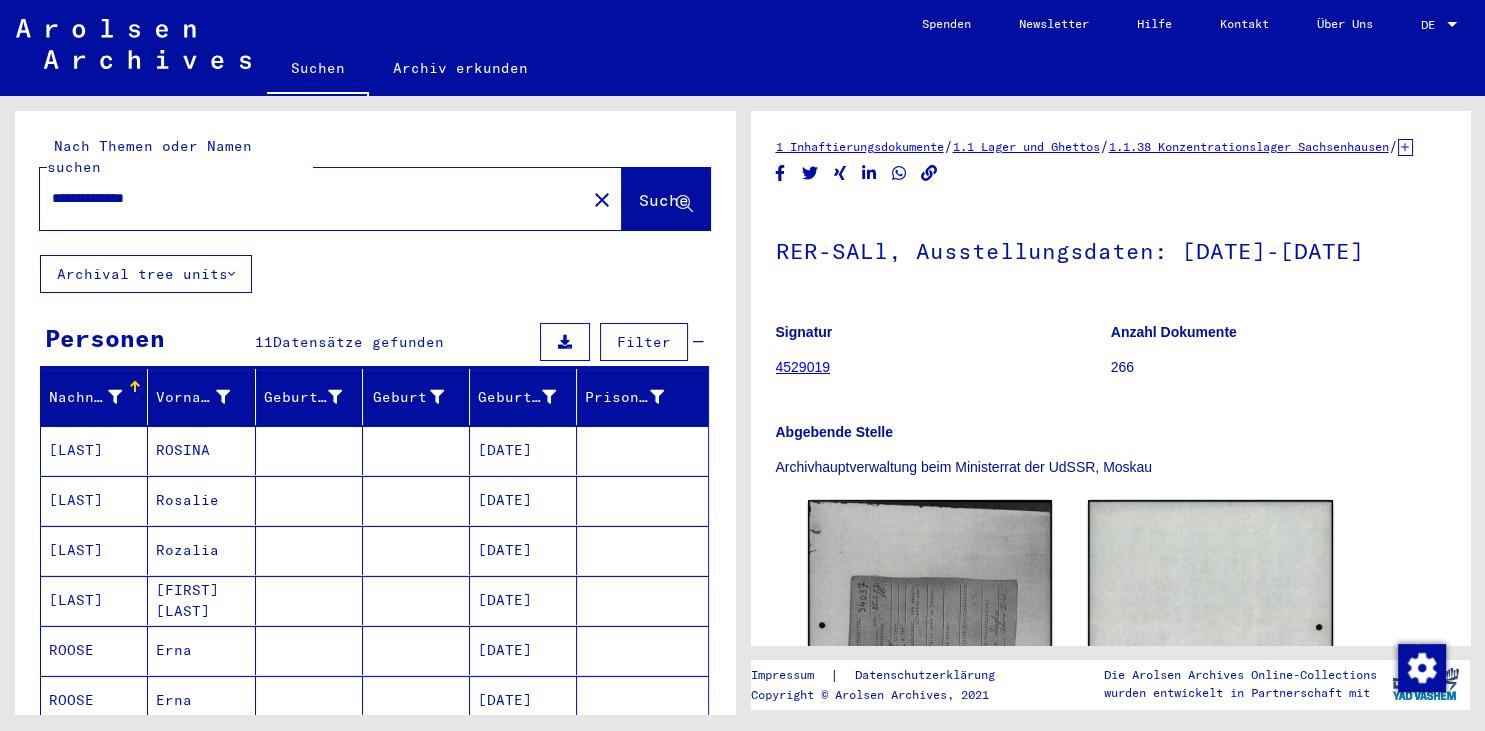 click on "**********" at bounding box center (313, 198) 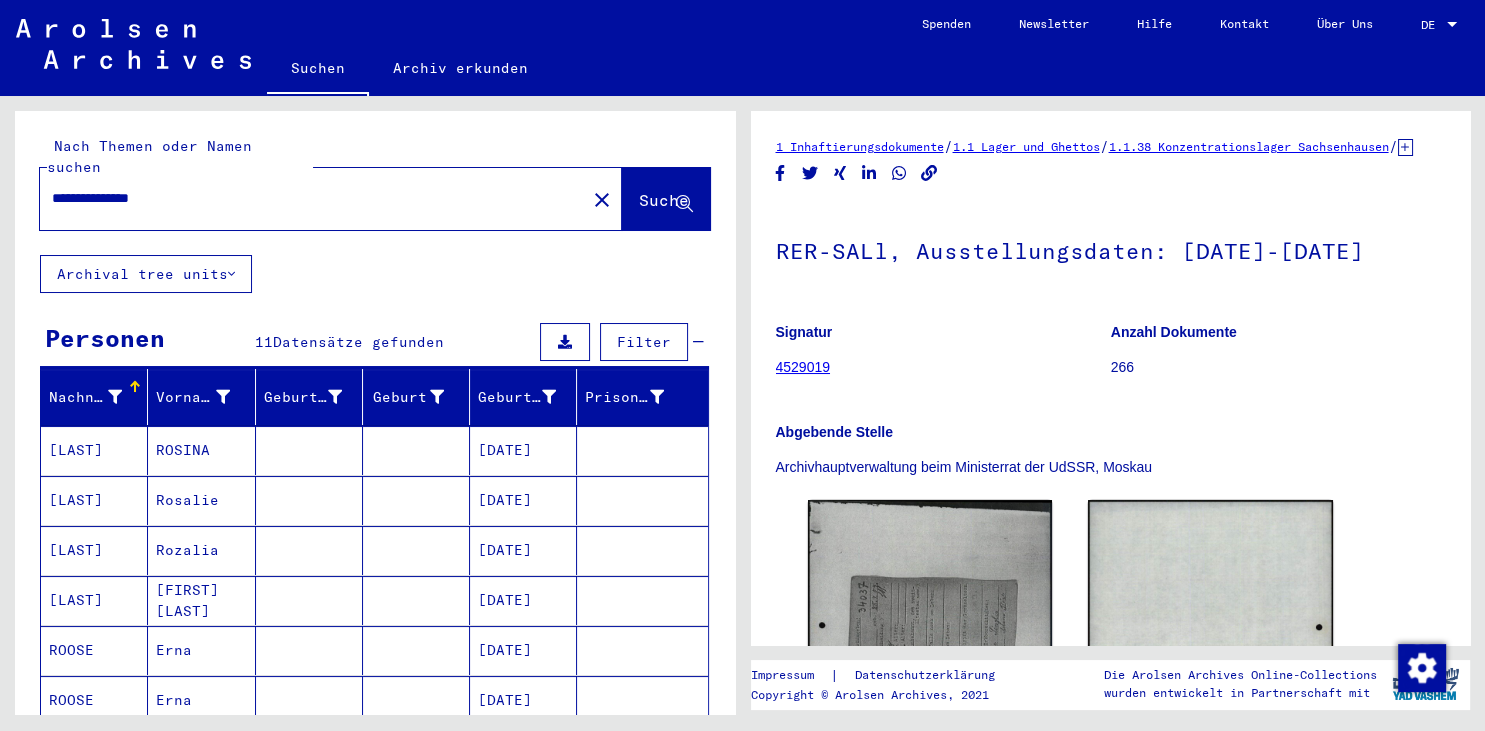 click on "**********" at bounding box center [313, 198] 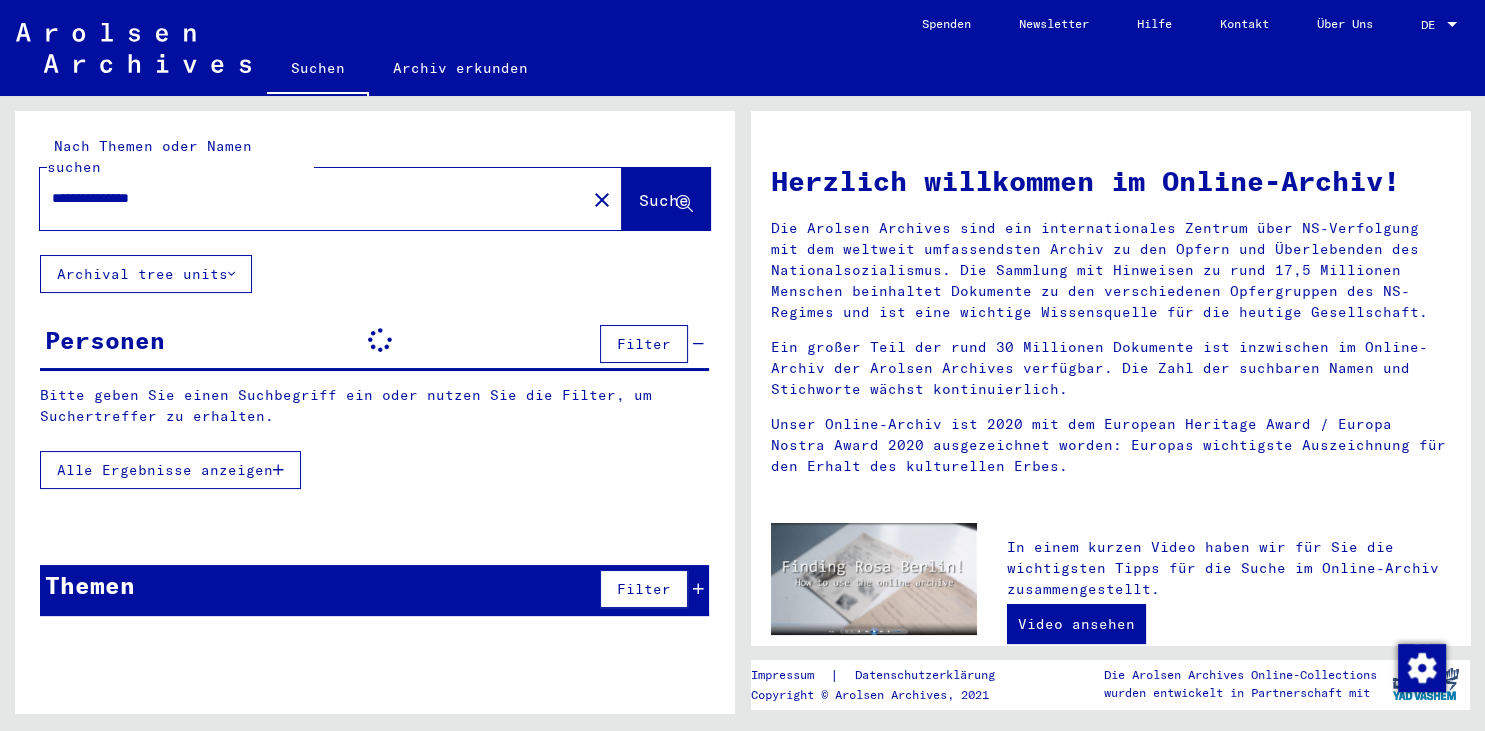 drag, startPoint x: 148, startPoint y: 176, endPoint x: 183, endPoint y: 178, distance: 35.057095 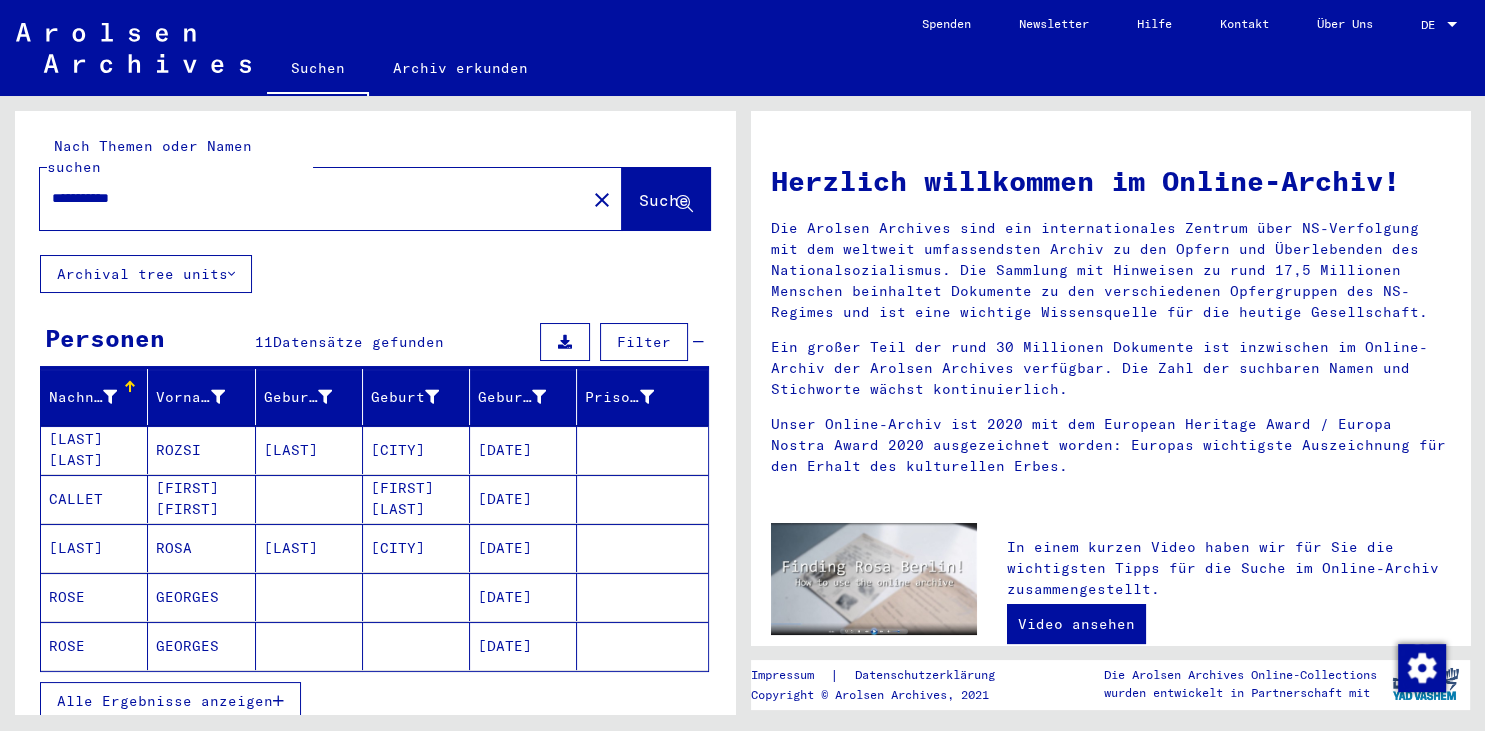 type on "**********" 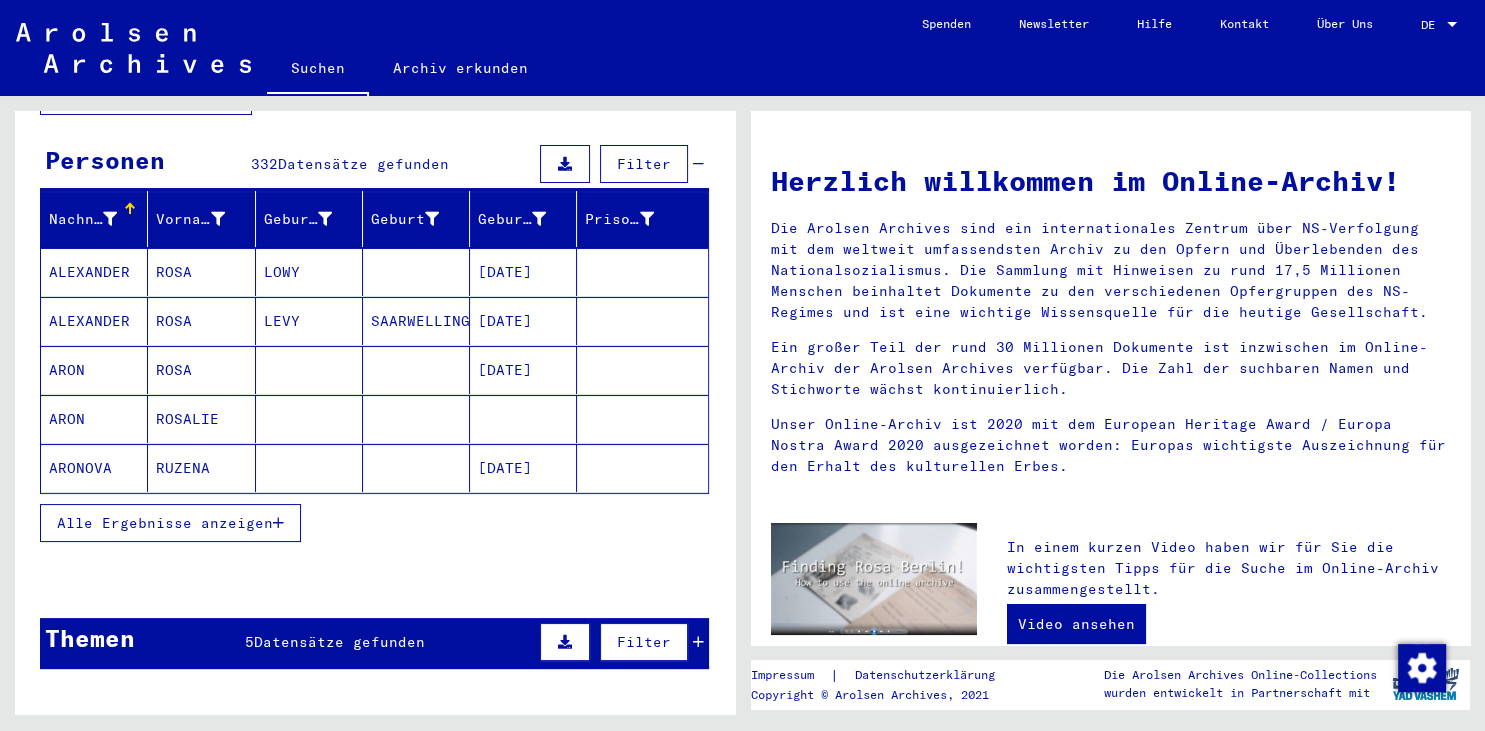 scroll, scrollTop: 221, scrollLeft: 0, axis: vertical 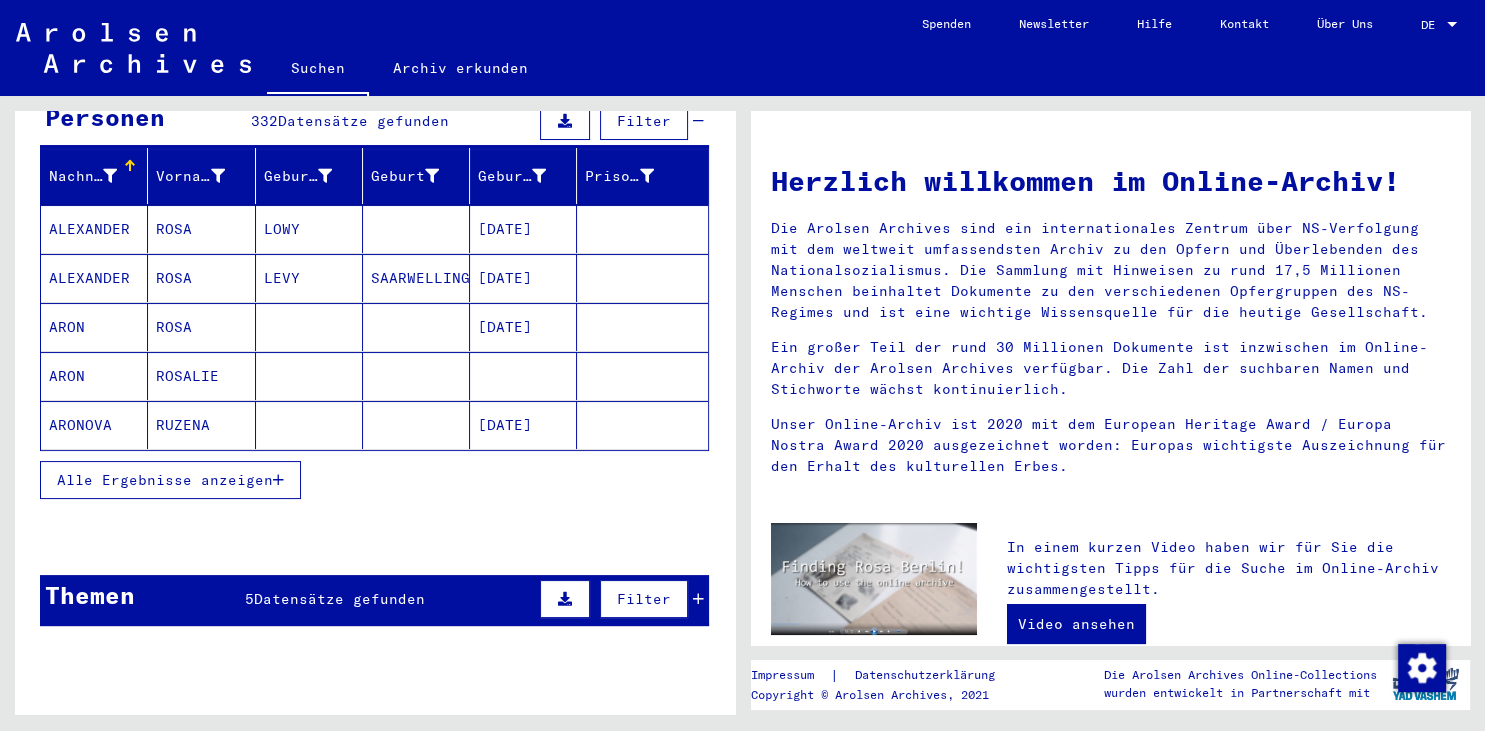 click on "Alle Ergebnisse anzeigen" at bounding box center (165, 480) 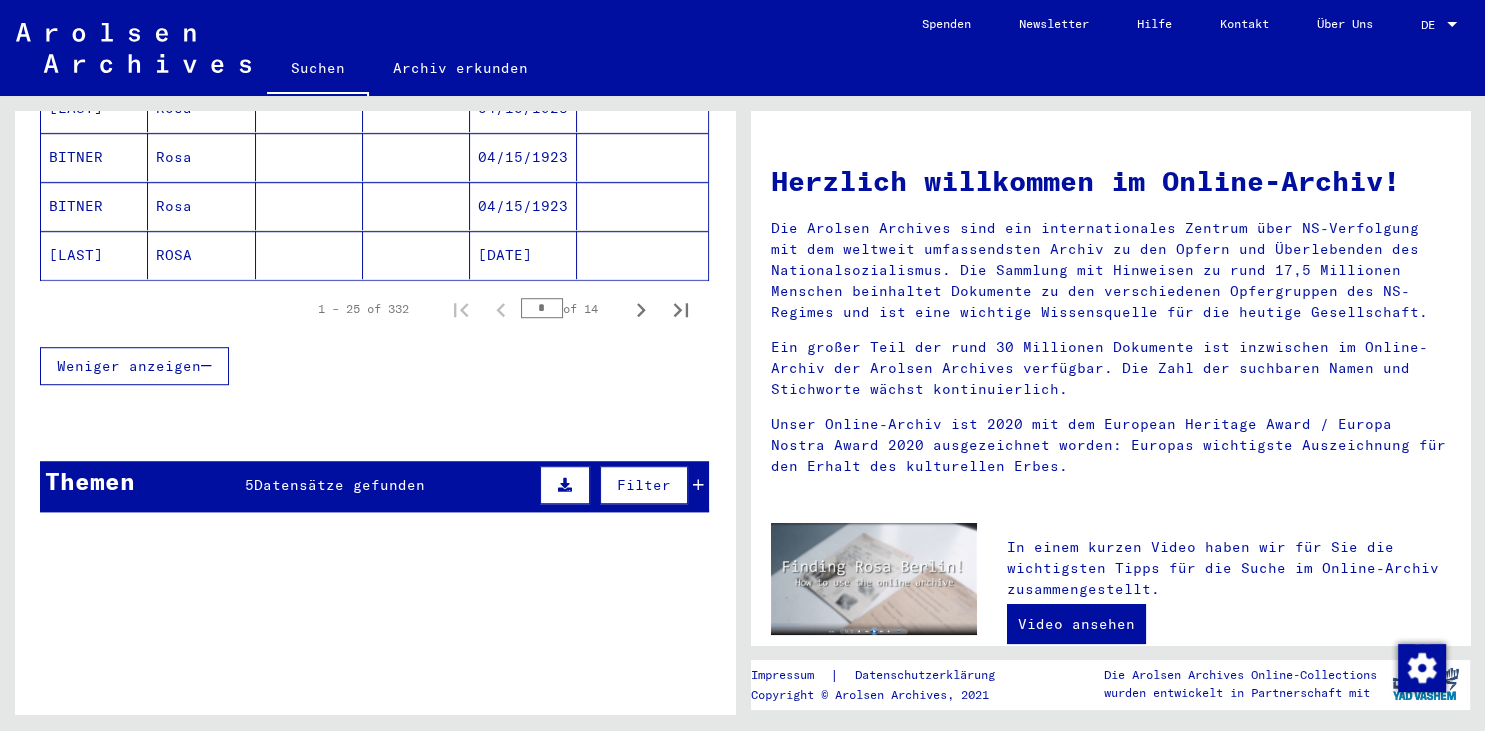 scroll, scrollTop: 1435, scrollLeft: 0, axis: vertical 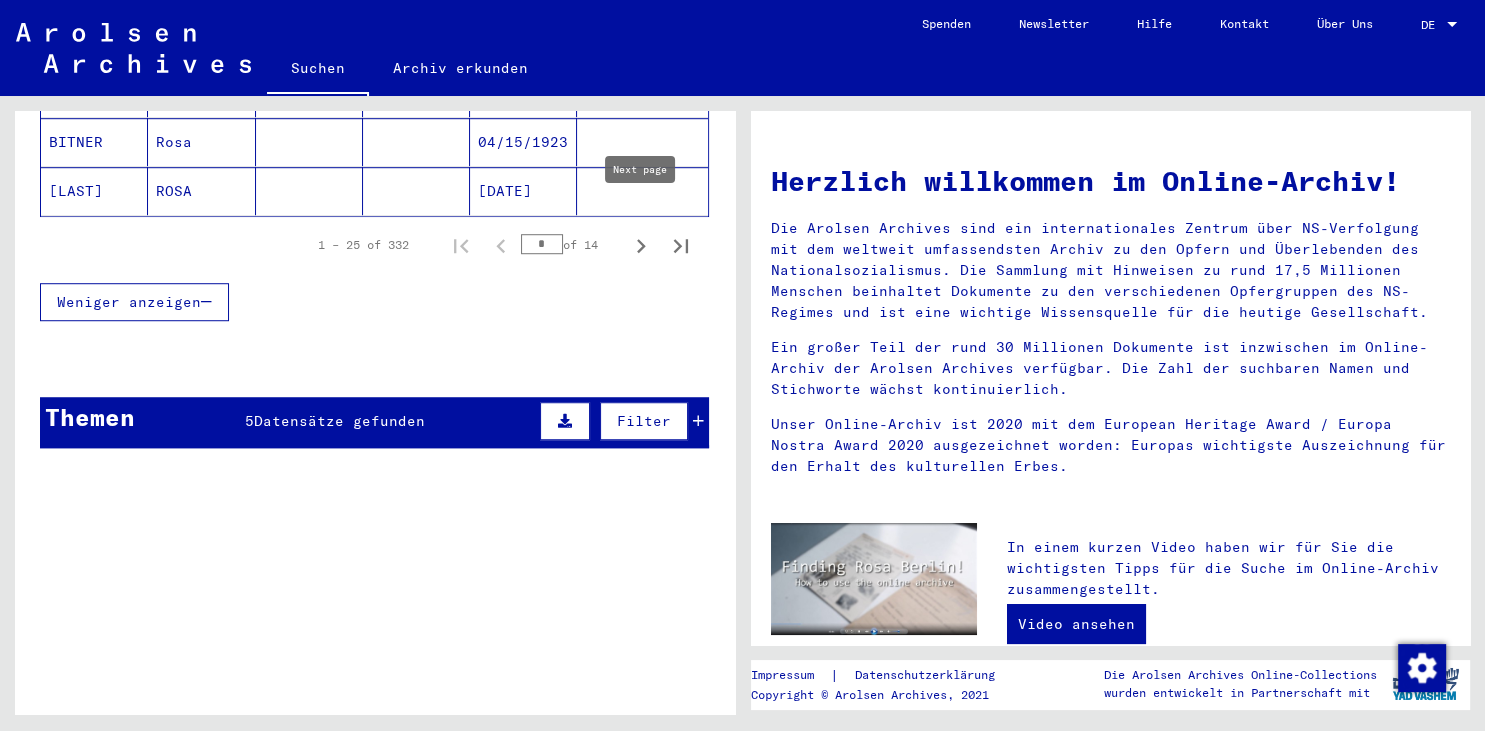 click 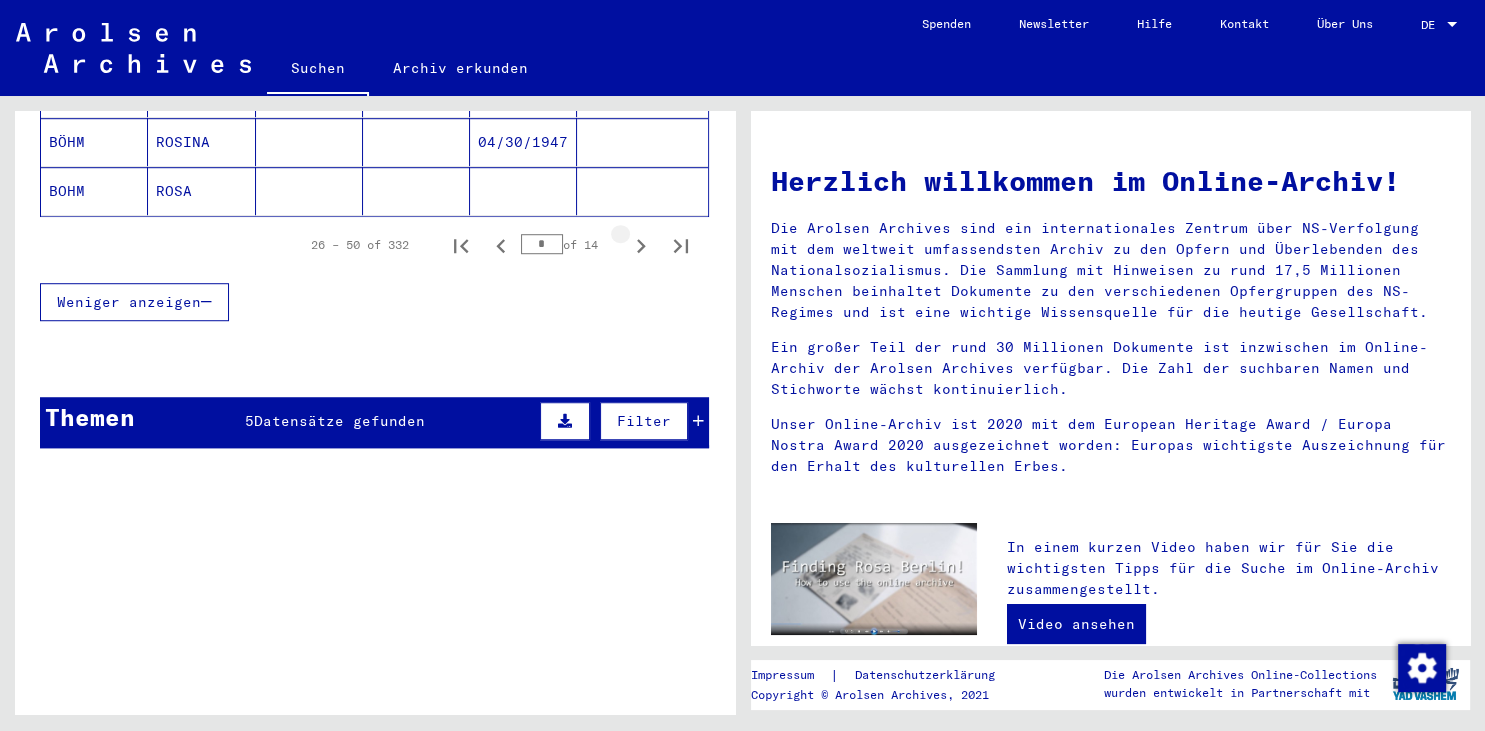 click 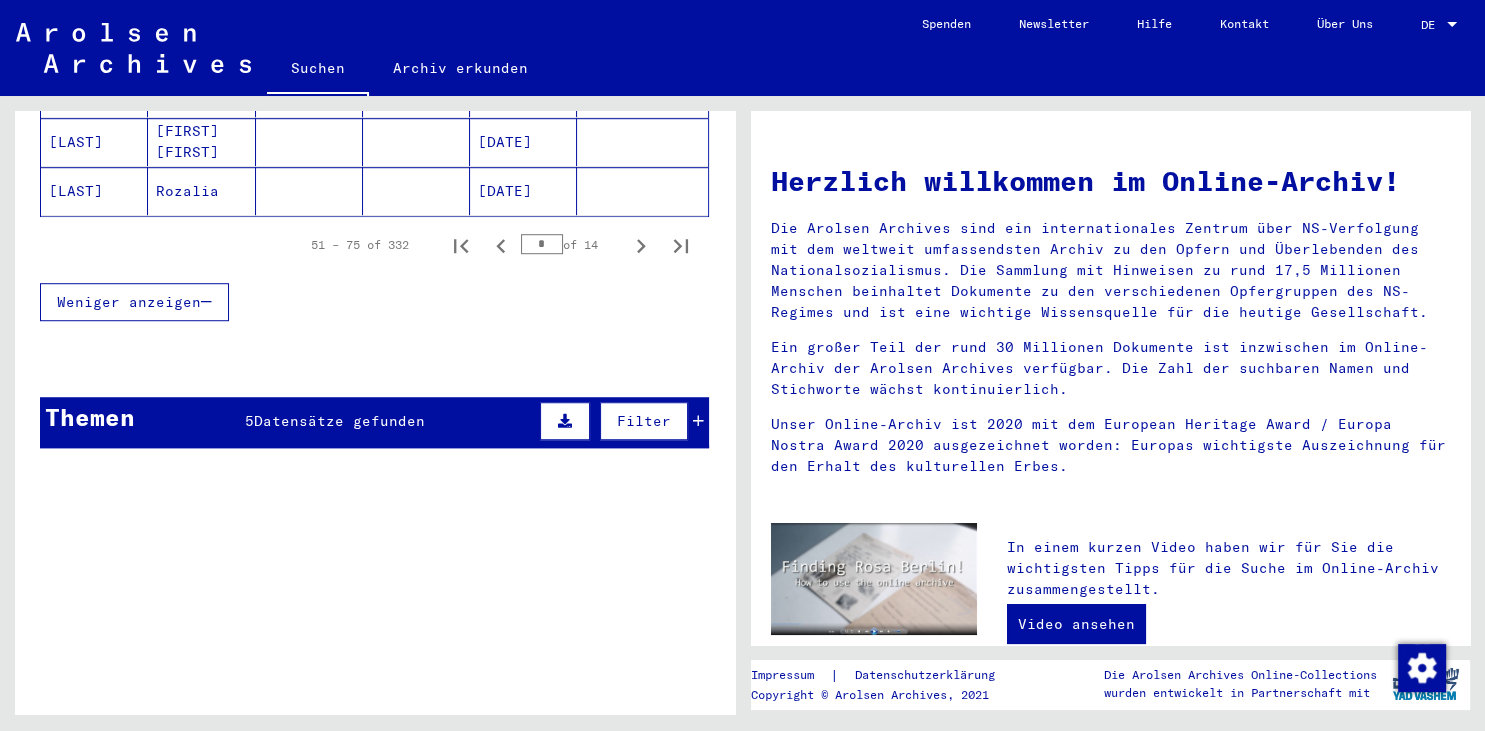 click 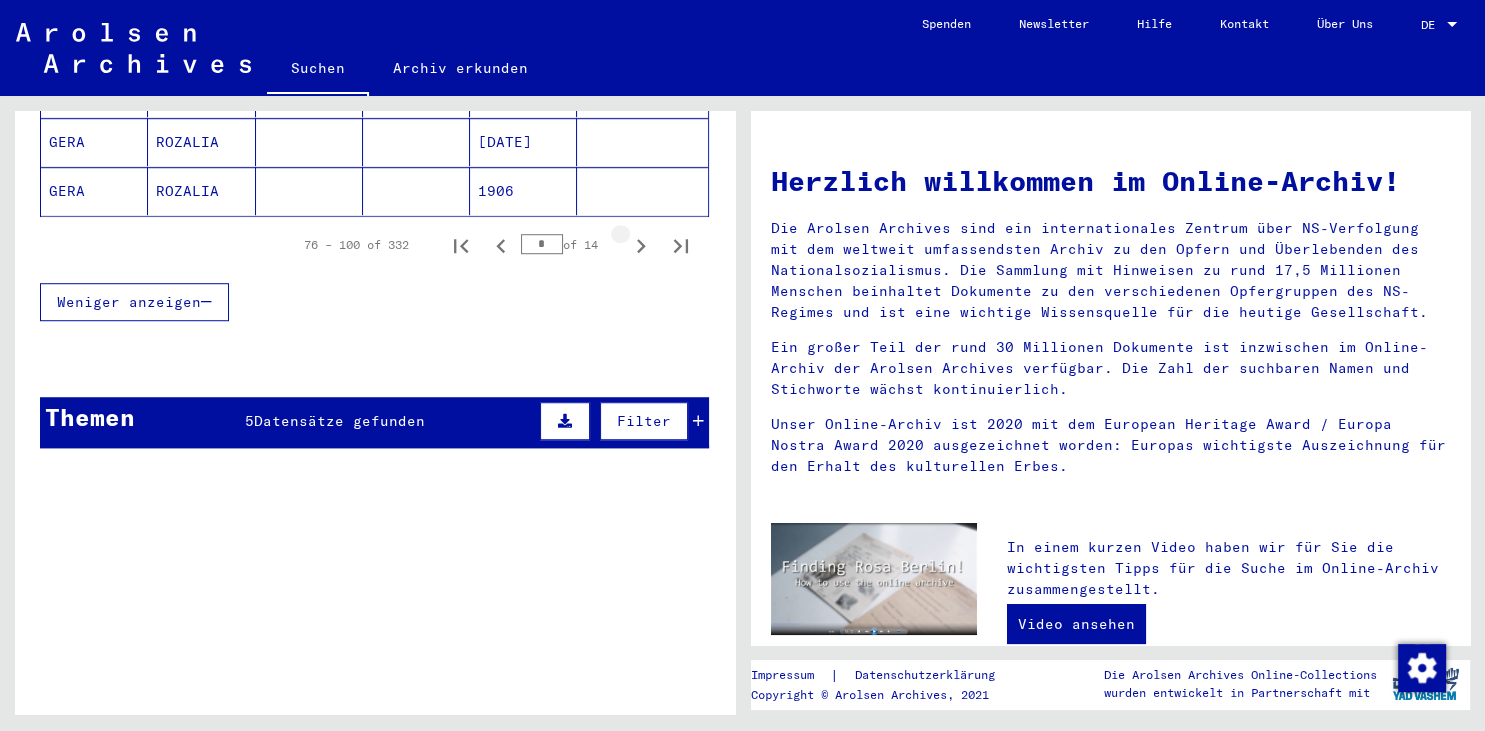 click 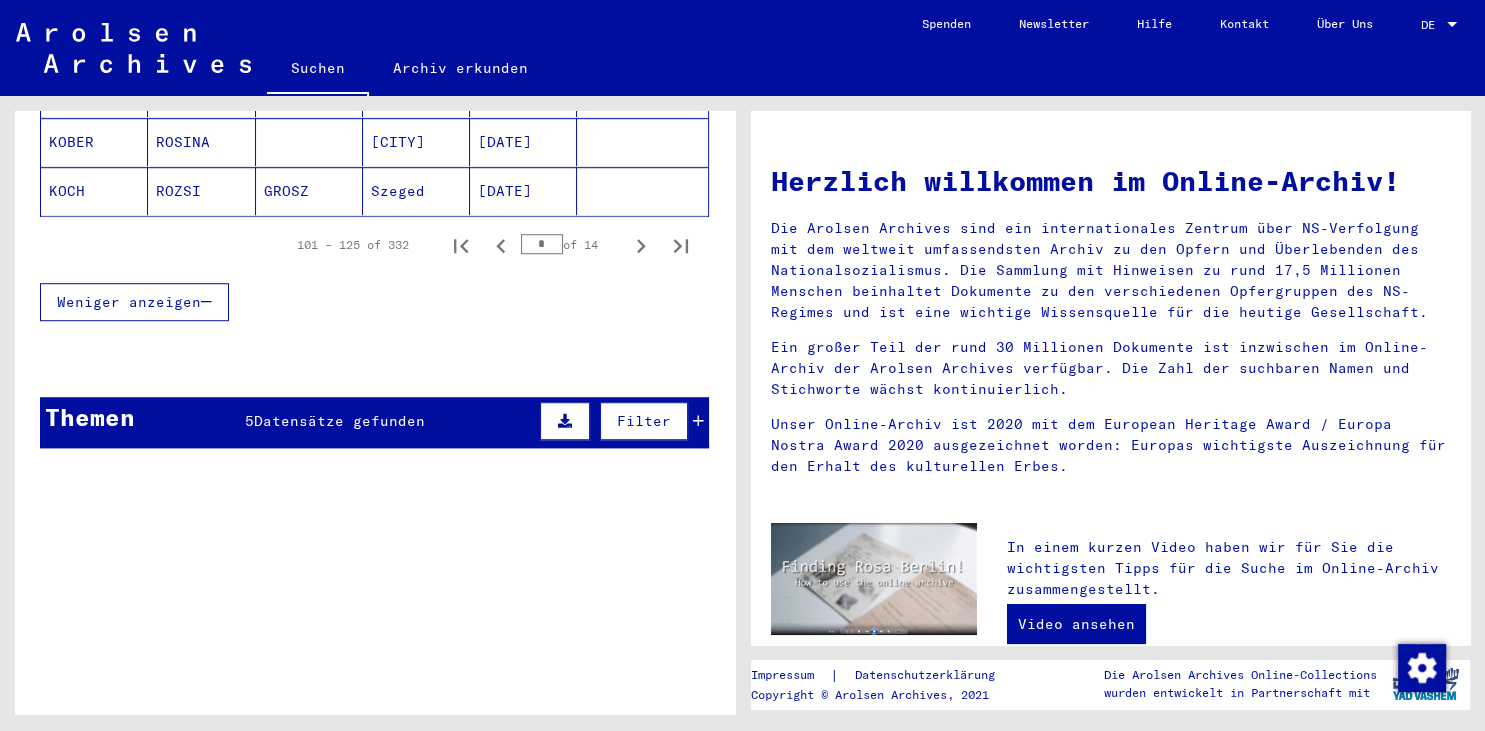 click 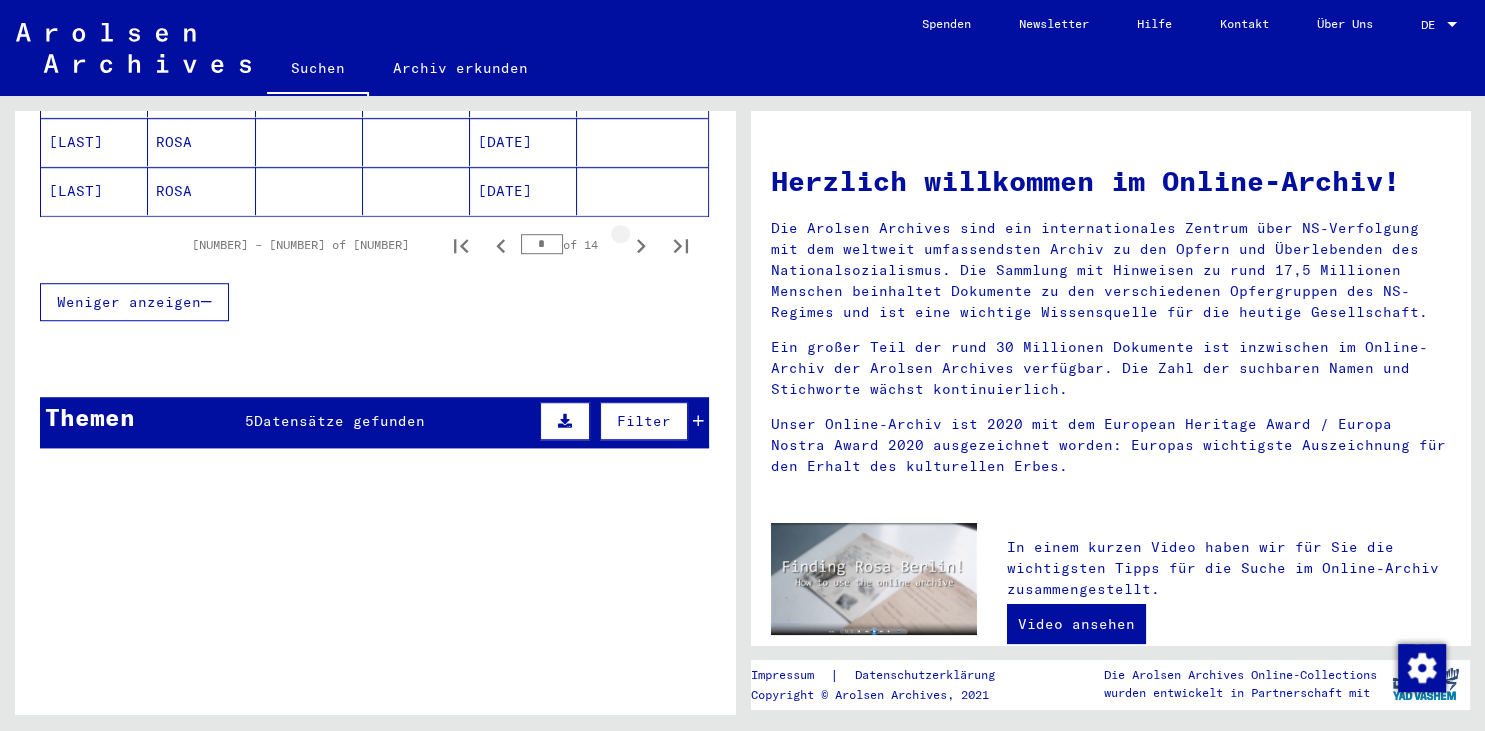click 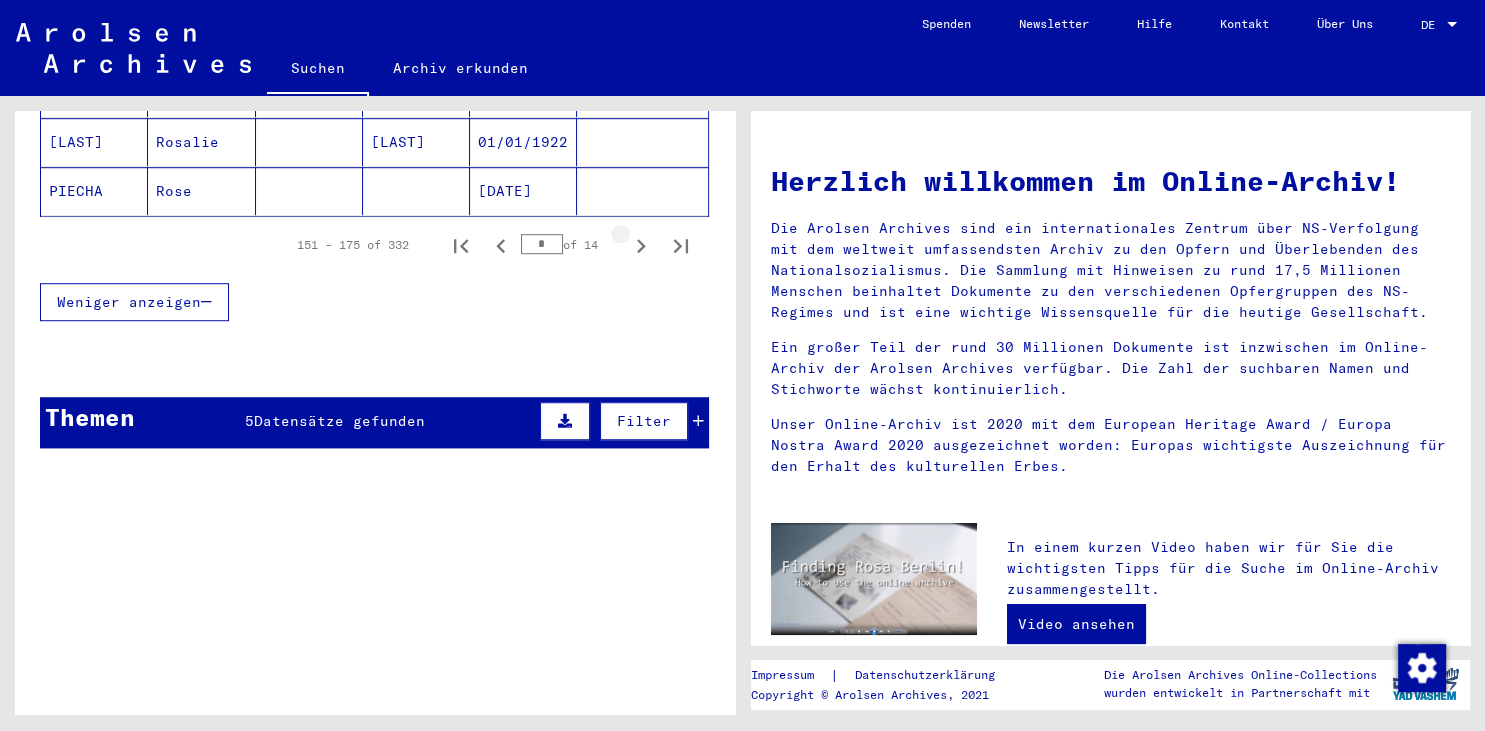 click 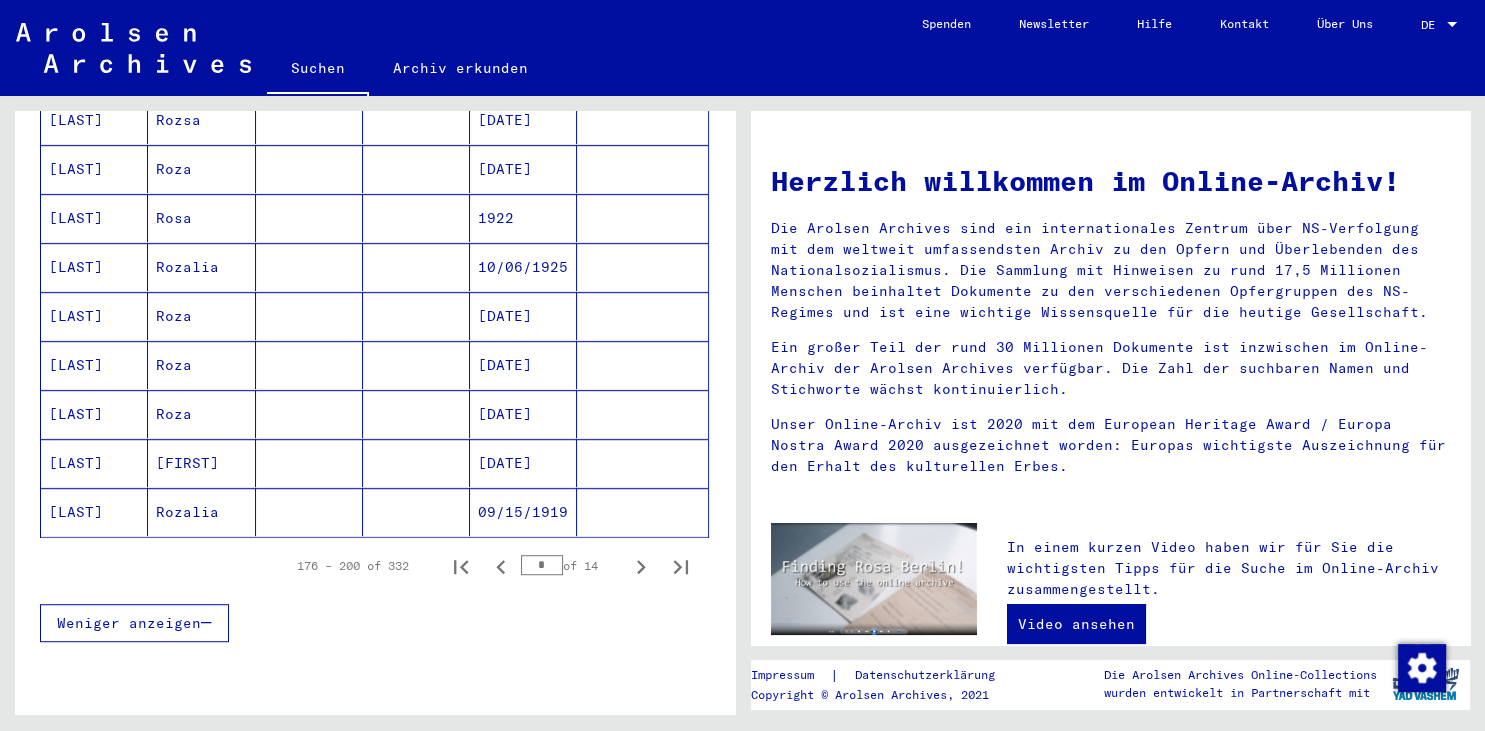 scroll, scrollTop: 1104, scrollLeft: 0, axis: vertical 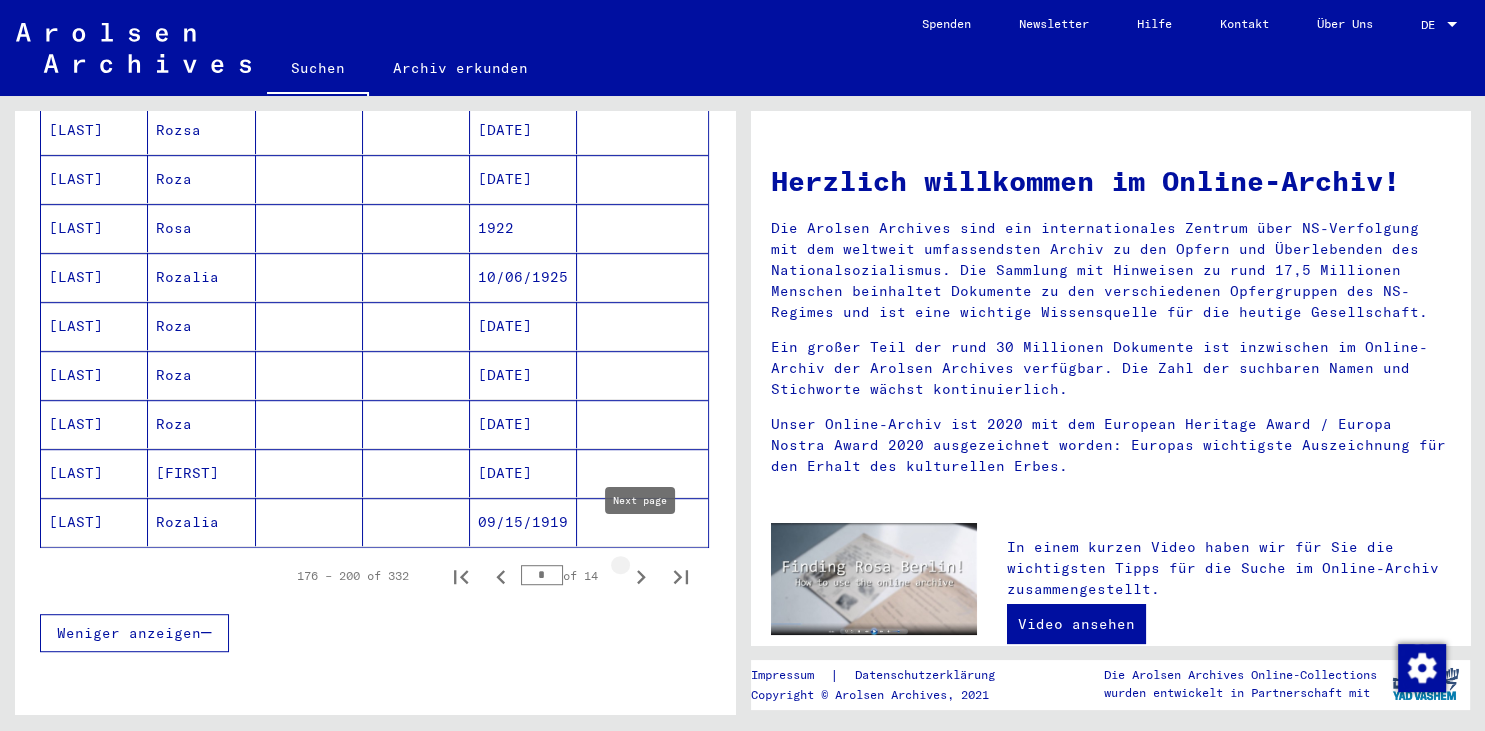 click 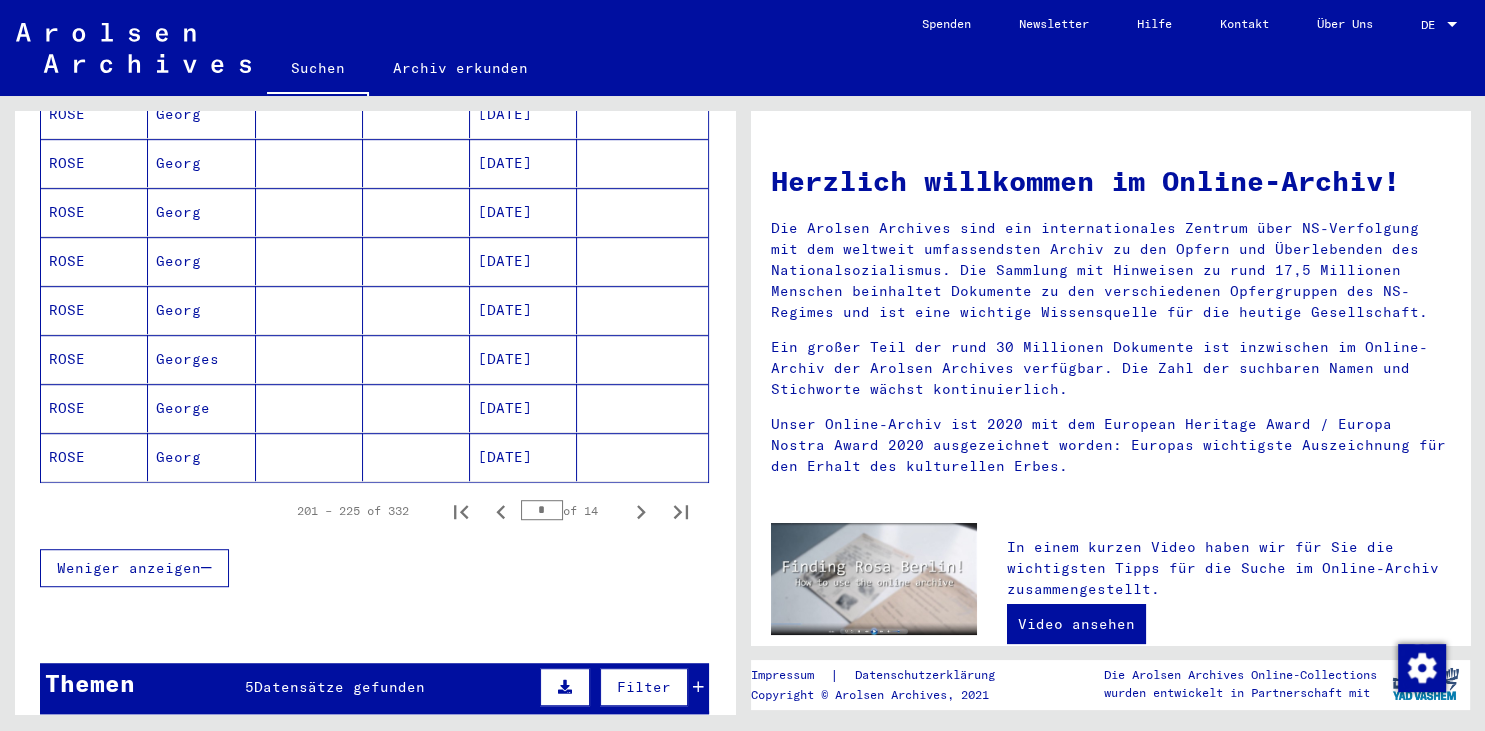 scroll, scrollTop: 1214, scrollLeft: 0, axis: vertical 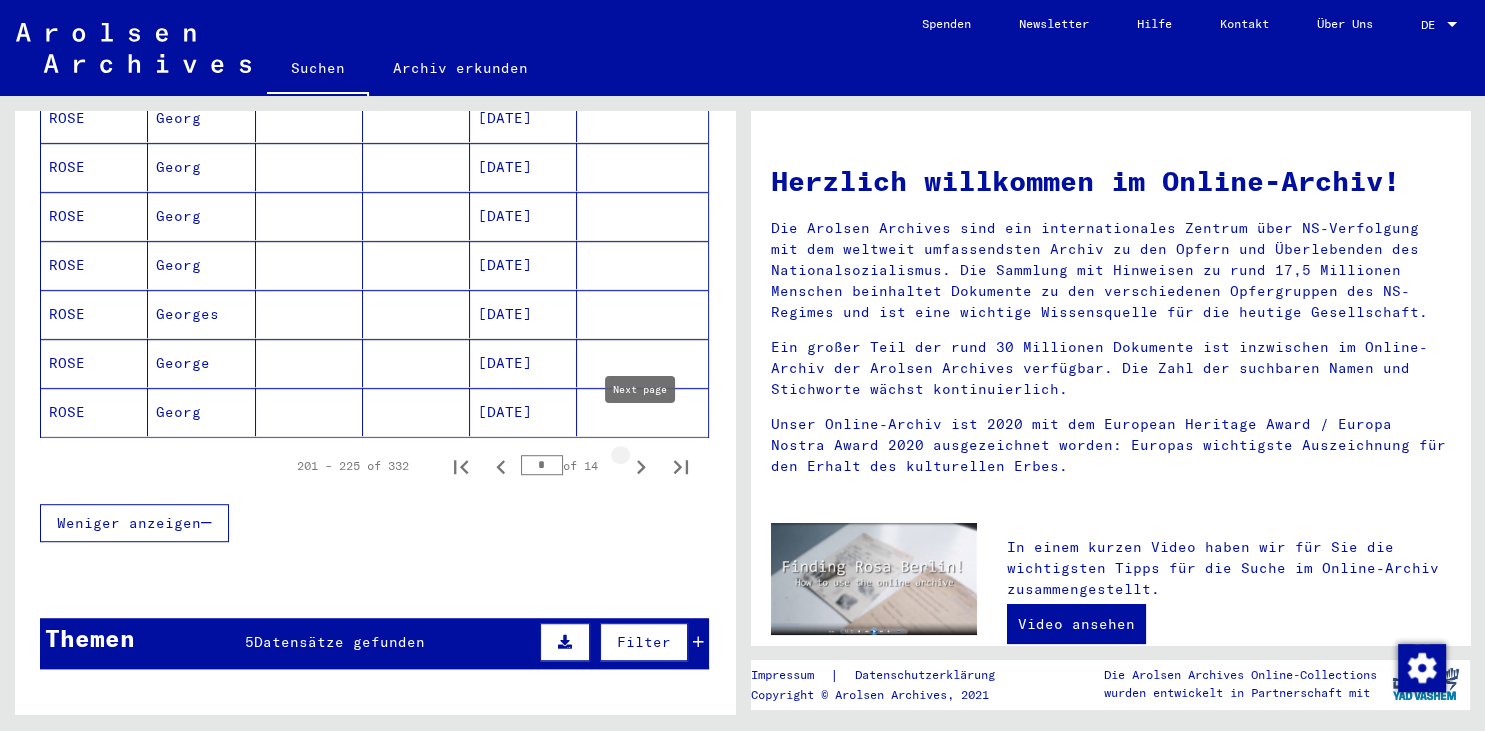 click 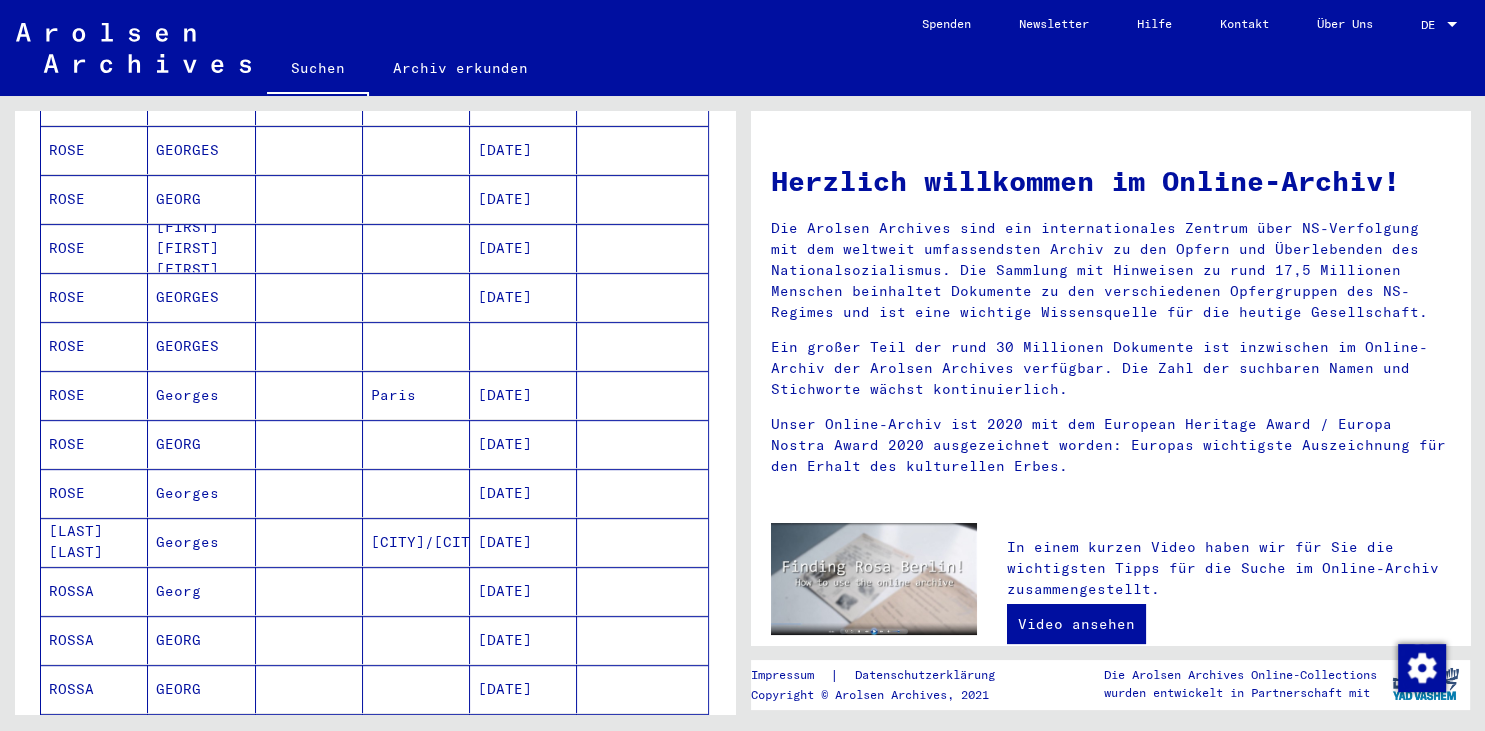scroll, scrollTop: 662, scrollLeft: 0, axis: vertical 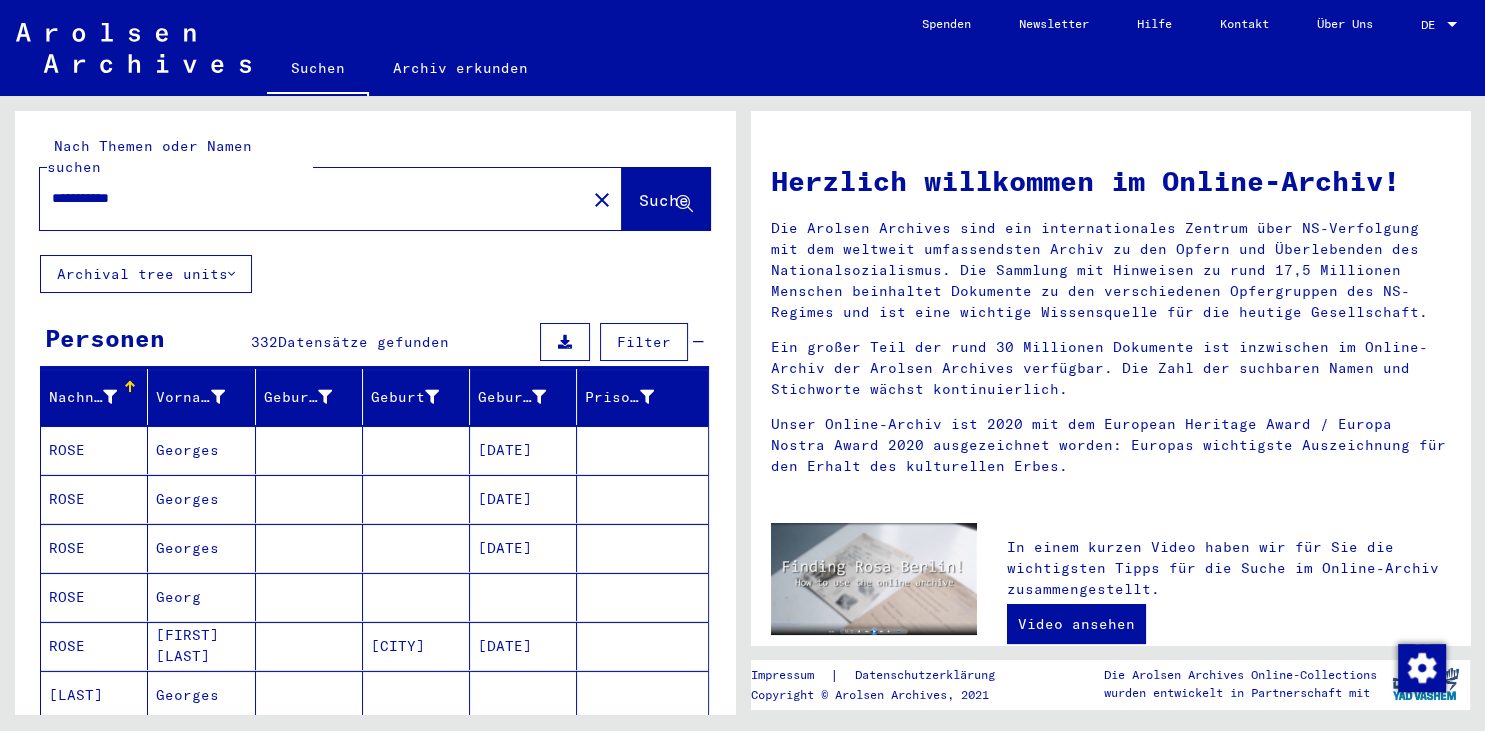 drag, startPoint x: 54, startPoint y: 174, endPoint x: 111, endPoint y: 178, distance: 57.14018 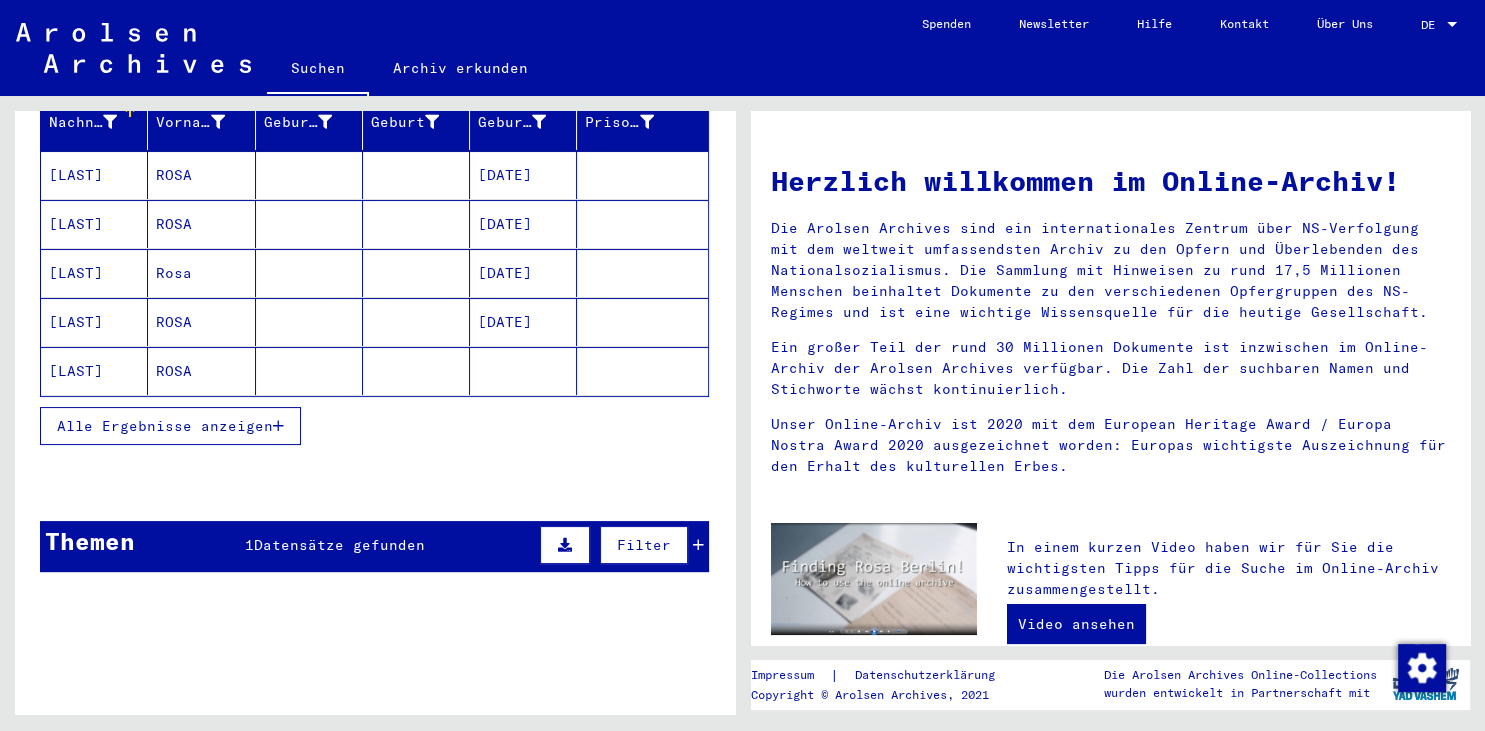 scroll, scrollTop: 278, scrollLeft: 0, axis: vertical 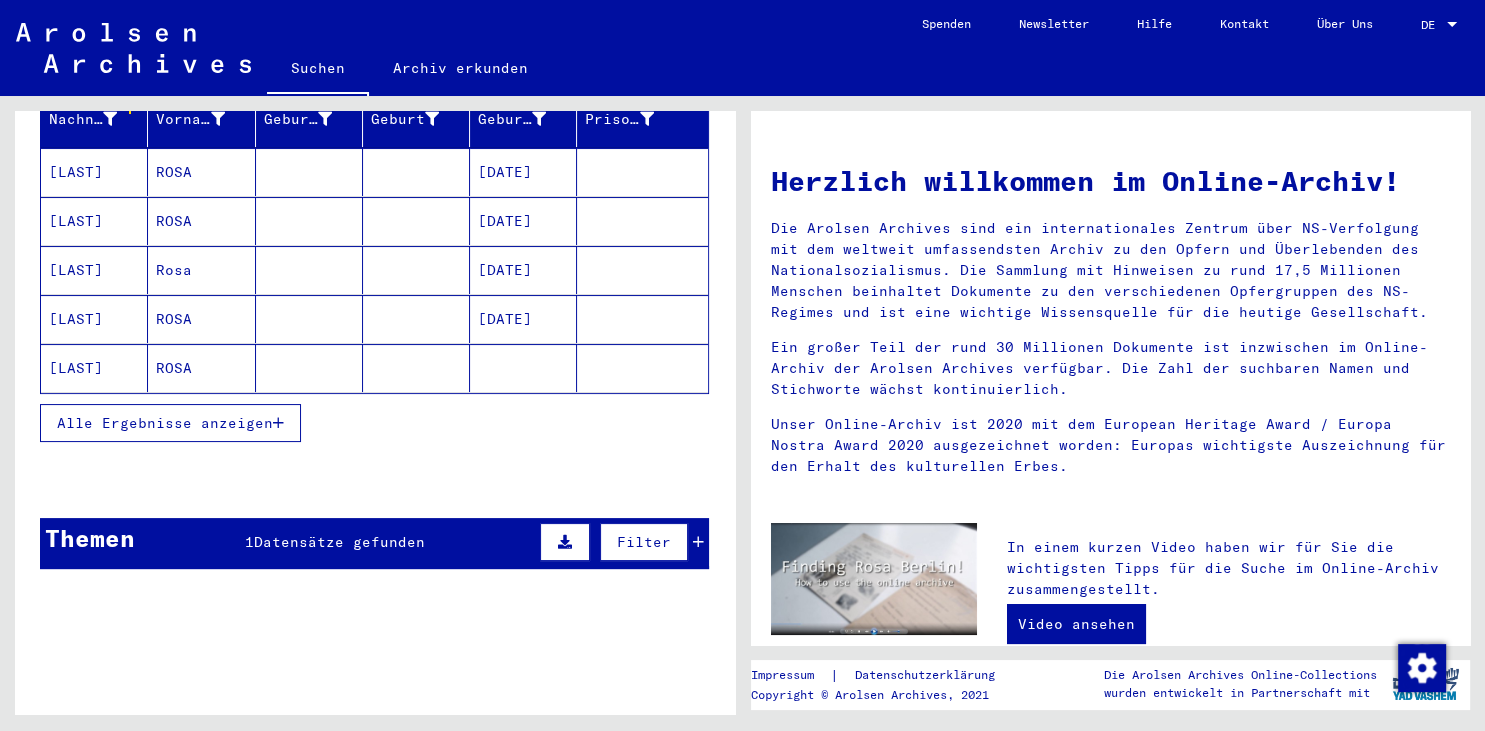 click on "Datensätze gefunden" at bounding box center (339, 542) 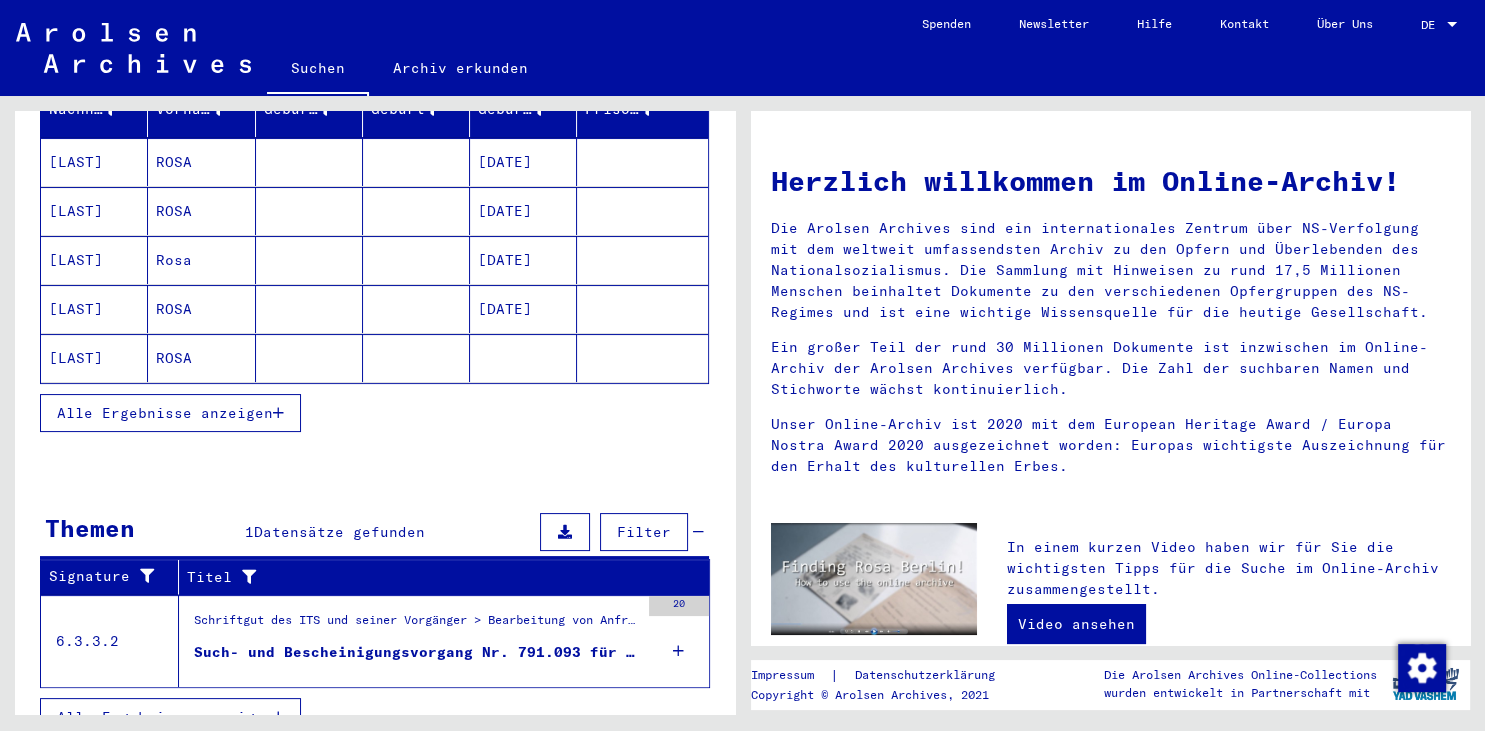 scroll, scrollTop: 294, scrollLeft: 0, axis: vertical 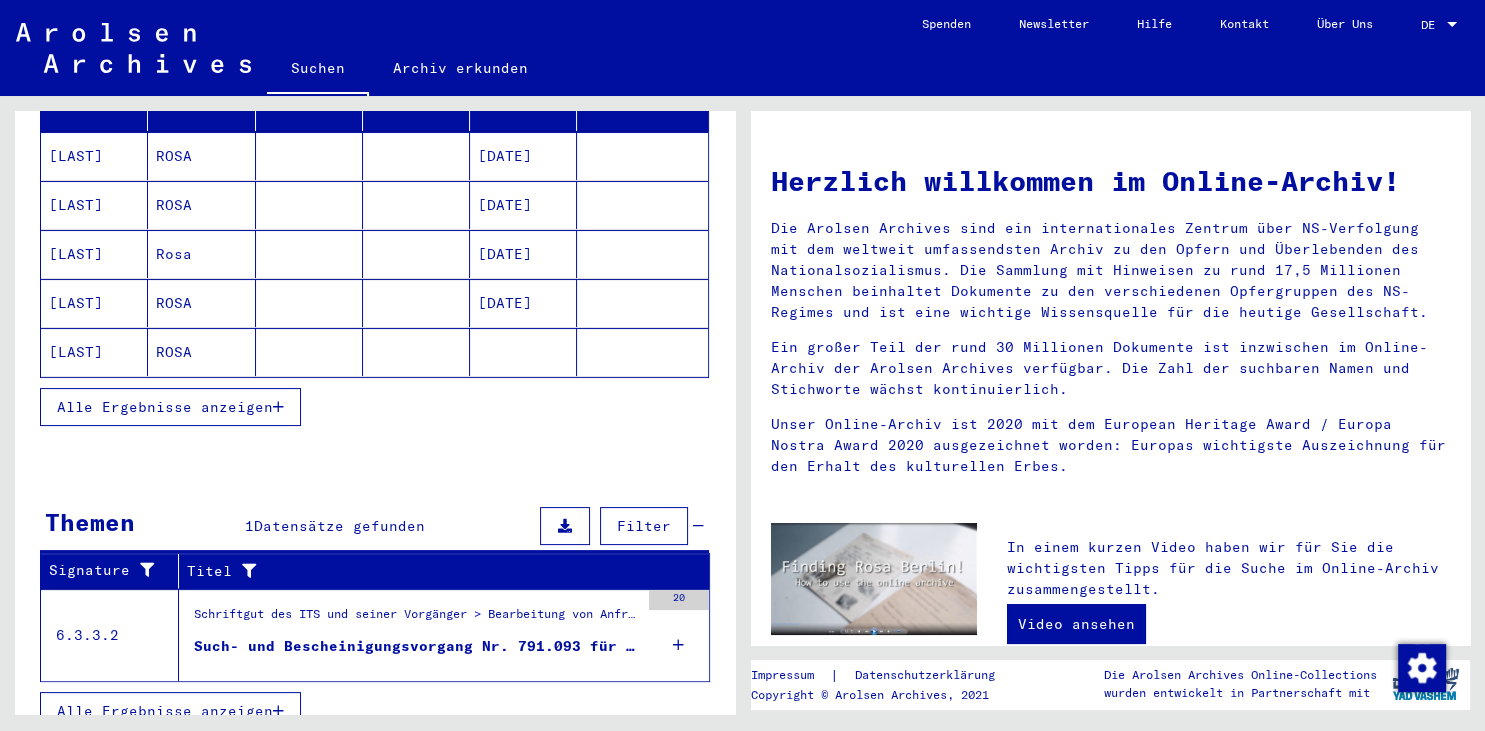 click on "Such- und Bescheinigungsvorgang Nr. 791.093 für [LAST], [LAST] geboren [DATE]" at bounding box center (416, 646) 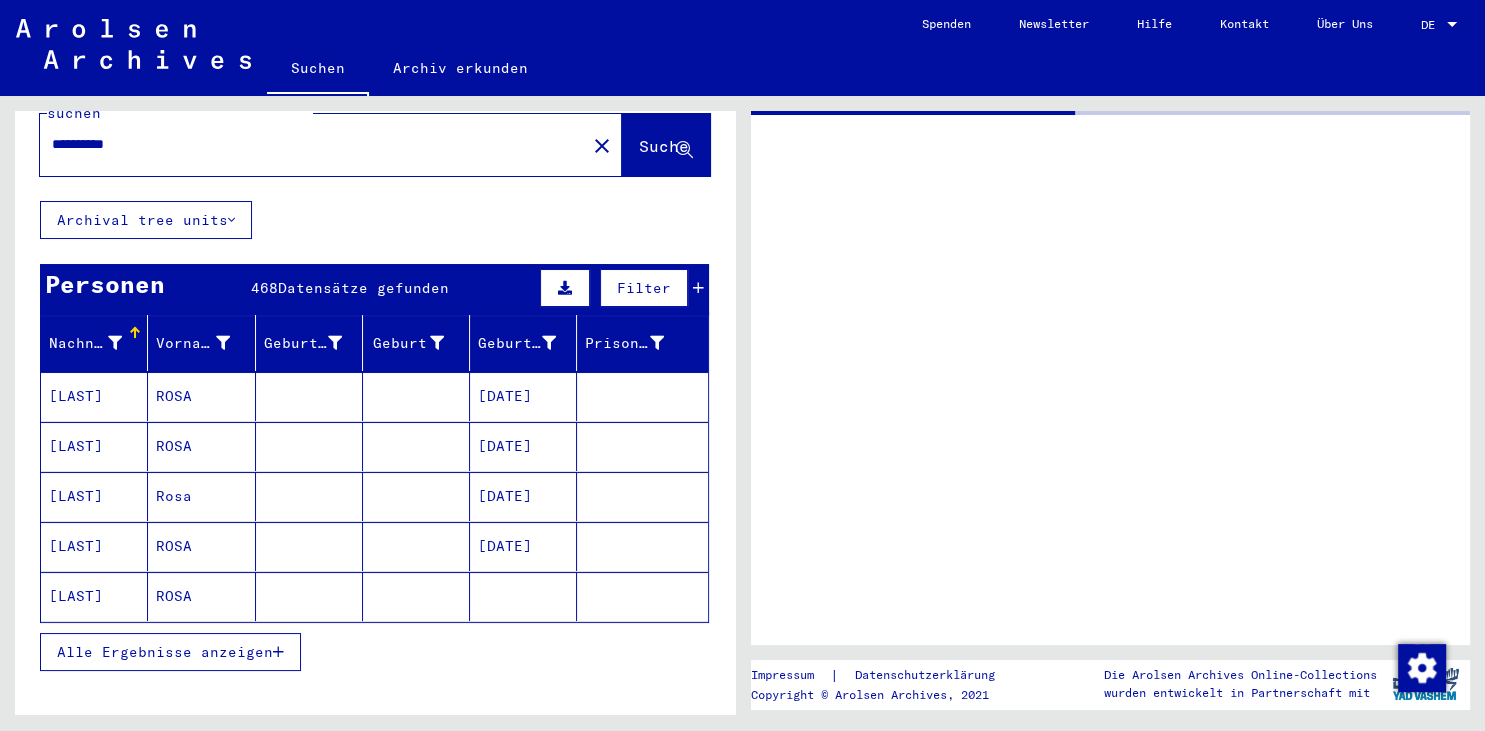 scroll, scrollTop: 0, scrollLeft: 0, axis: both 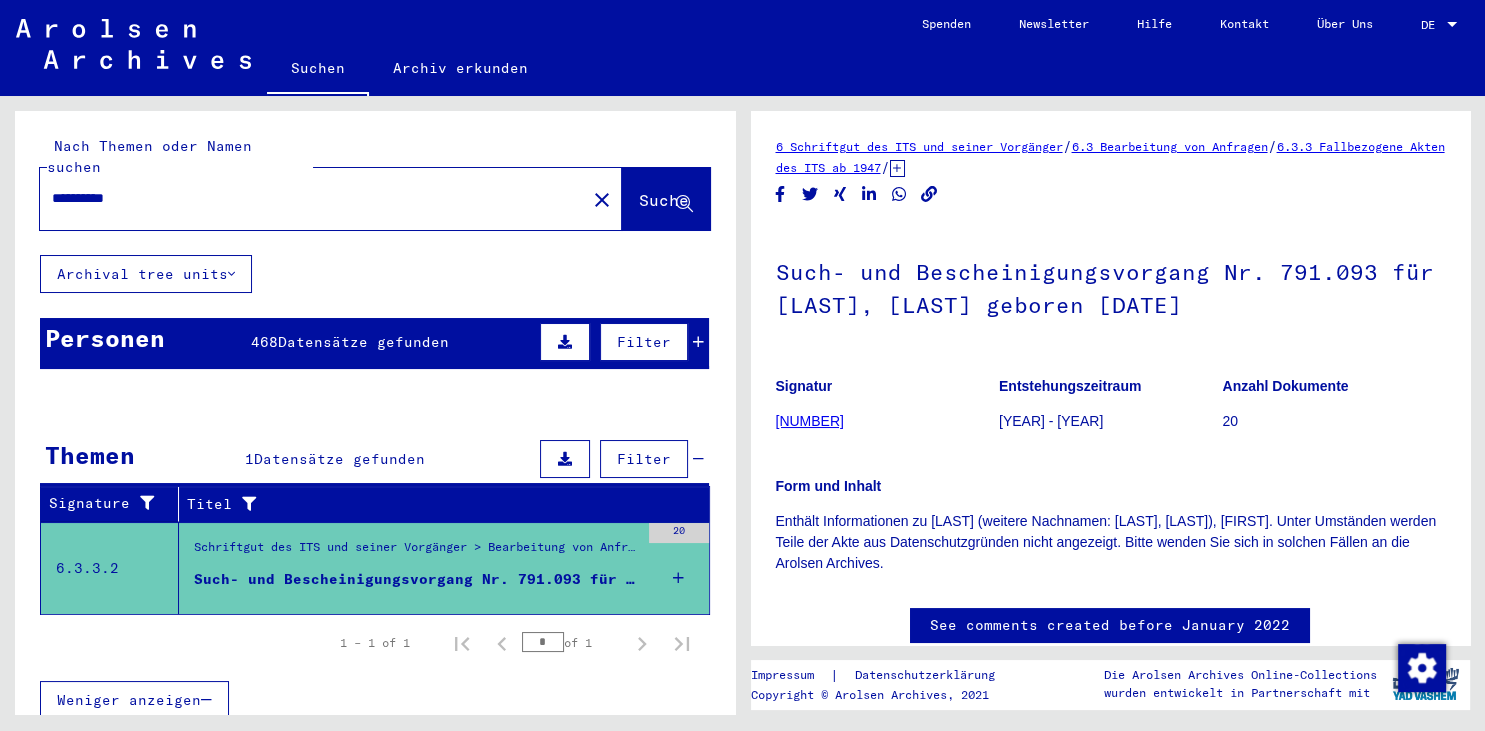click on "*********" at bounding box center (313, 198) 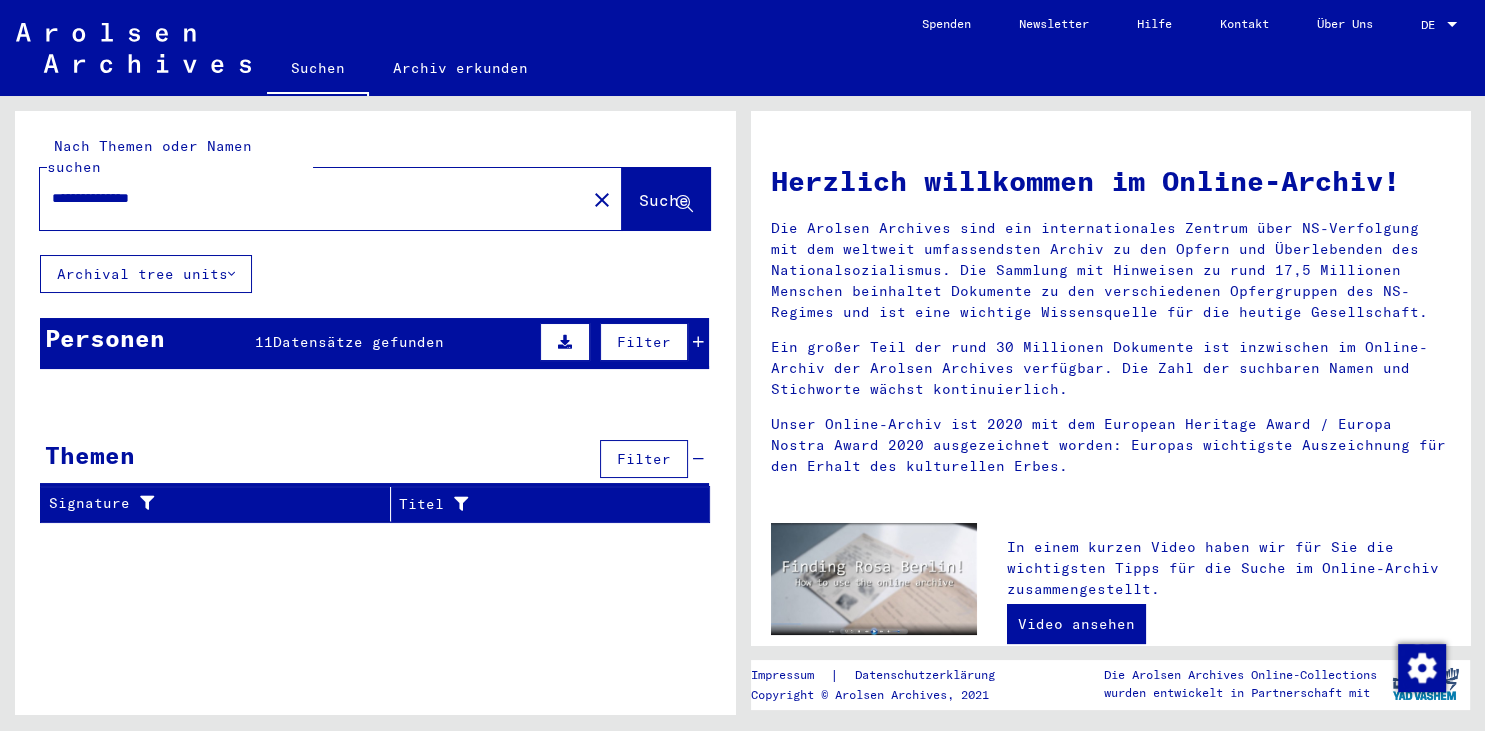 click on "Datensätze gefunden" at bounding box center [358, 342] 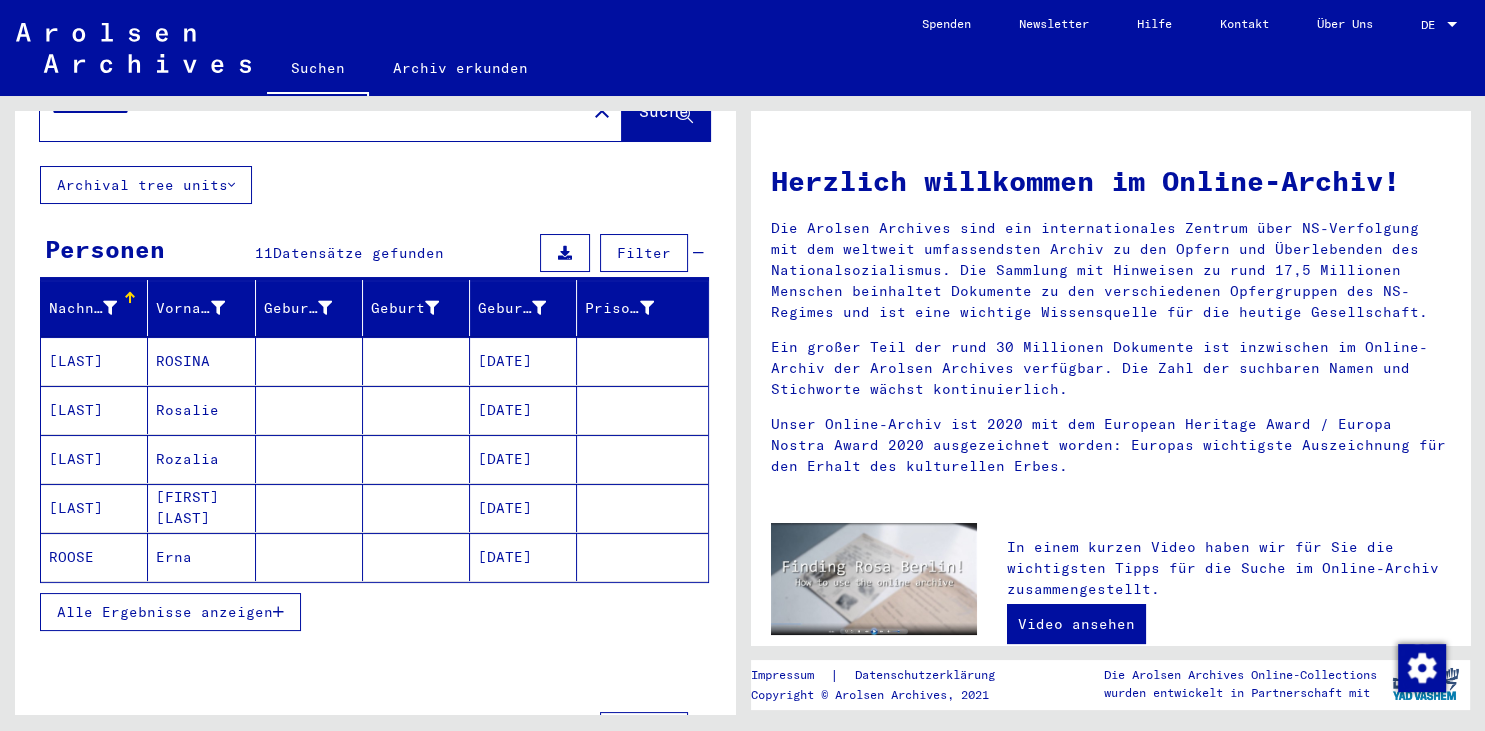 scroll, scrollTop: 144, scrollLeft: 0, axis: vertical 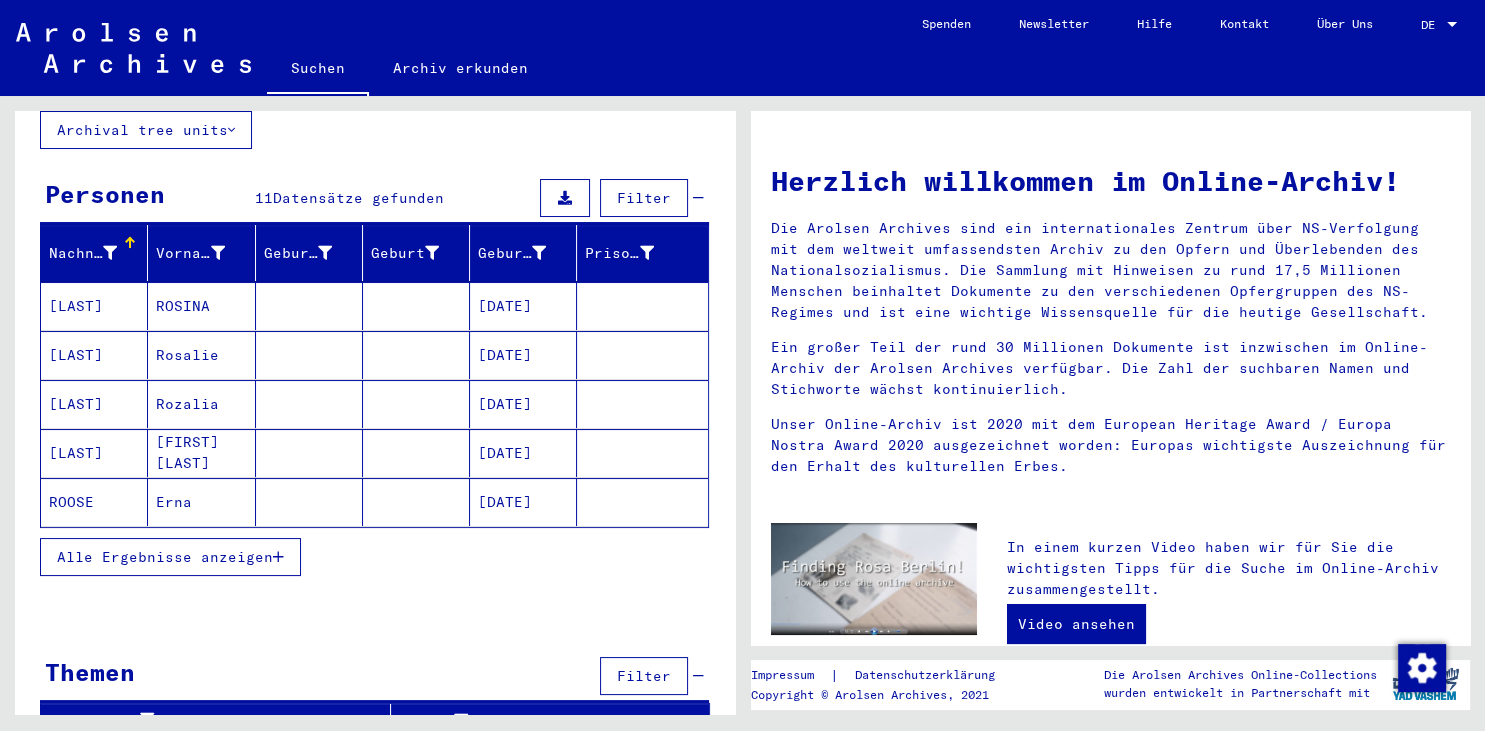 click on "Alle Ergebnisse anzeigen" at bounding box center (165, 557) 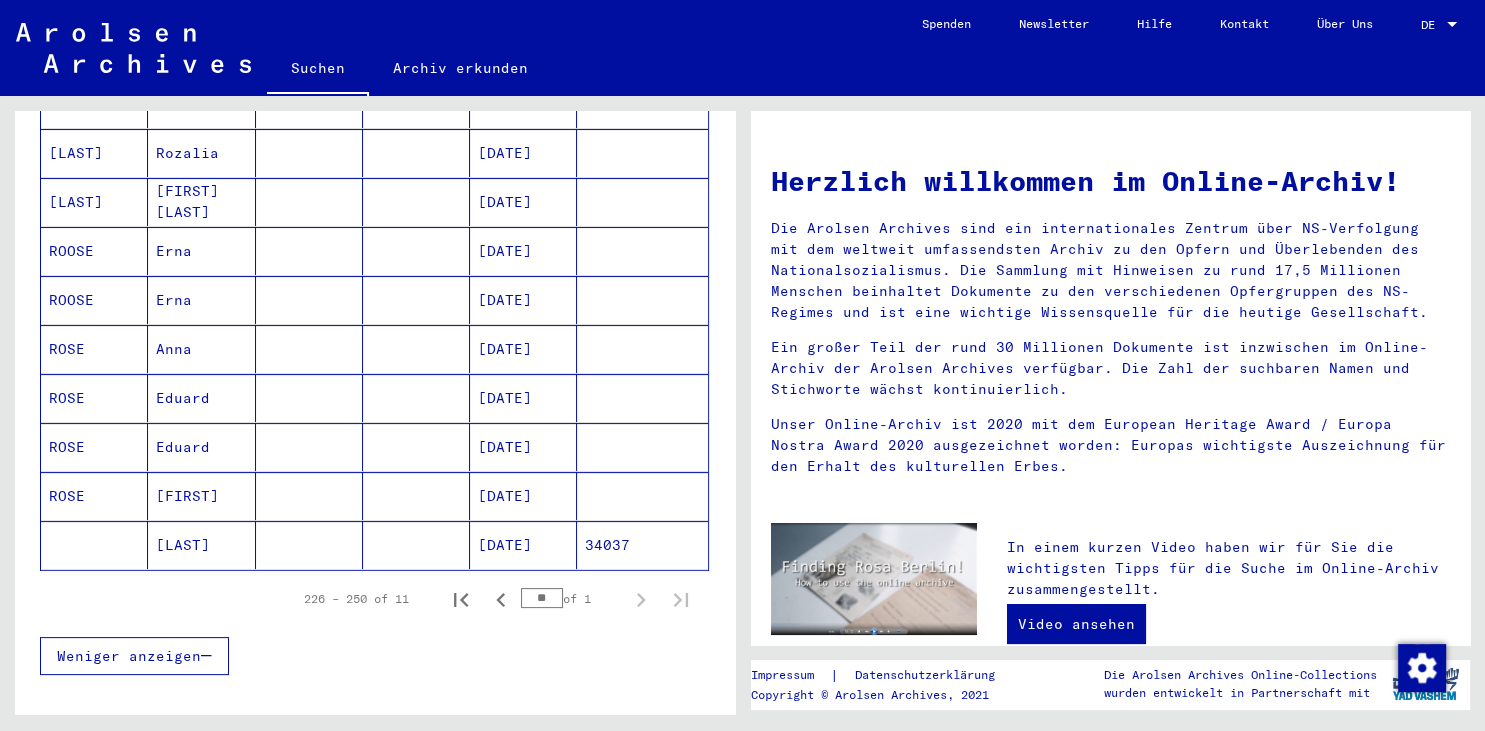 scroll, scrollTop: 475, scrollLeft: 0, axis: vertical 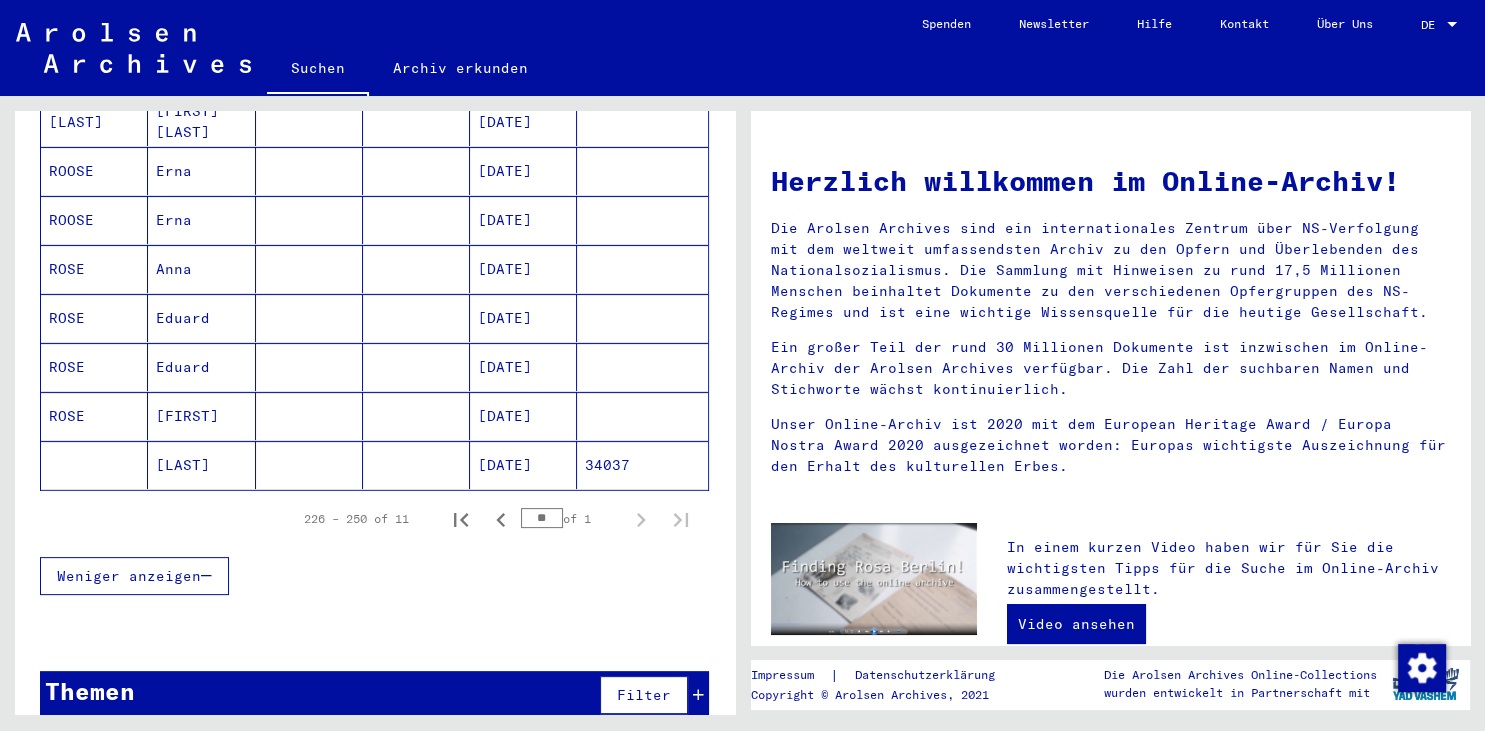 click on "[DATE]" 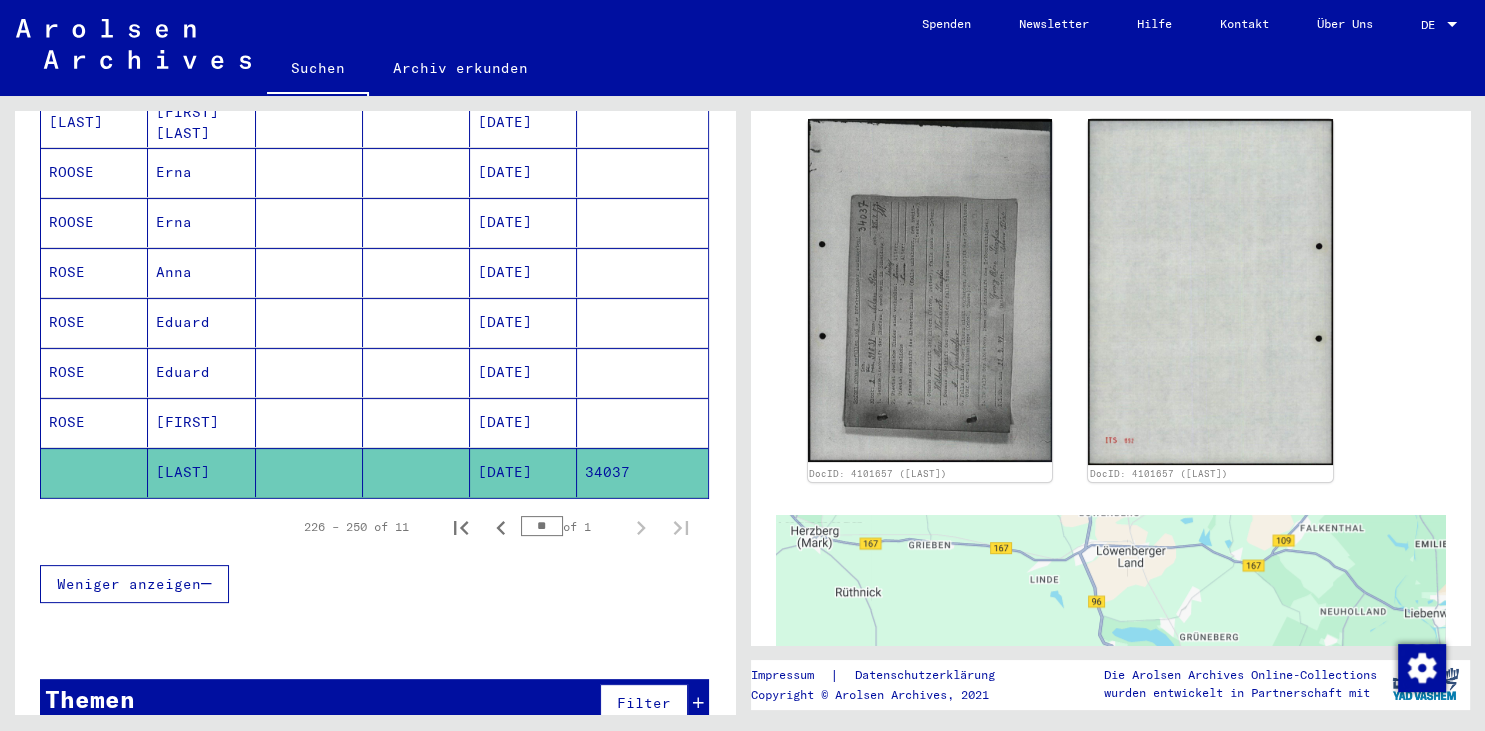 scroll, scrollTop: 221, scrollLeft: 0, axis: vertical 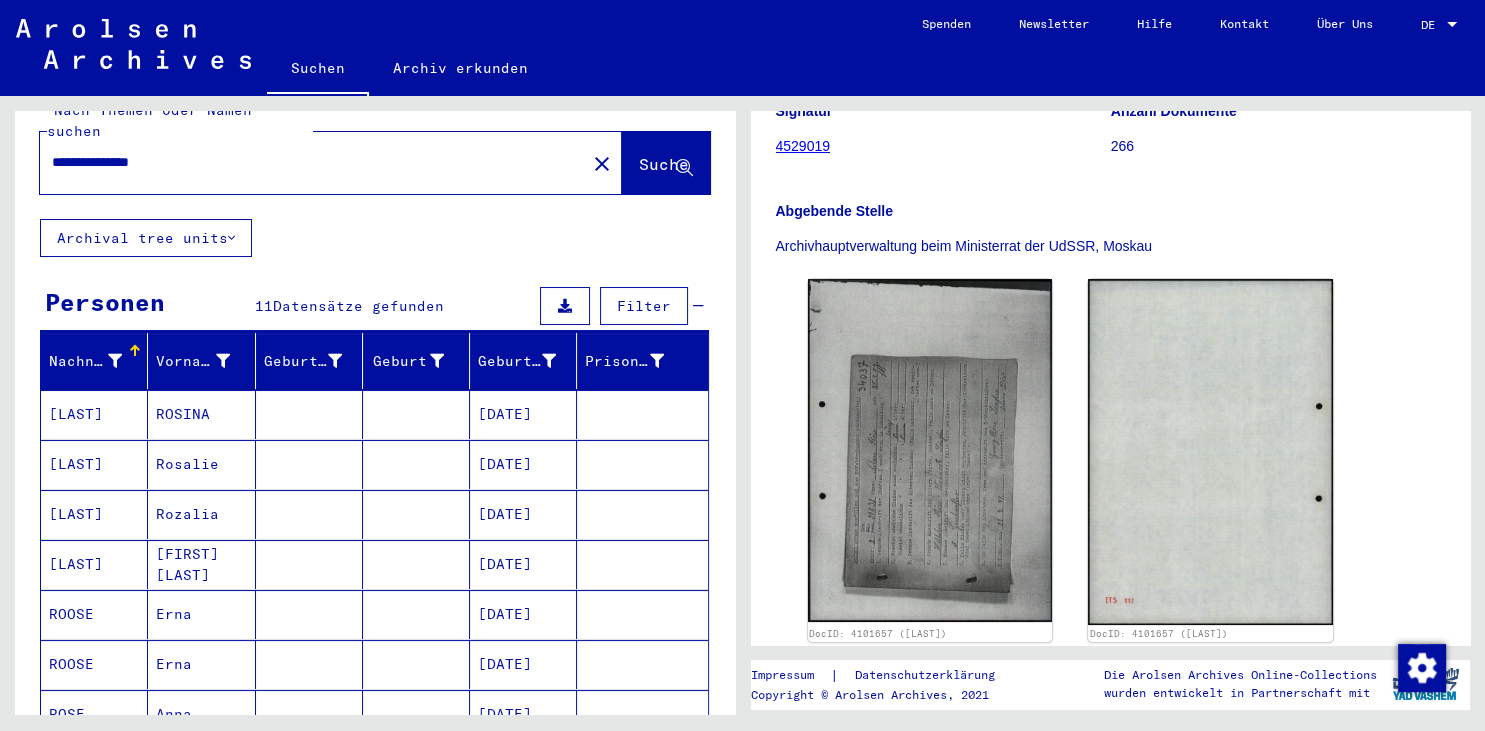 click on "**********" at bounding box center [313, 162] 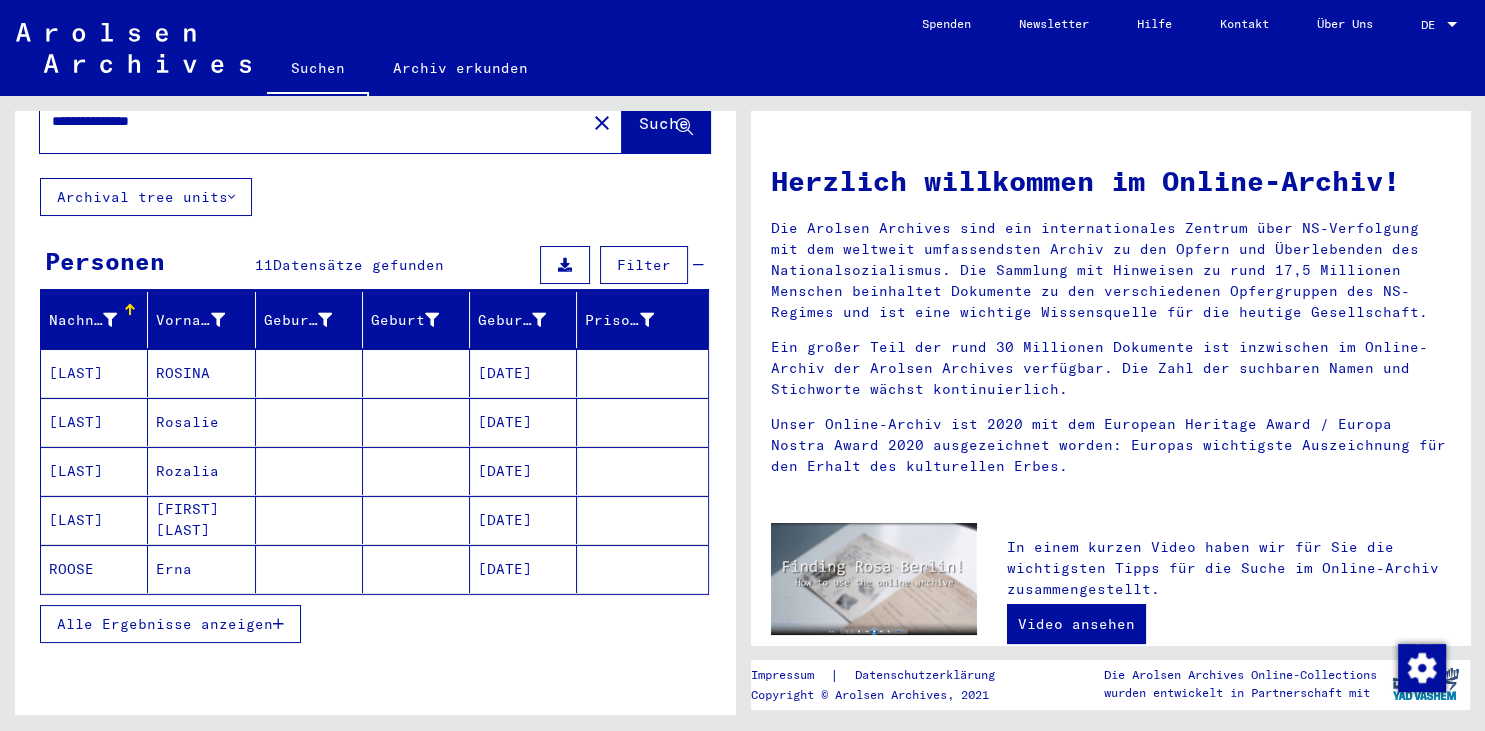 scroll, scrollTop: 128, scrollLeft: 0, axis: vertical 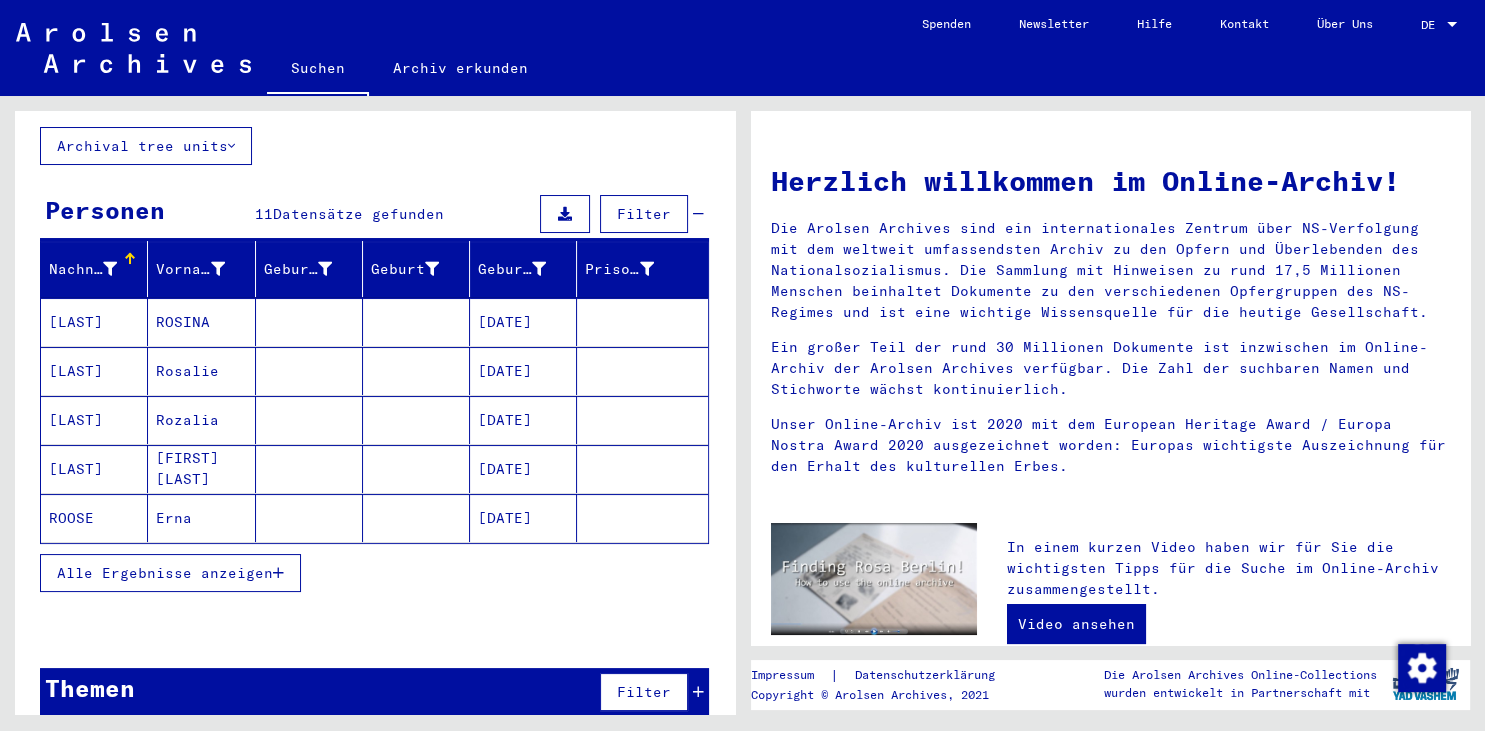 click on "Alle Ergebnisse anzeigen" at bounding box center [165, 573] 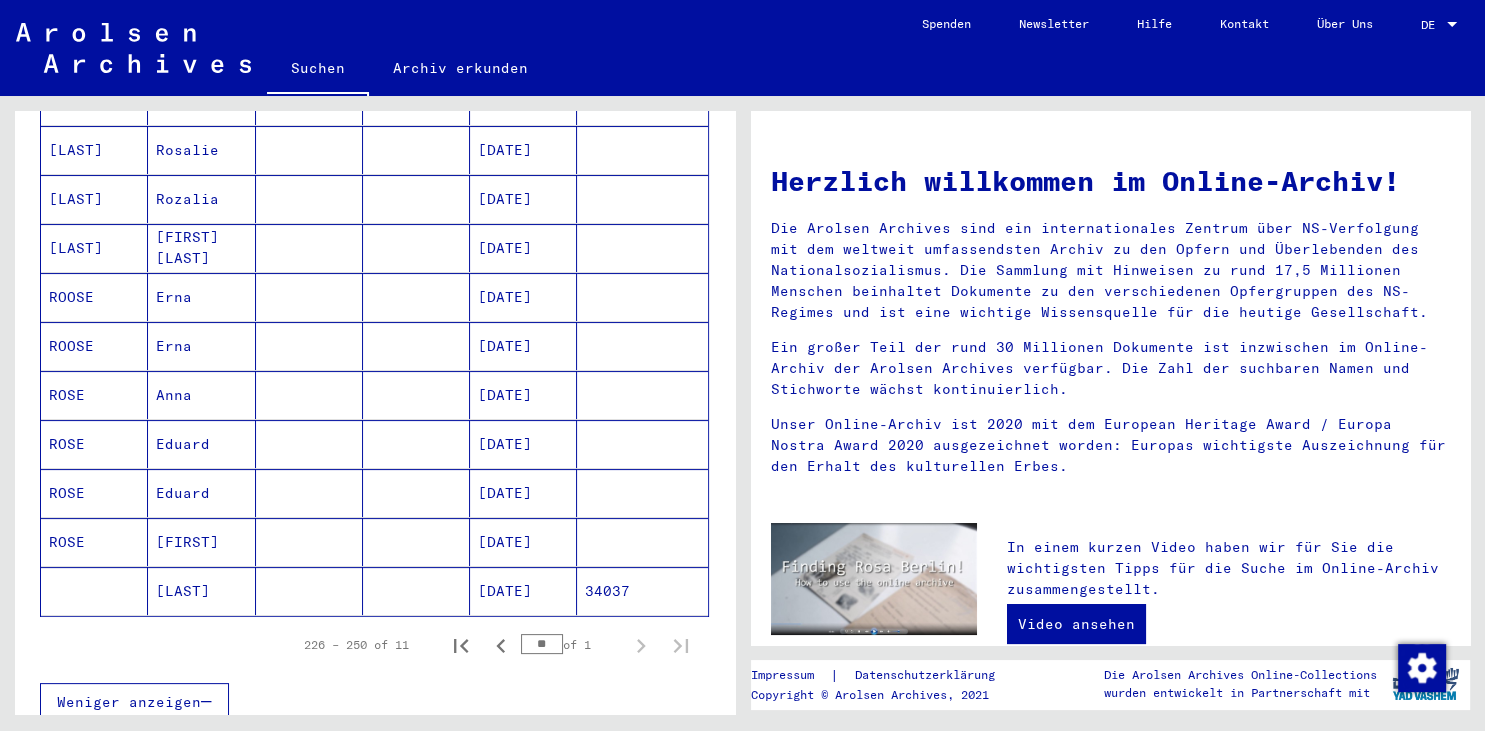 scroll, scrollTop: 0, scrollLeft: 0, axis: both 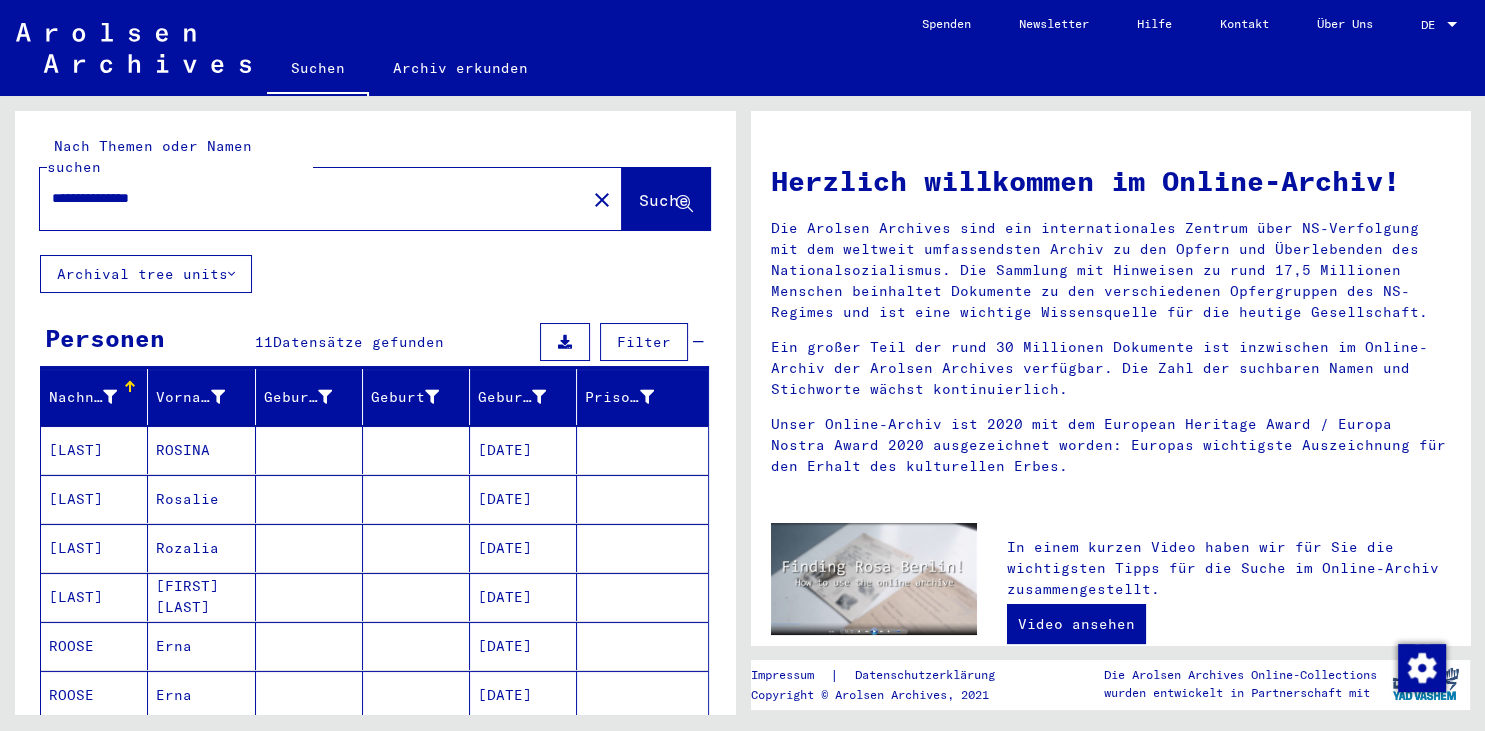 drag, startPoint x: 149, startPoint y: 177, endPoint x: 191, endPoint y: 186, distance: 42.953465 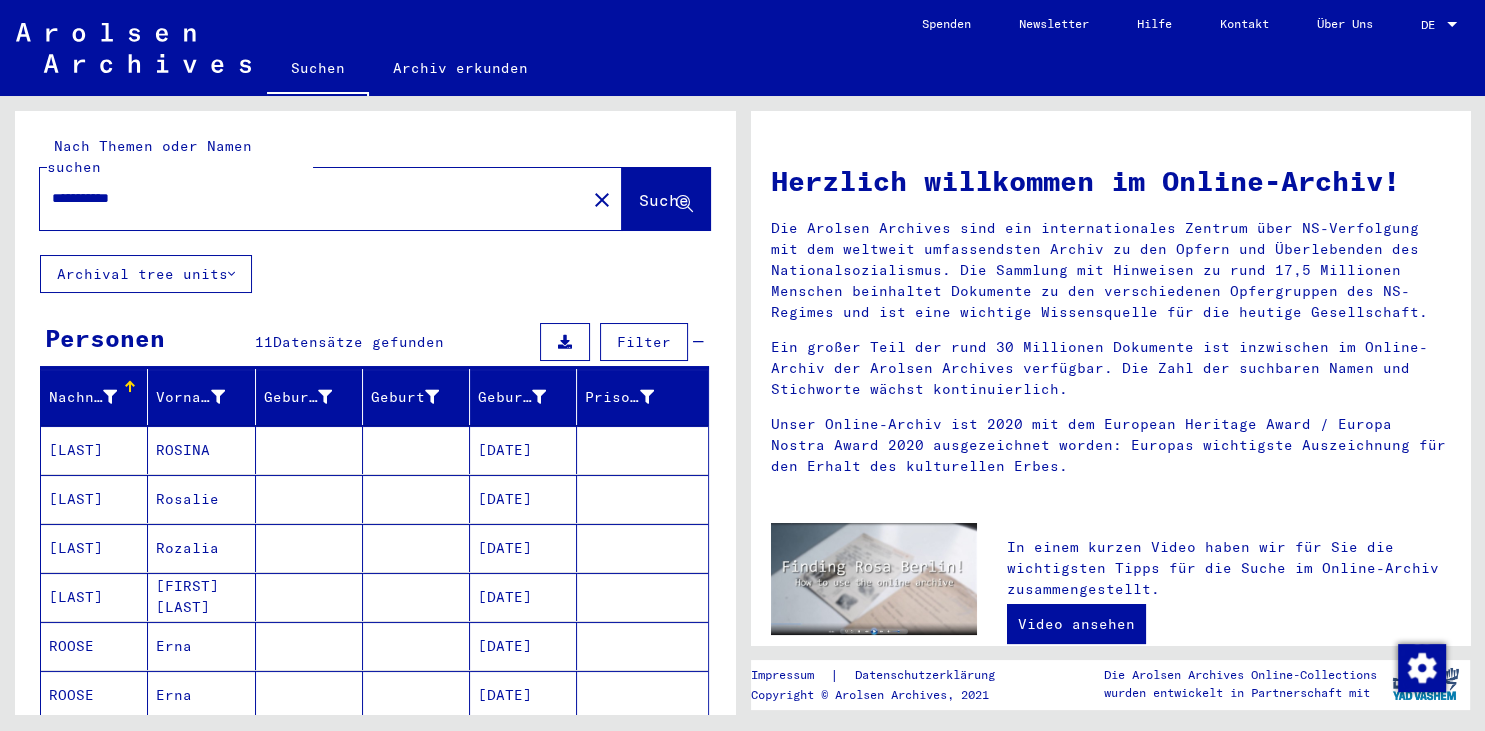 type on "*********" 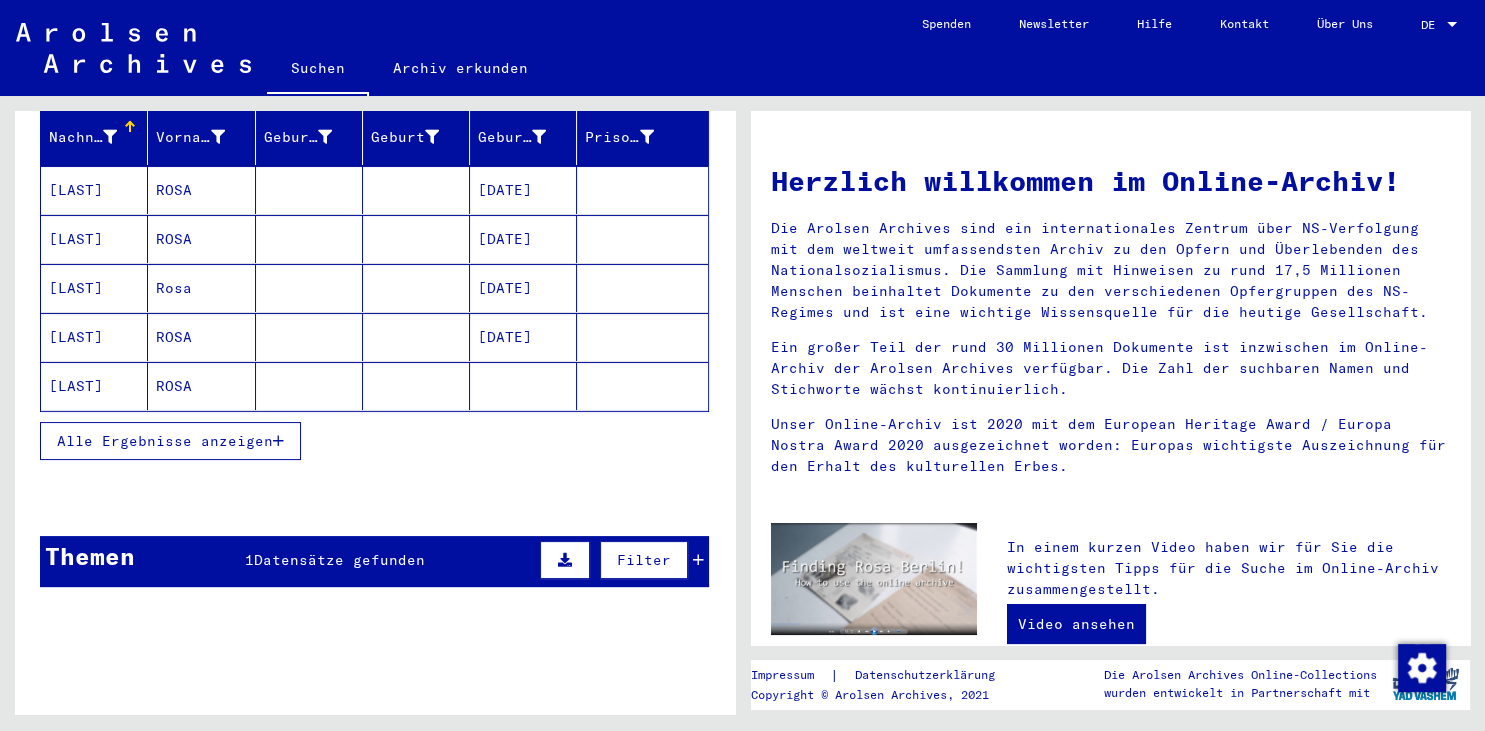 scroll, scrollTop: 278, scrollLeft: 0, axis: vertical 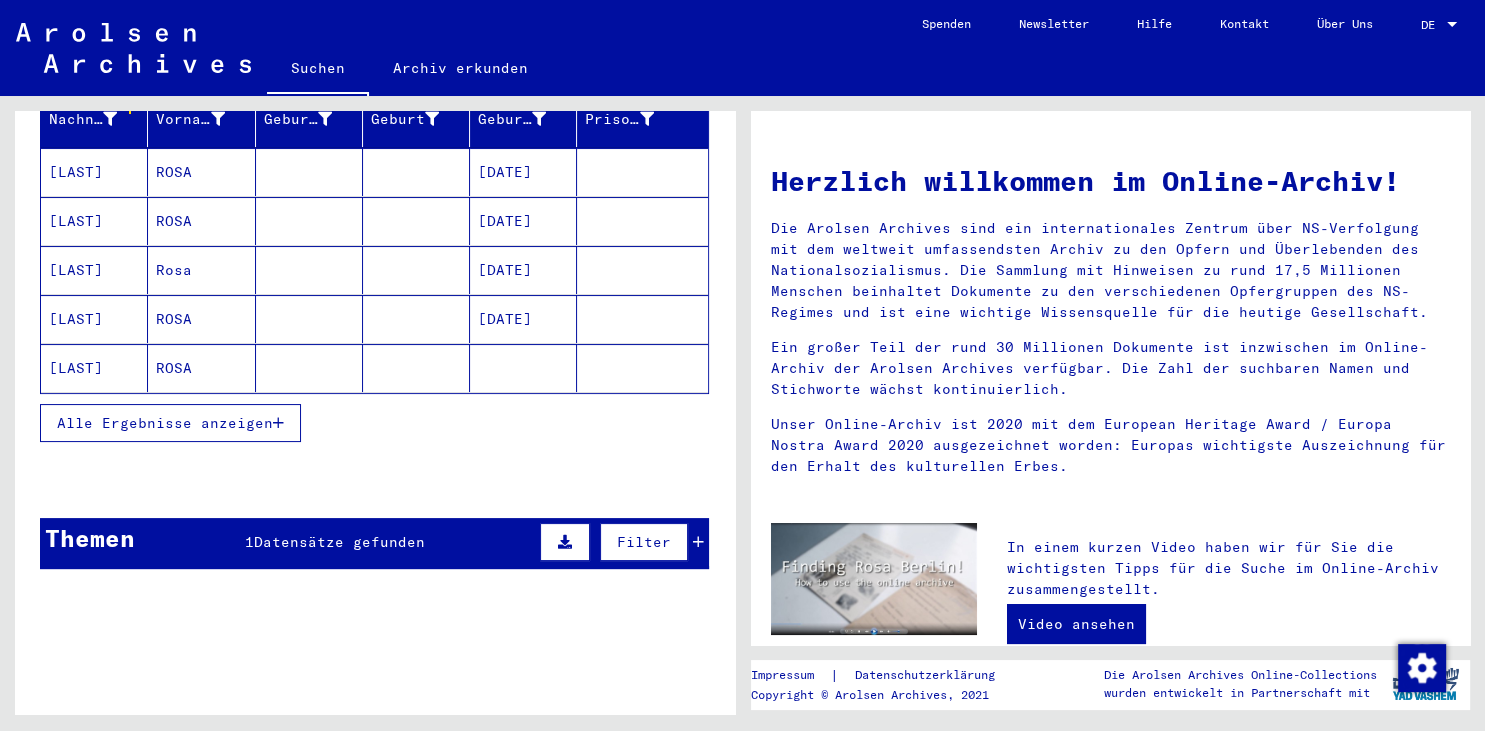 click on "Alle Ergebnisse anzeigen" at bounding box center [165, 423] 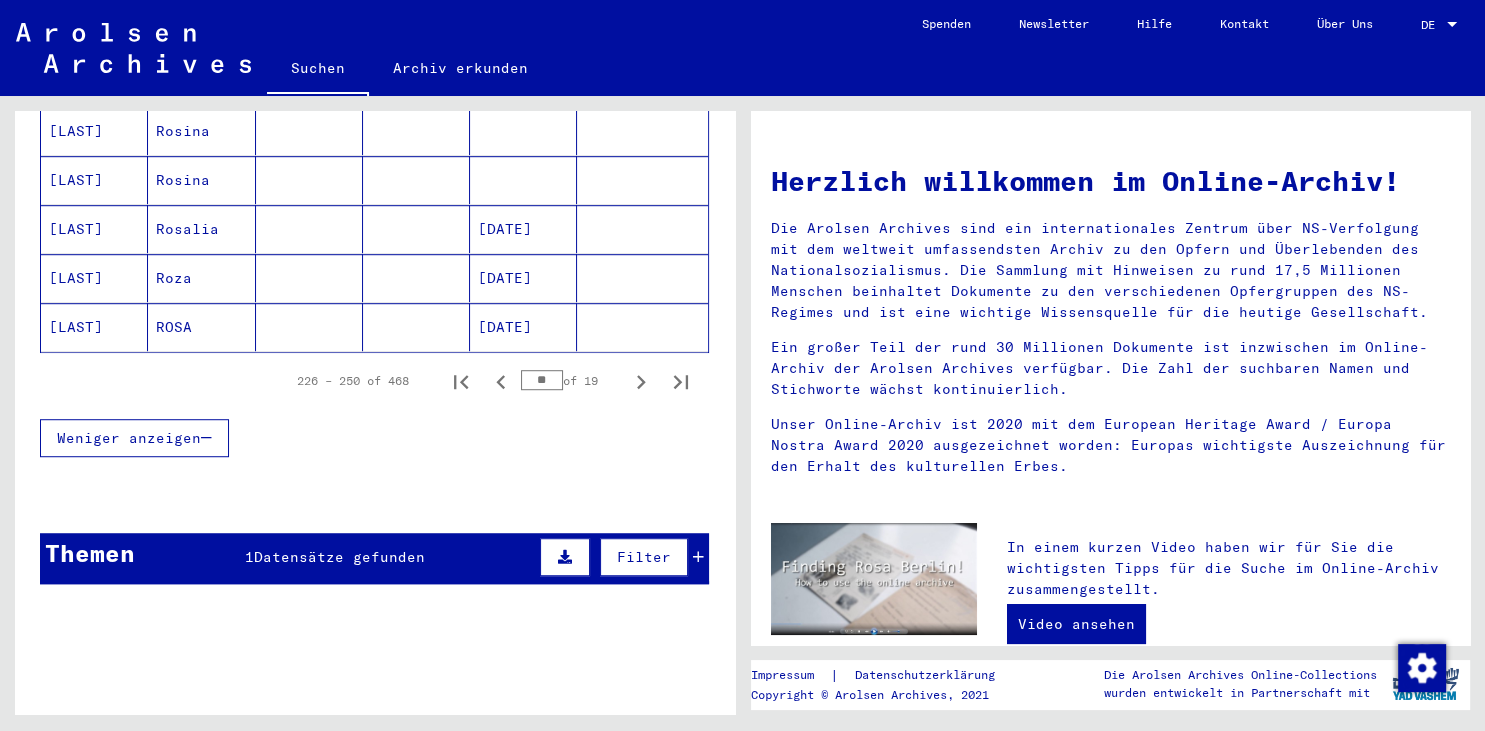 scroll, scrollTop: 1310, scrollLeft: 0, axis: vertical 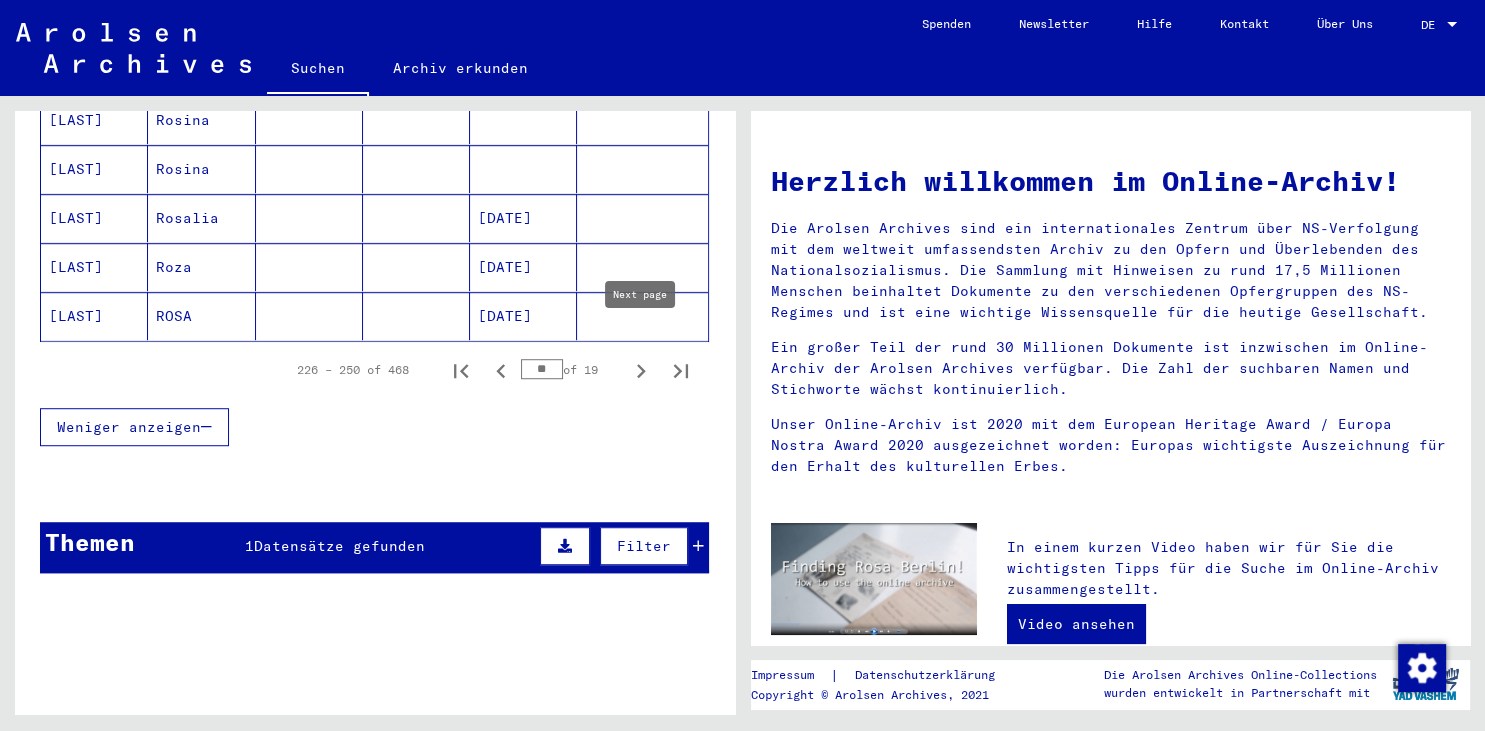 click 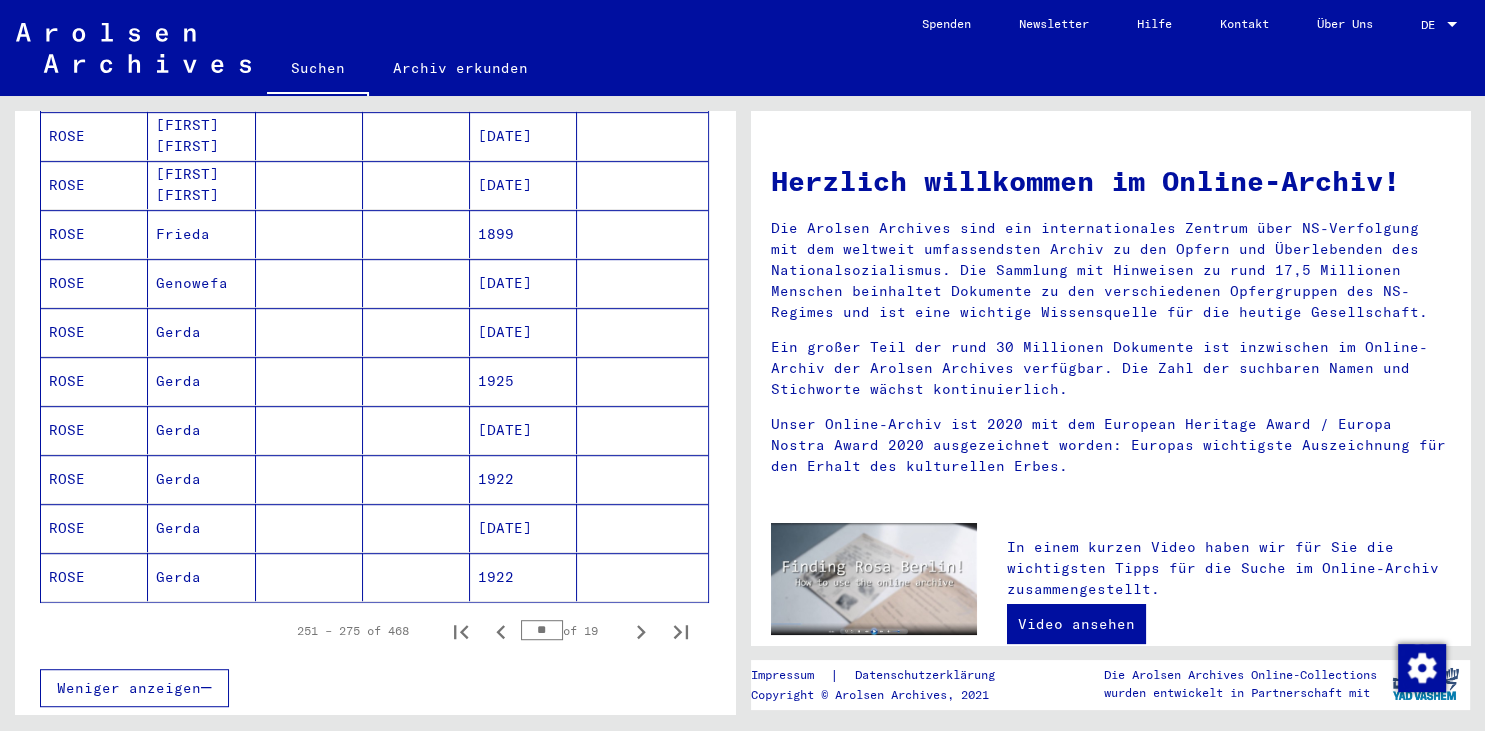 scroll, scrollTop: 1310, scrollLeft: 0, axis: vertical 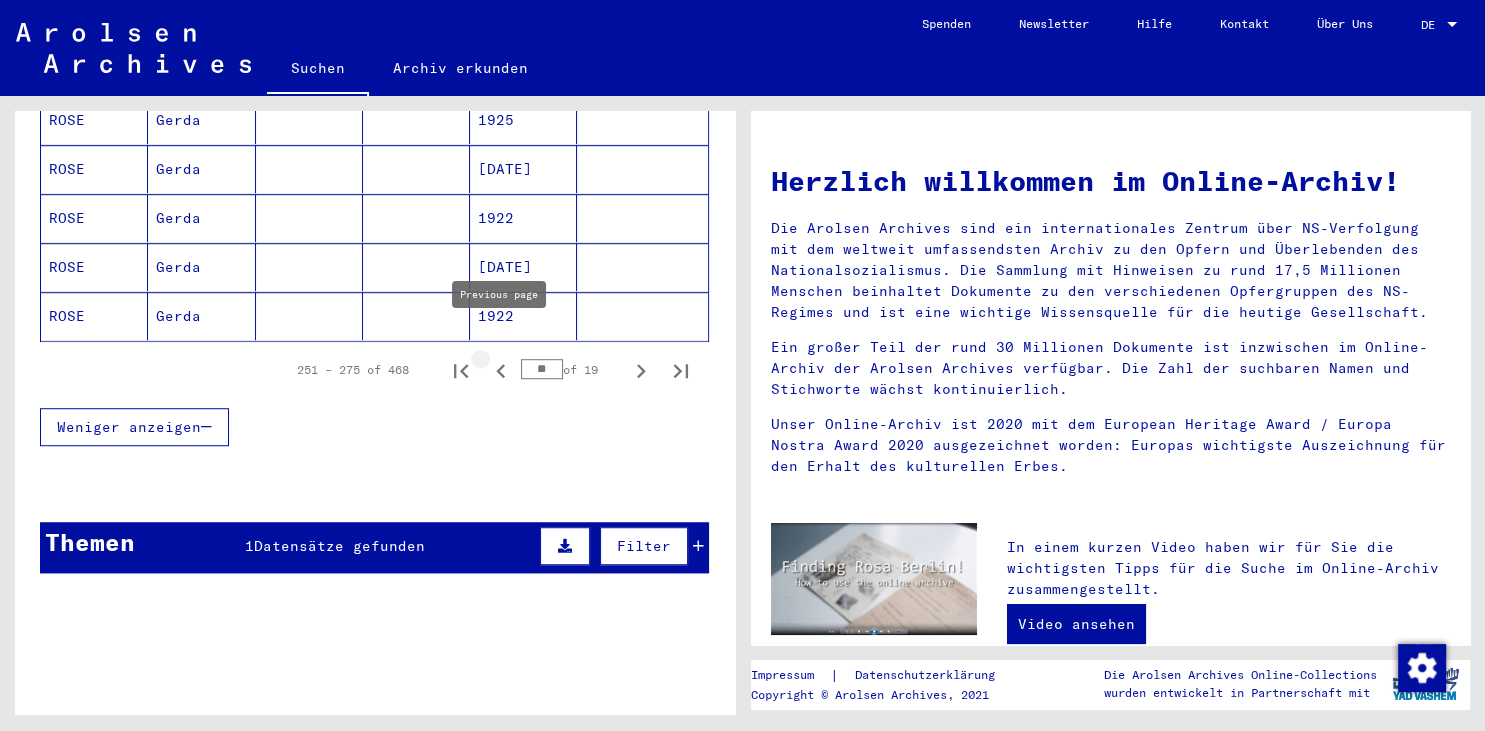 click 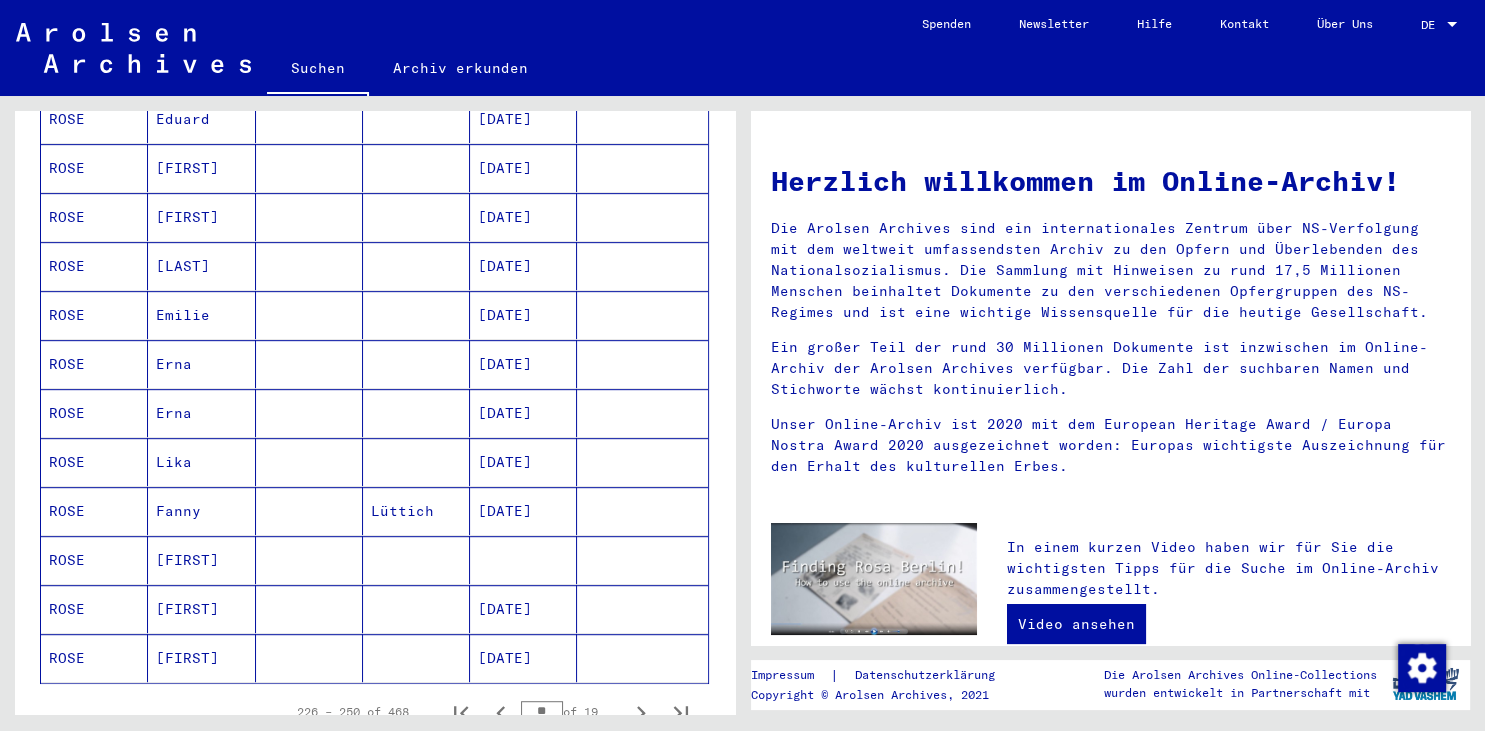 scroll, scrollTop: 1310, scrollLeft: 0, axis: vertical 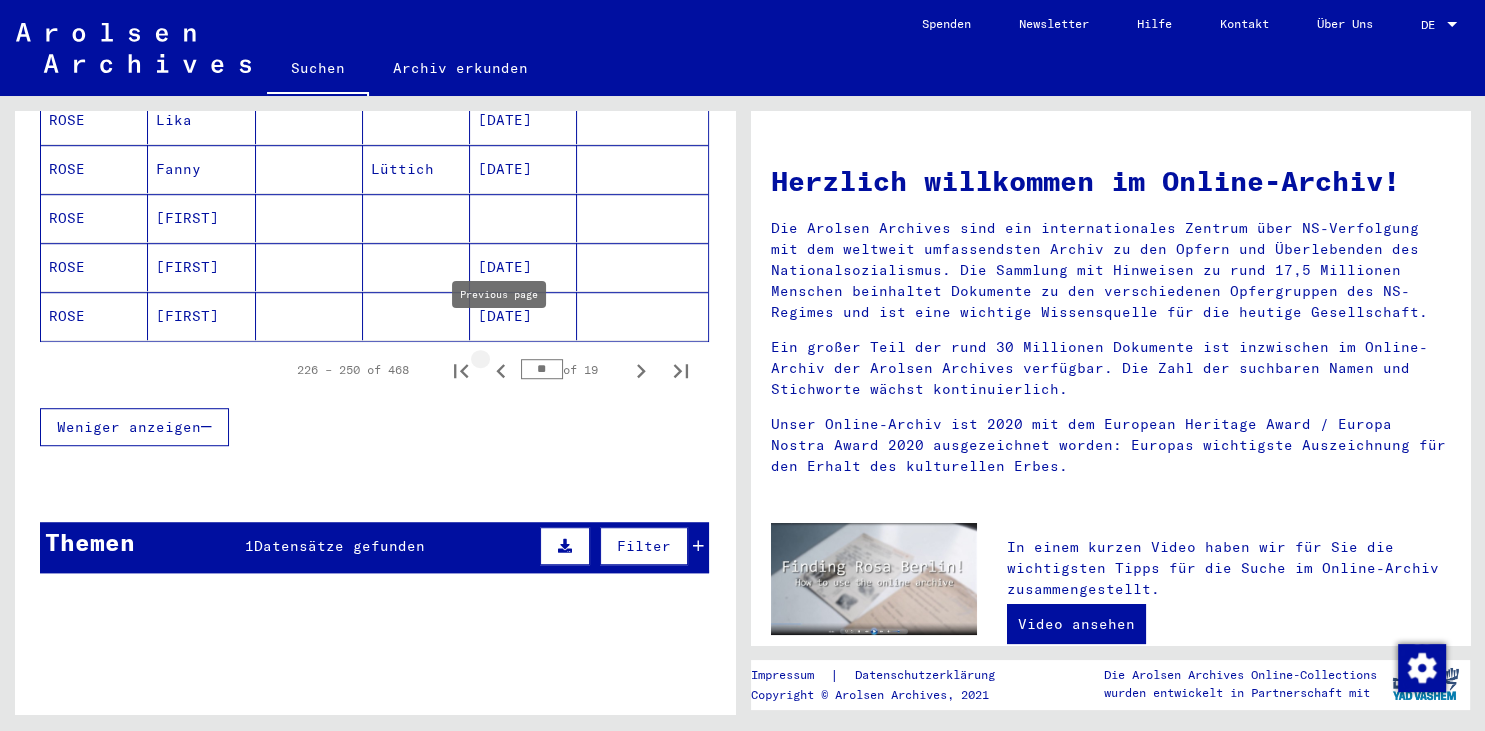 click 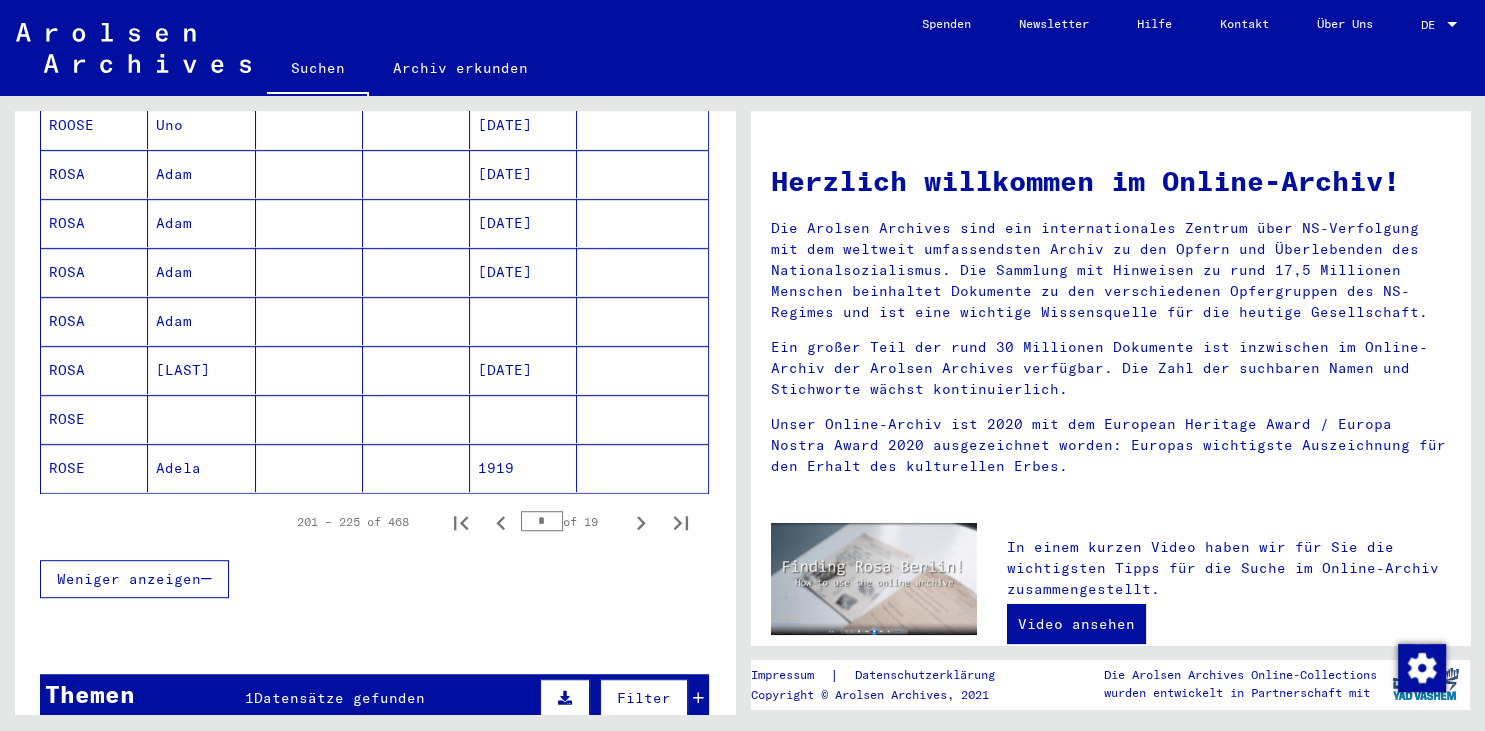 scroll, scrollTop: 1089, scrollLeft: 0, axis: vertical 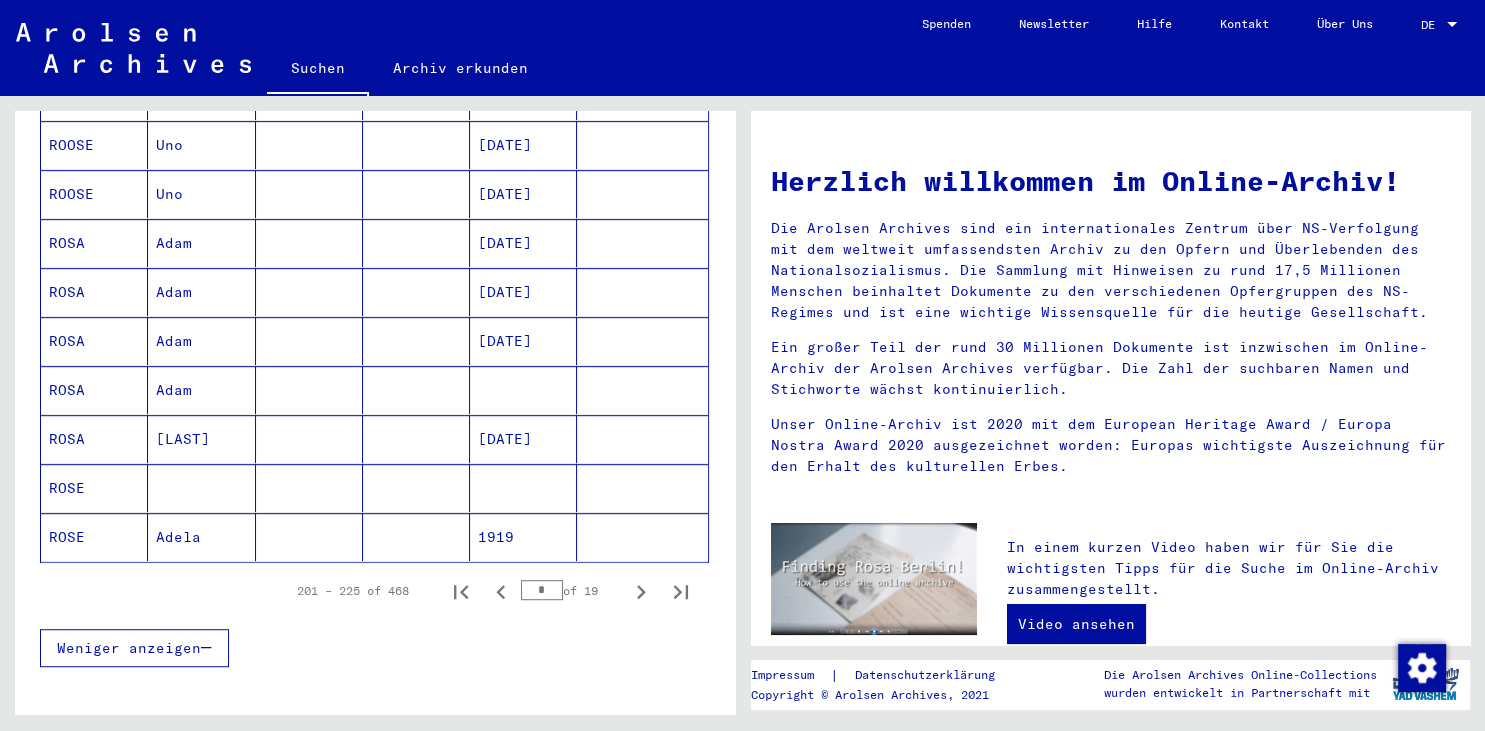click at bounding box center (416, 439) 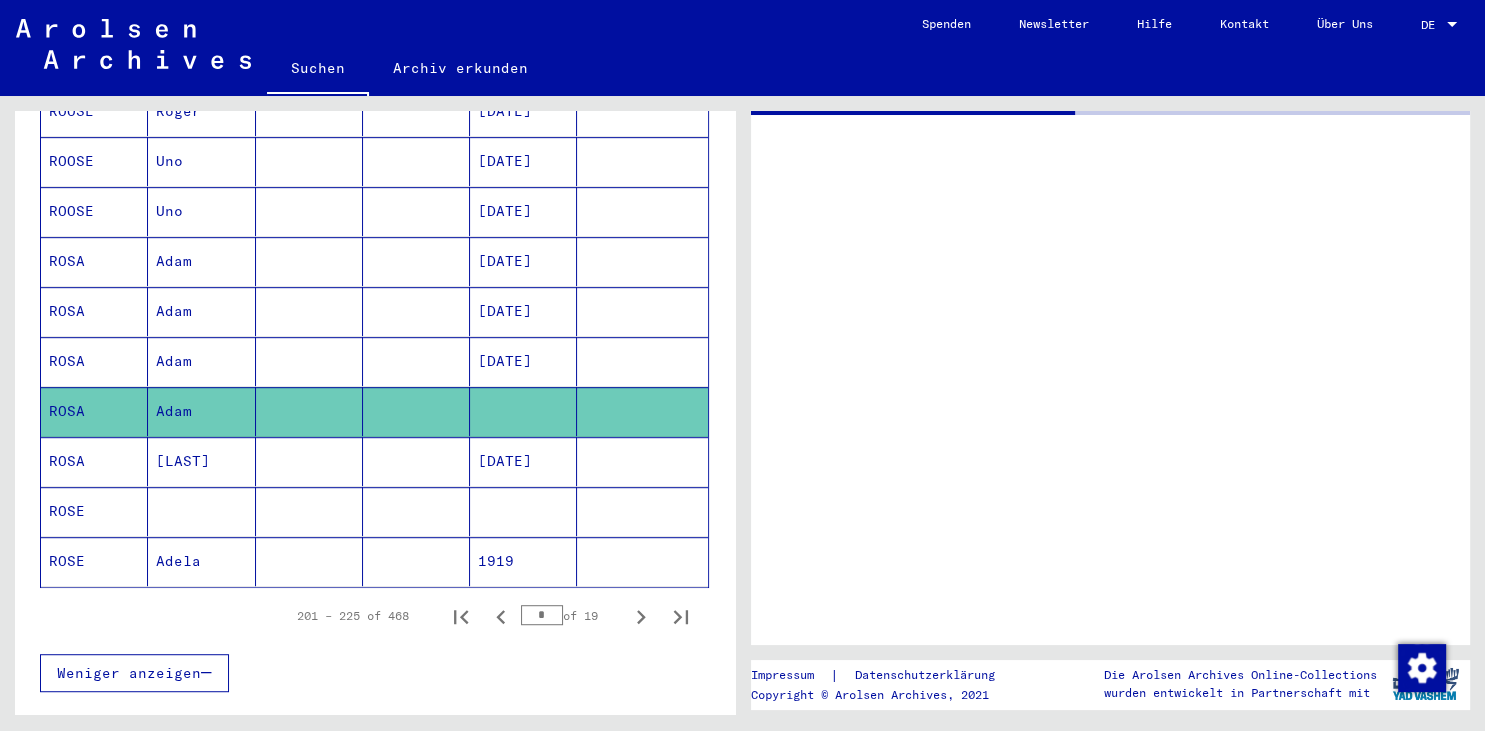 scroll, scrollTop: 1102, scrollLeft: 0, axis: vertical 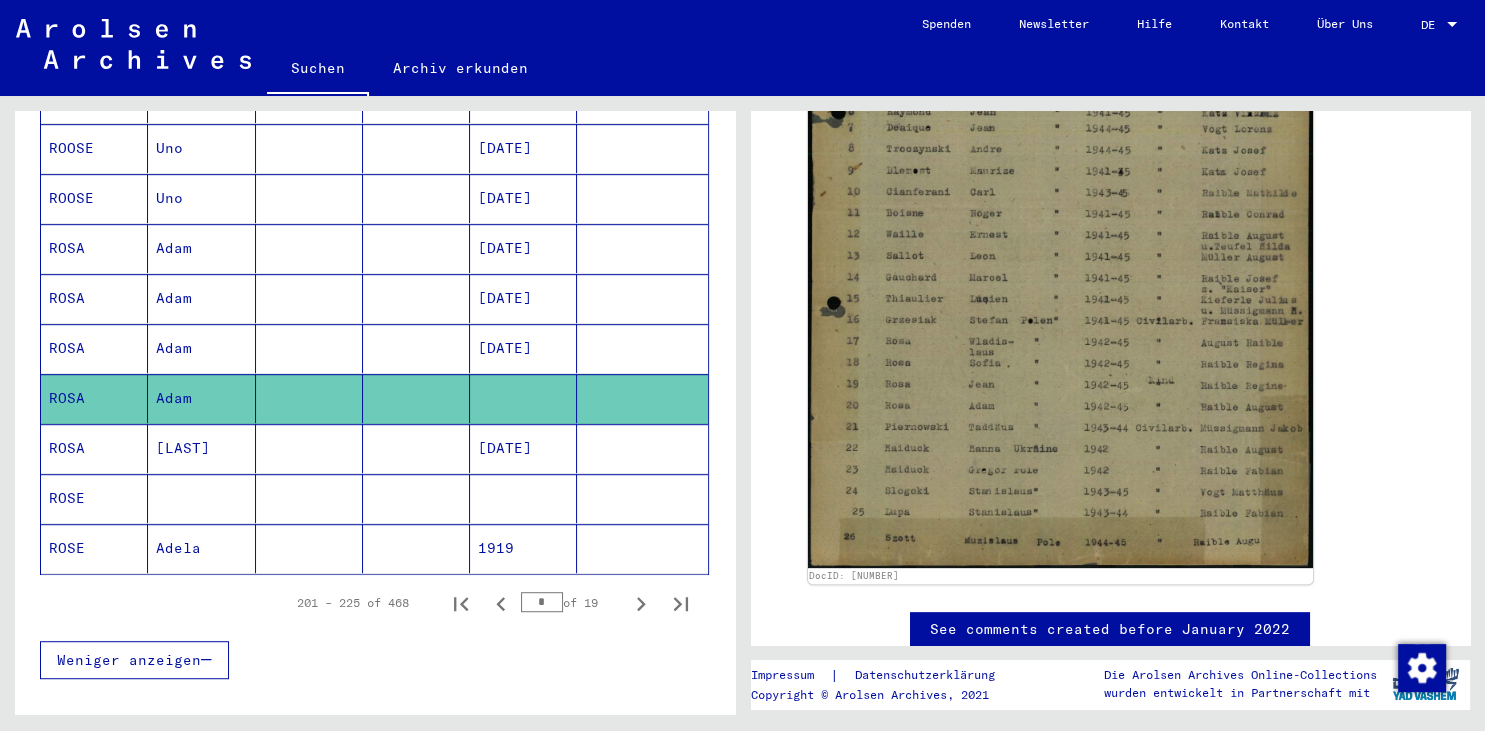 click at bounding box center (523, 548) 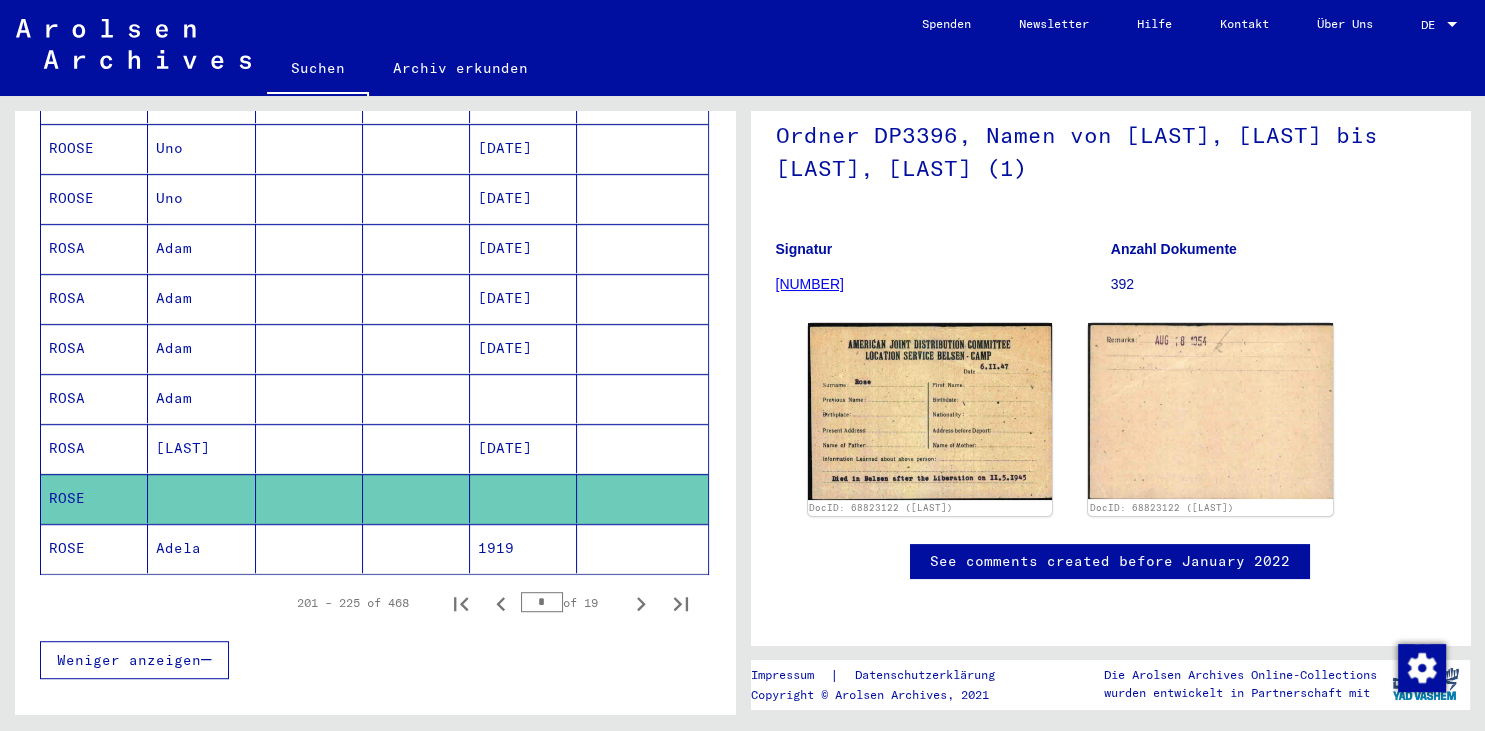 scroll, scrollTop: 331, scrollLeft: 0, axis: vertical 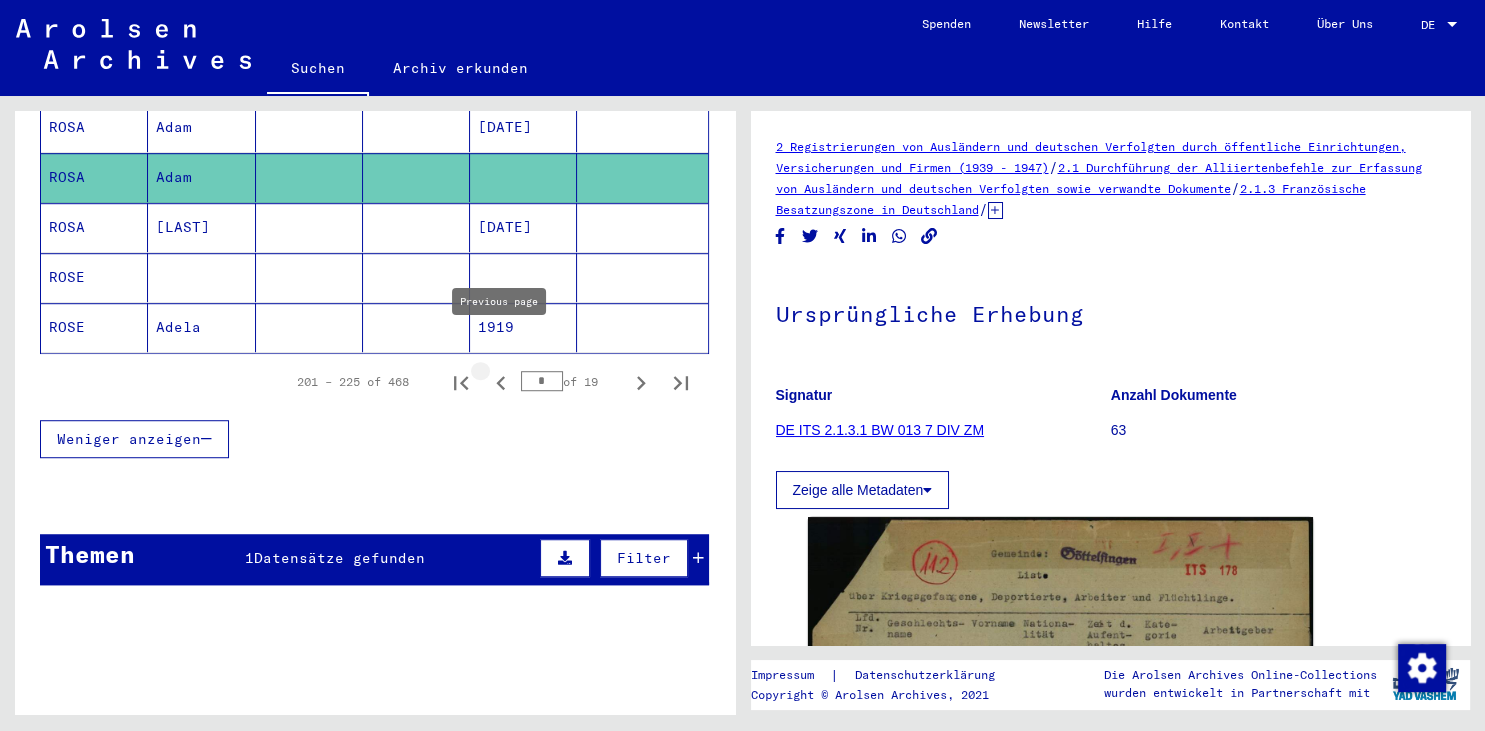 click 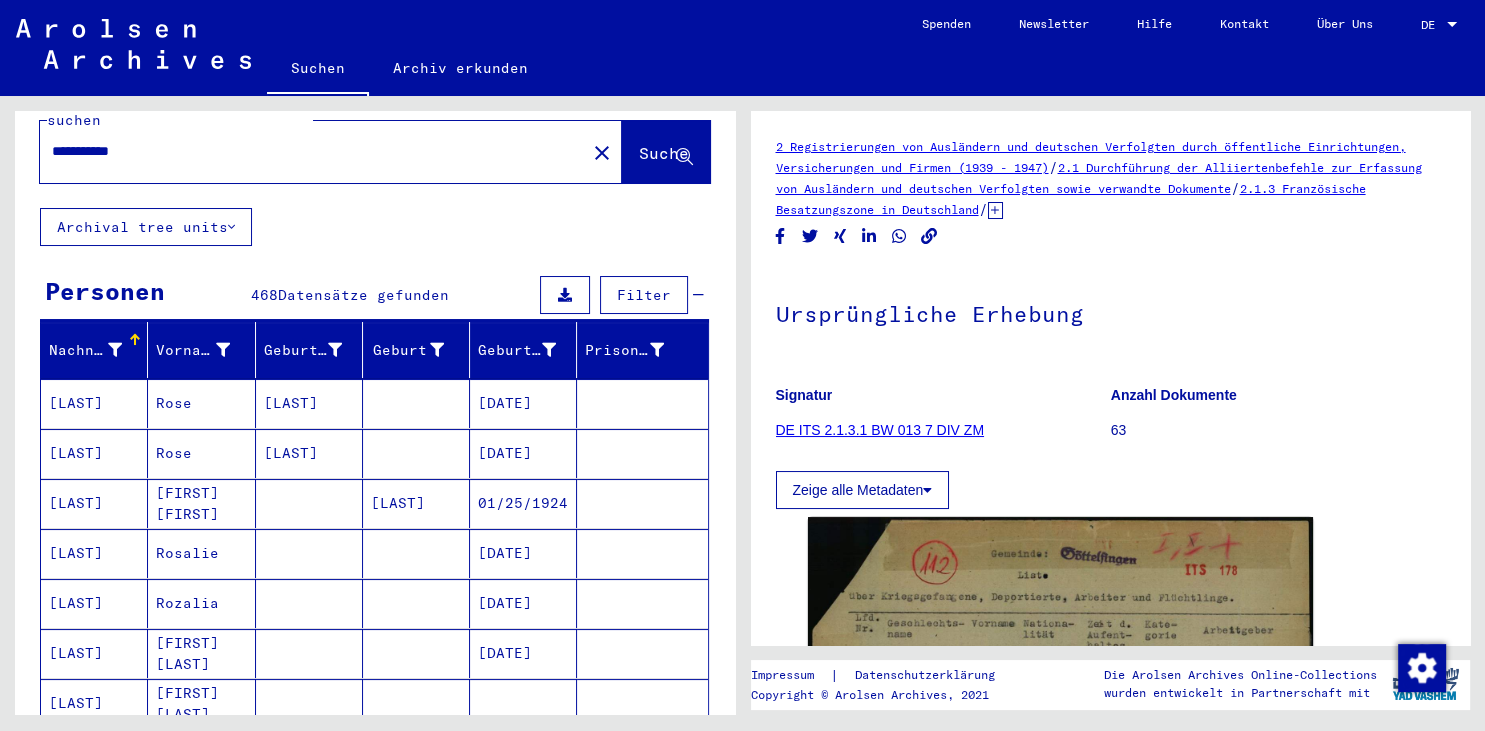 scroll, scrollTop: 0, scrollLeft: 0, axis: both 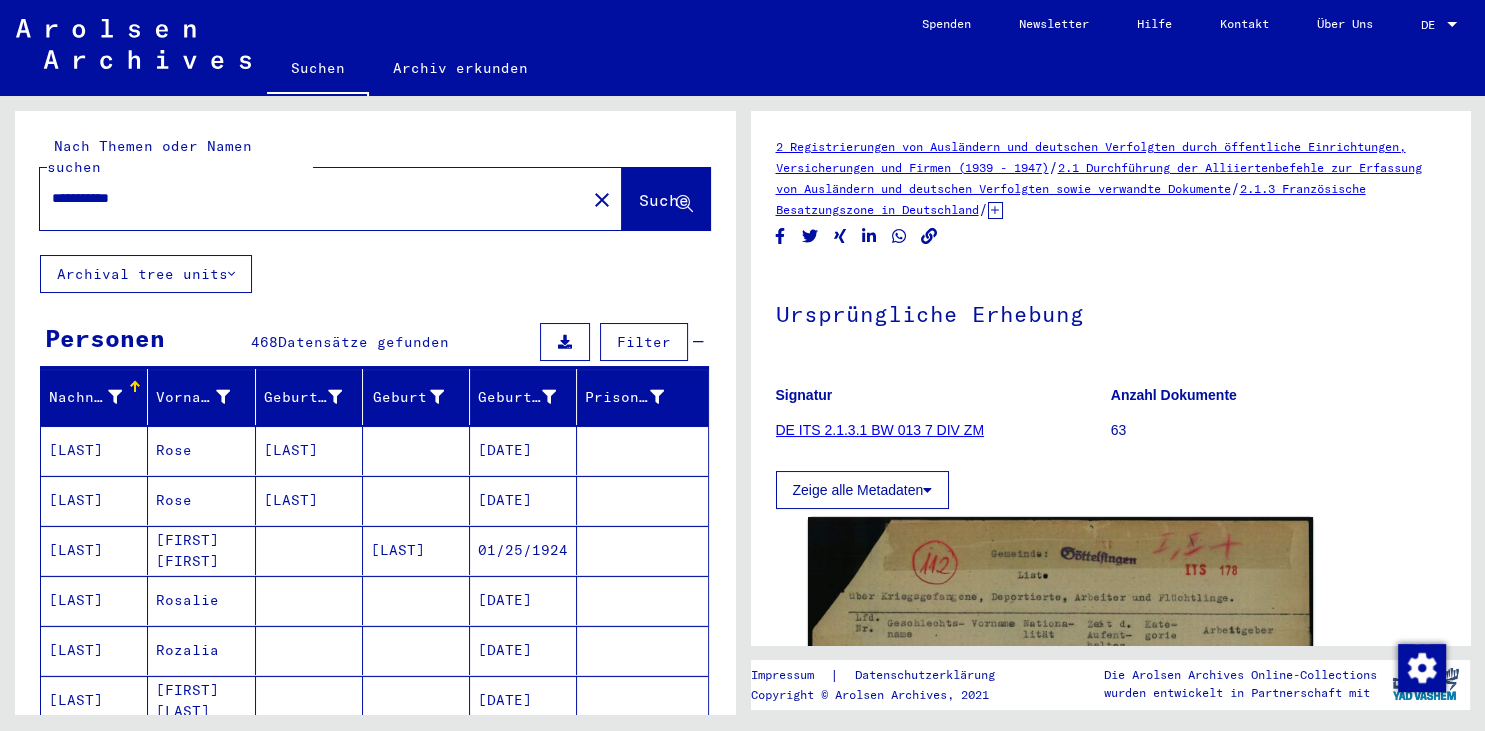 click on "*********" at bounding box center [313, 198] 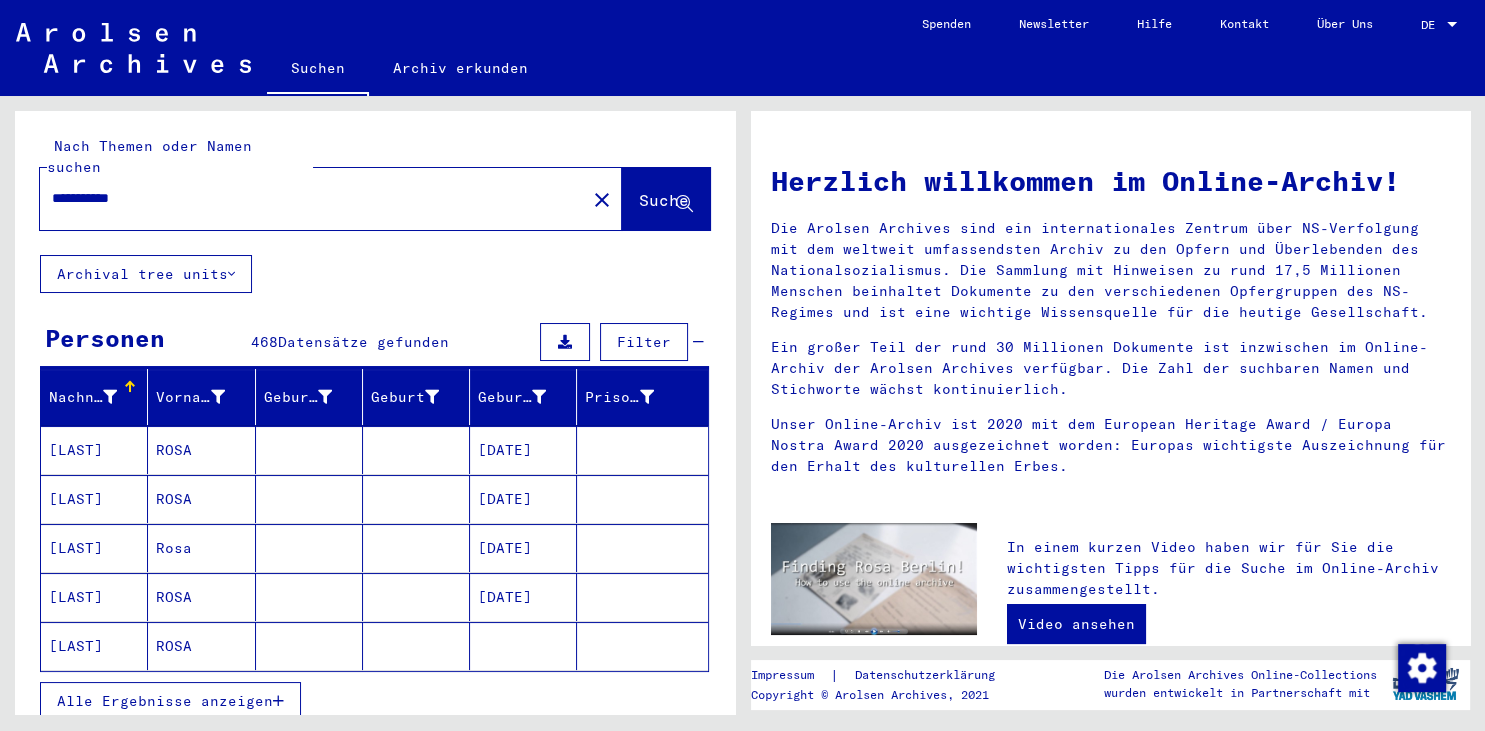 drag, startPoint x: 53, startPoint y: 176, endPoint x: 89, endPoint y: 186, distance: 37.363083 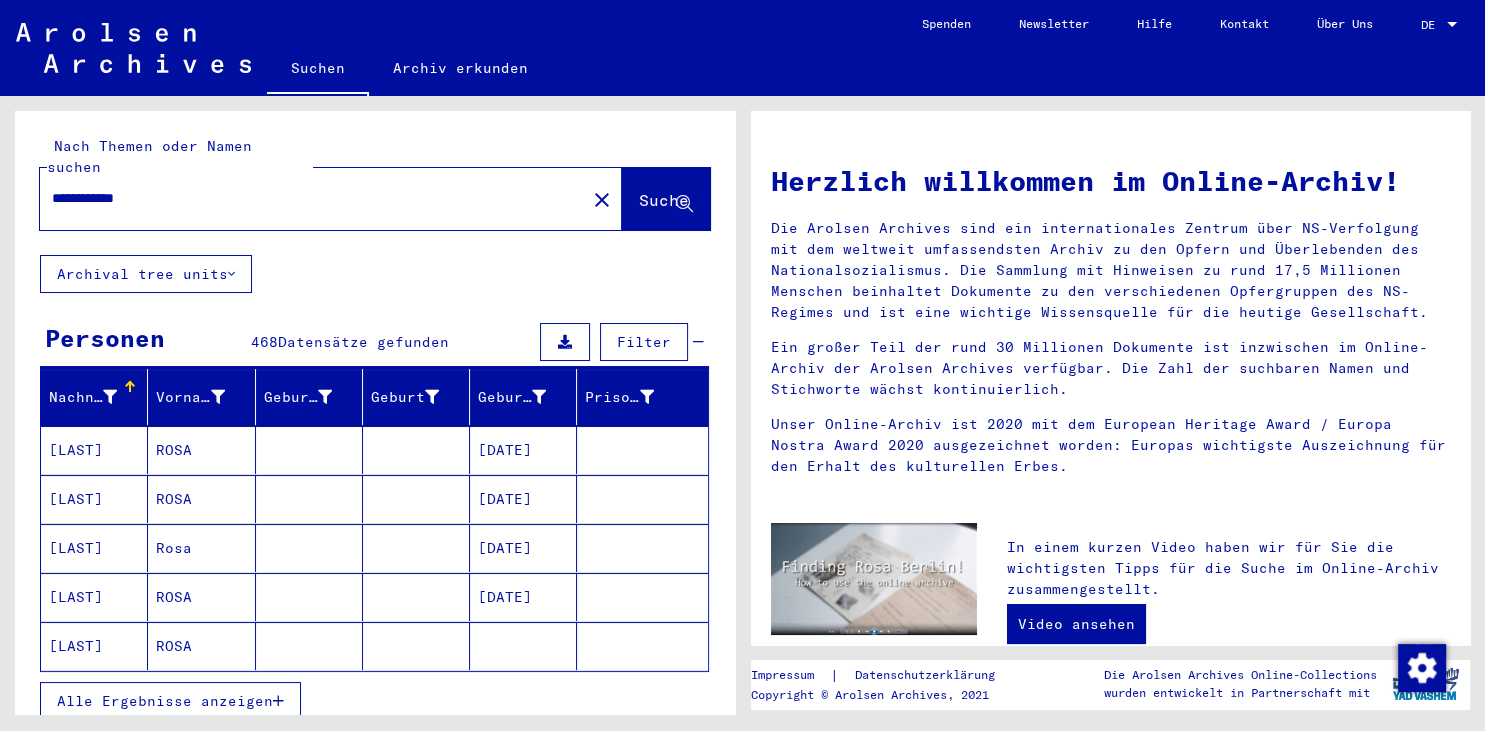 click on "**********" at bounding box center [307, 198] 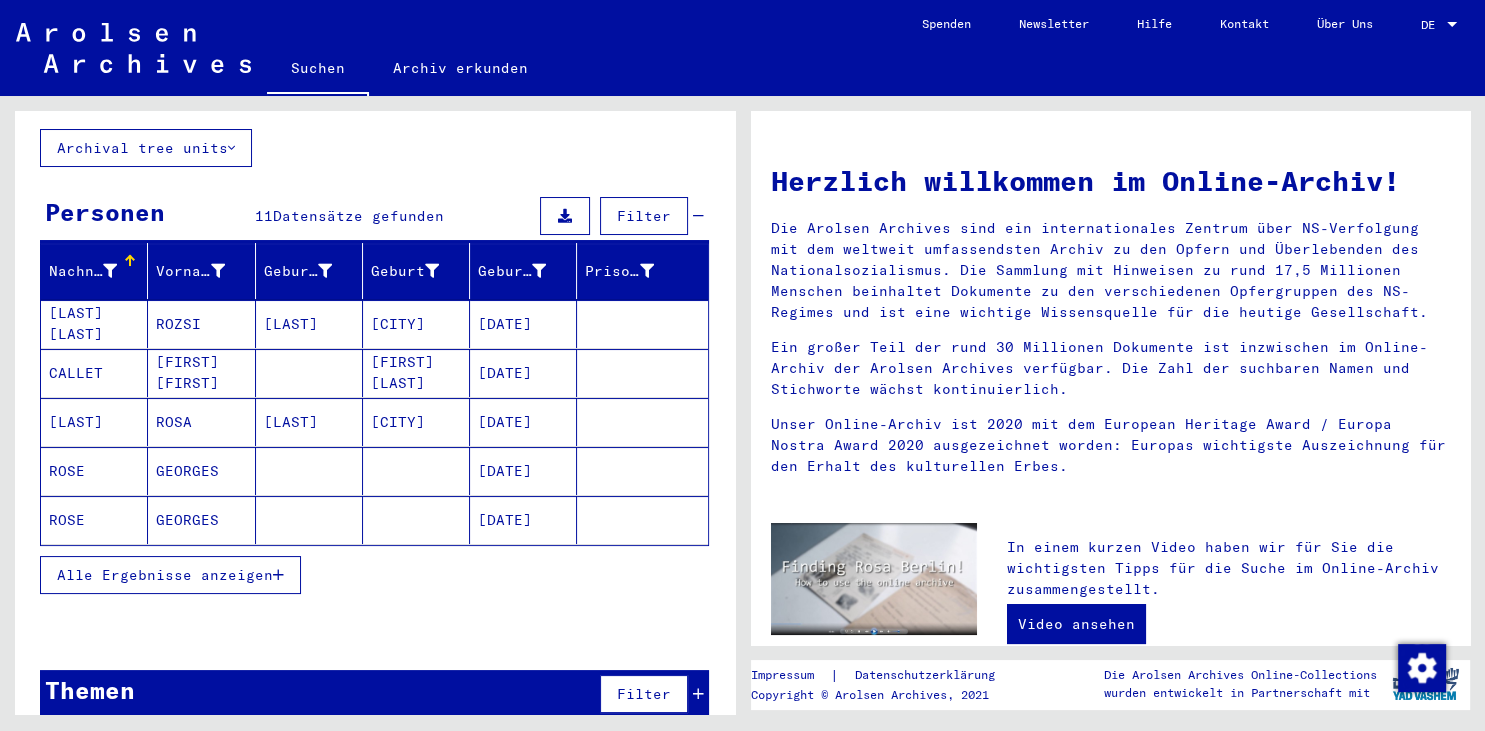 scroll, scrollTop: 128, scrollLeft: 0, axis: vertical 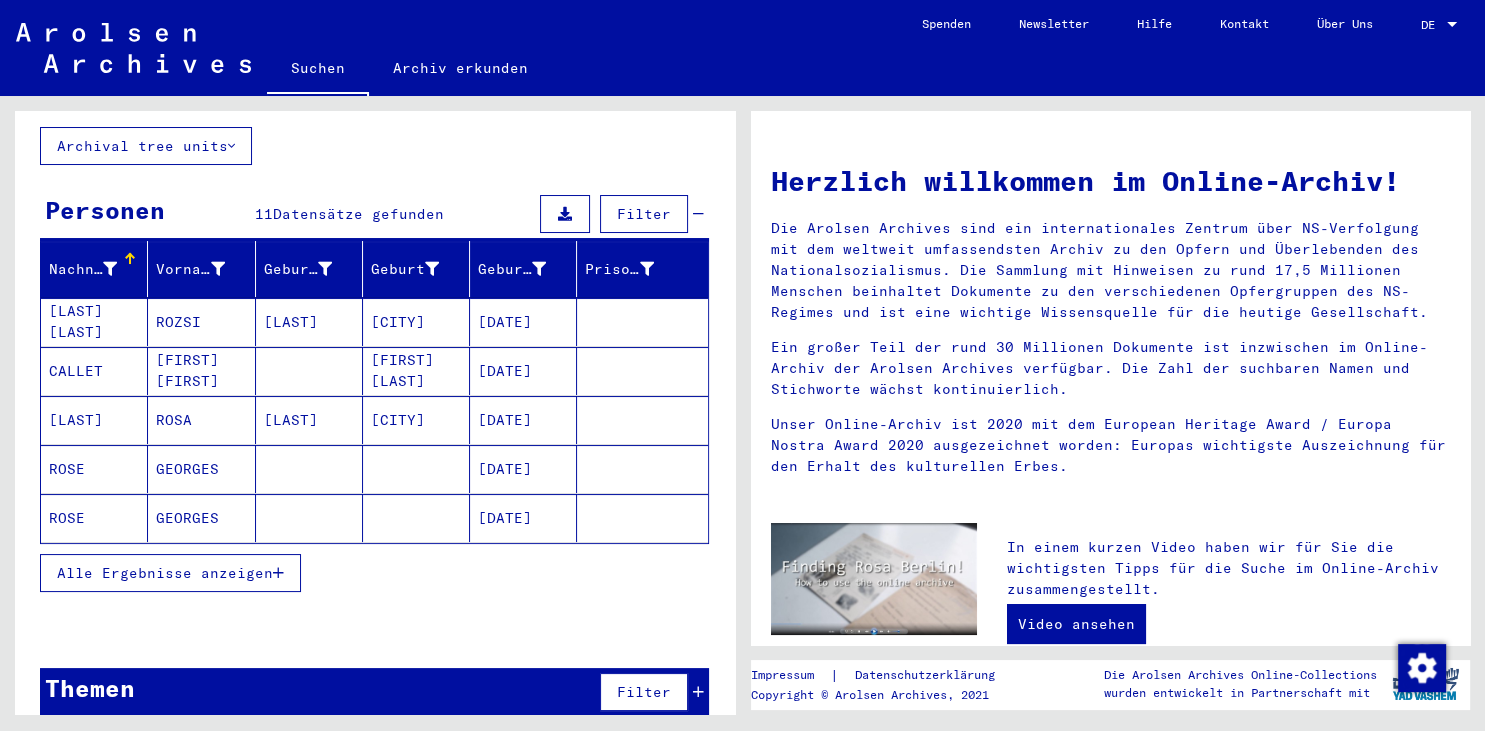 click on "Alle Ergebnisse anzeigen" at bounding box center (165, 573) 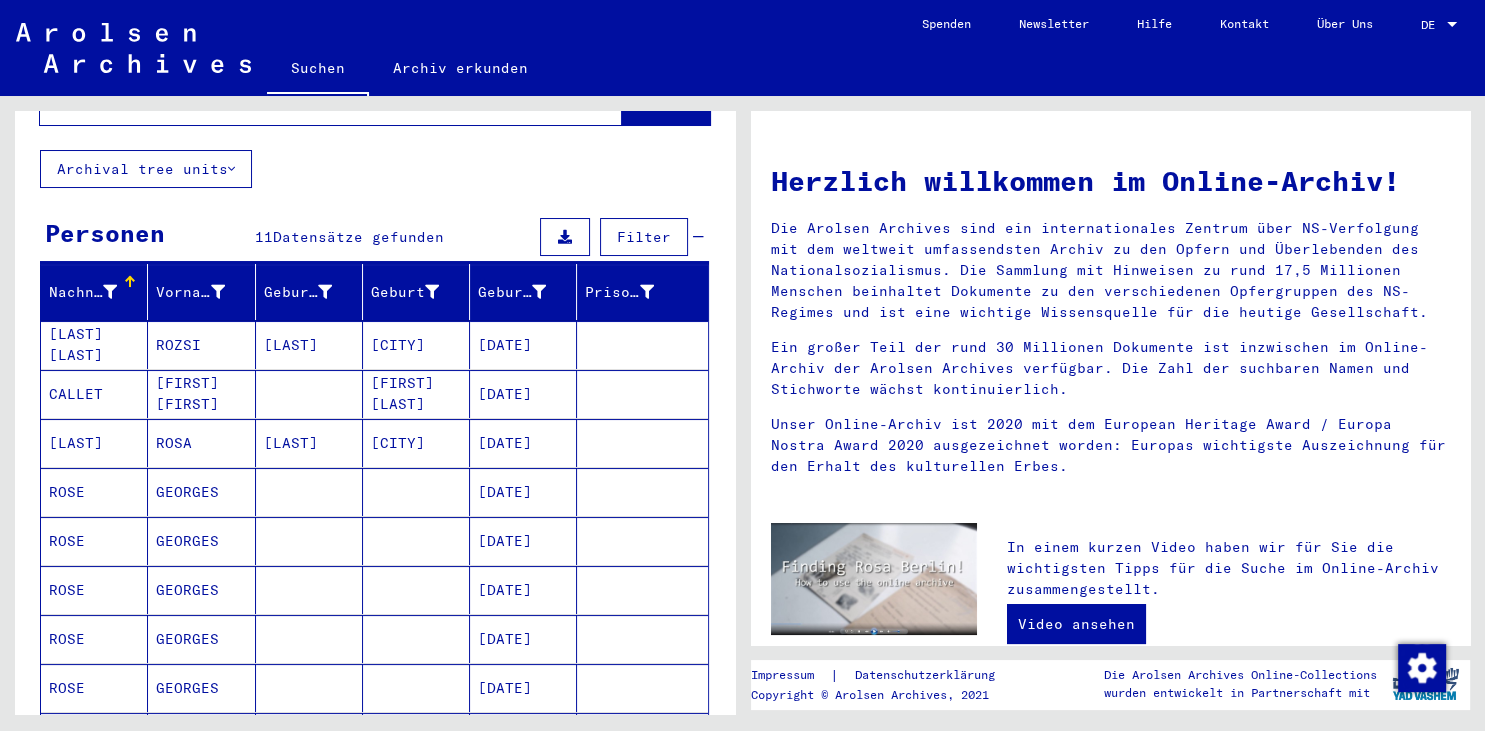 scroll, scrollTop: 18, scrollLeft: 0, axis: vertical 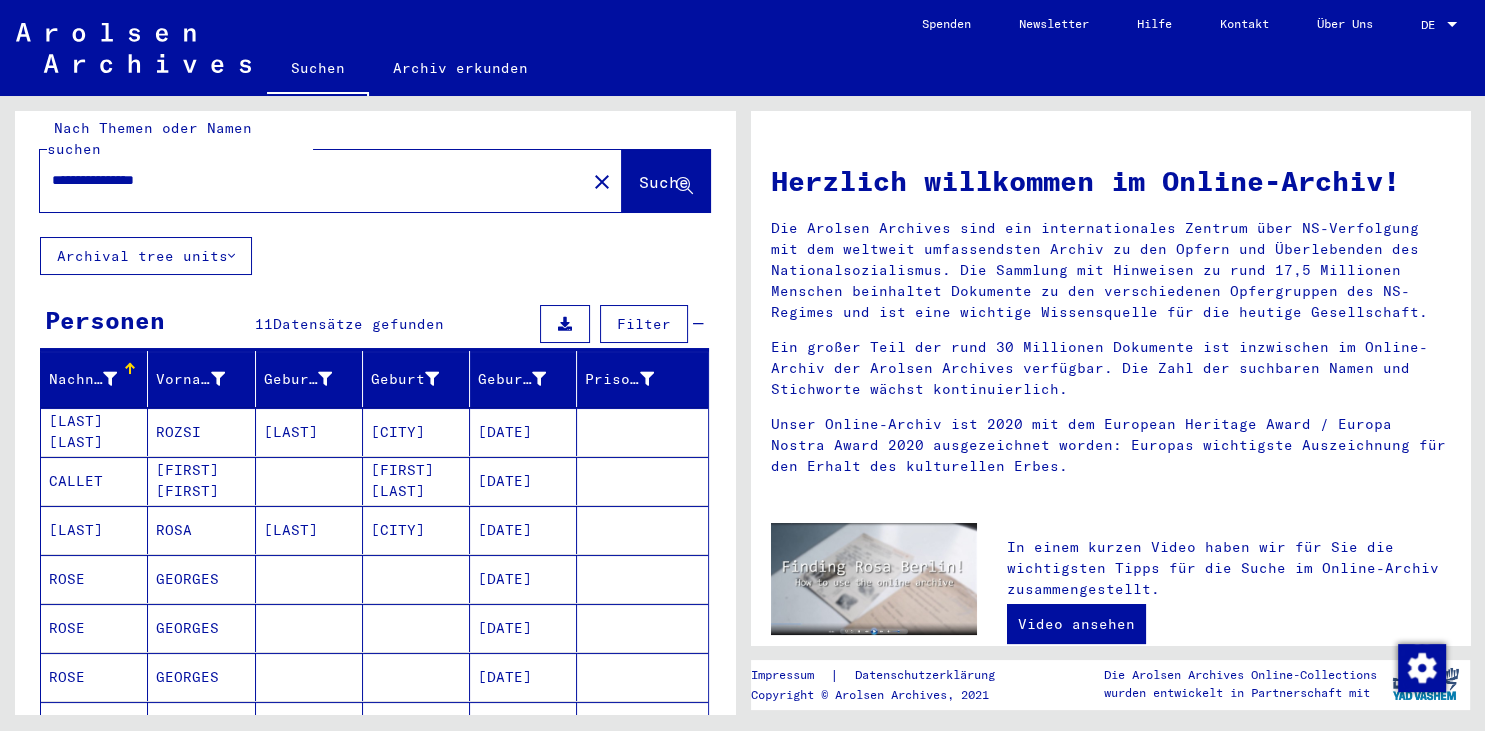 click on "**********" at bounding box center (307, 180) 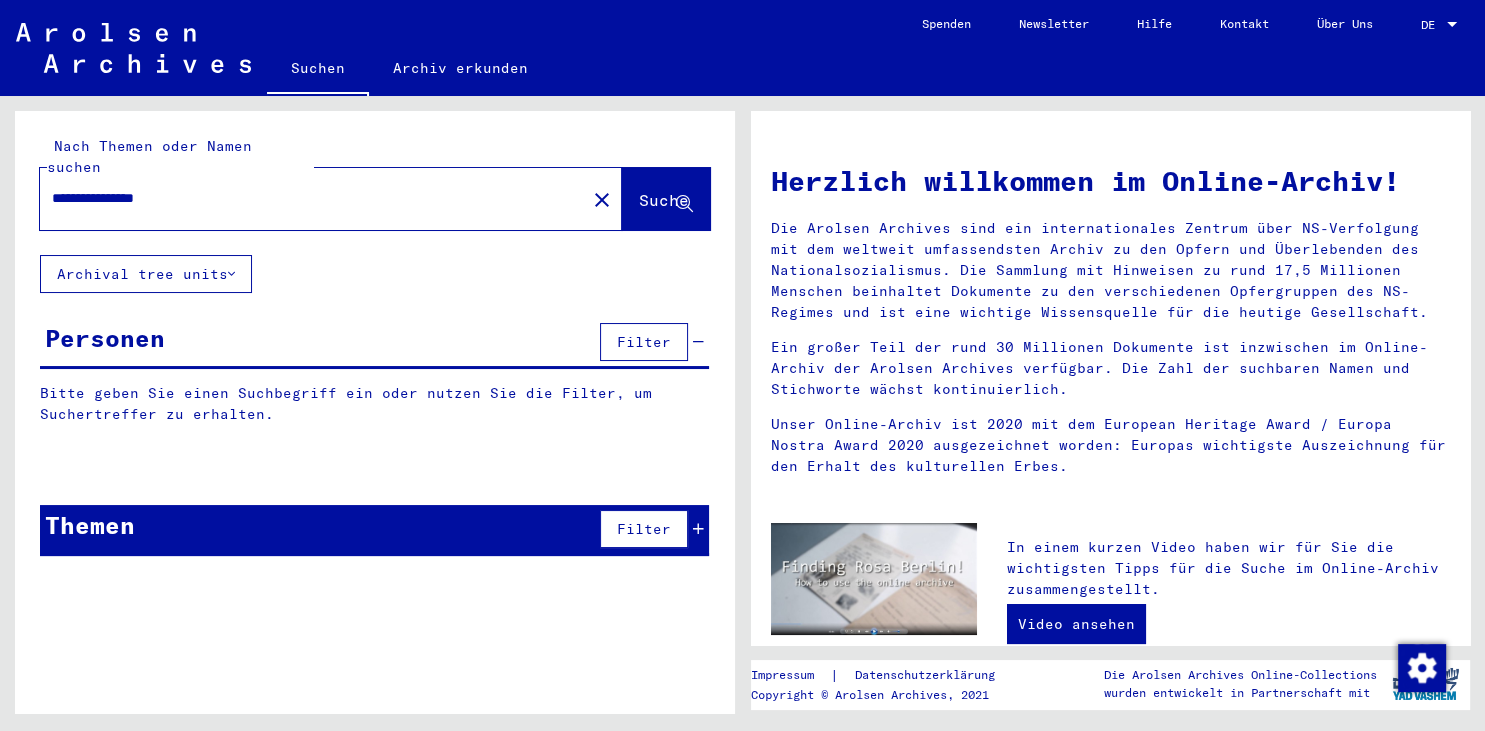 scroll, scrollTop: 0, scrollLeft: 0, axis: both 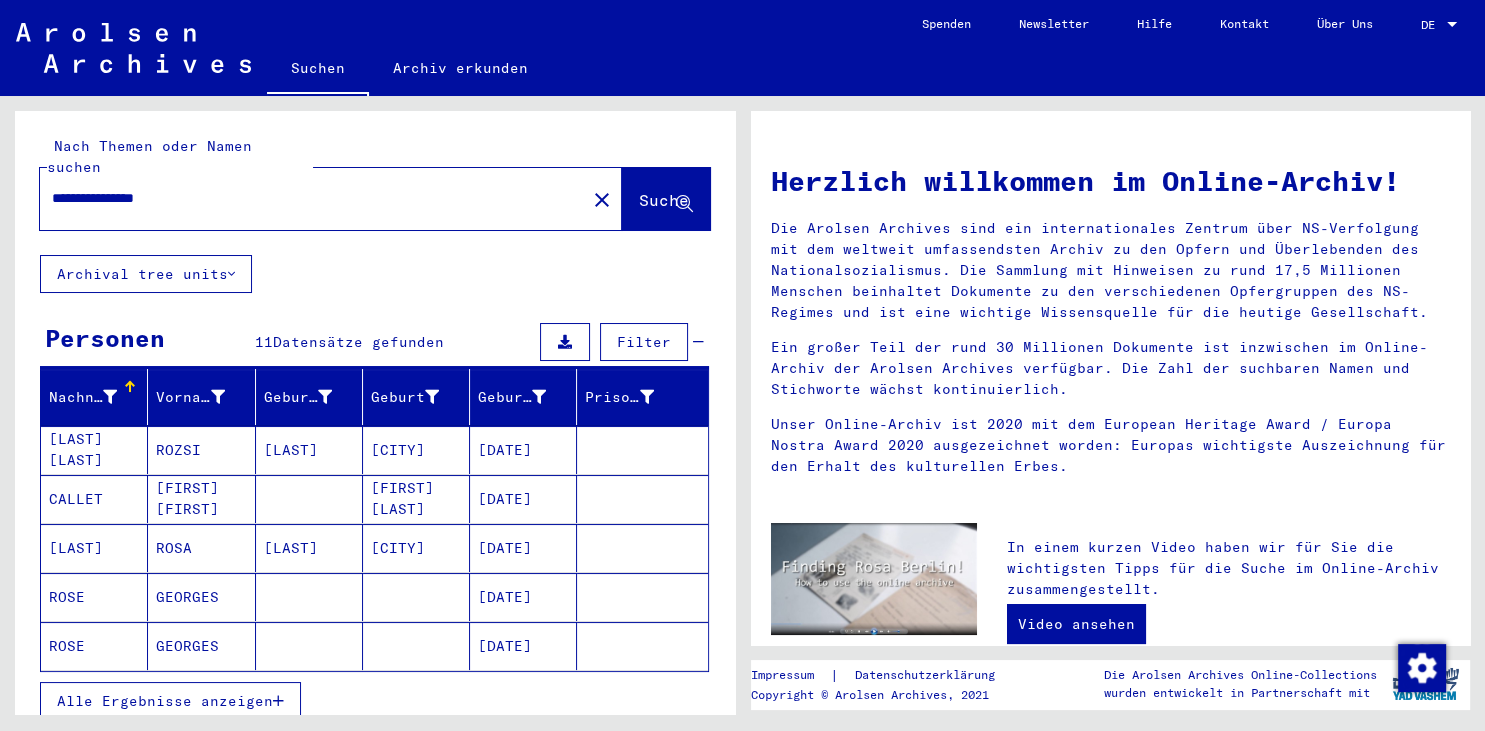 click on "Alle Ergebnisse anzeigen" at bounding box center [165, 701] 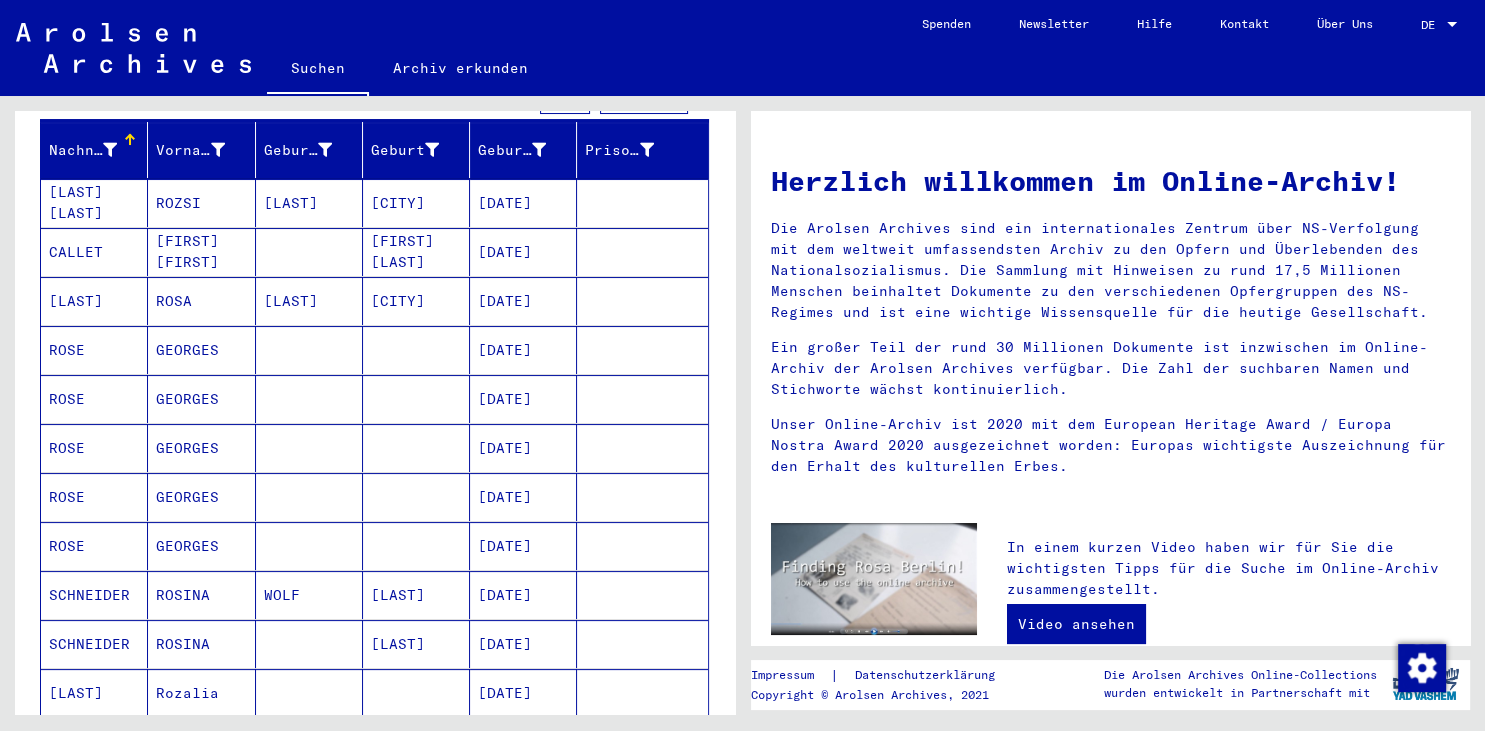 scroll, scrollTop: 0, scrollLeft: 0, axis: both 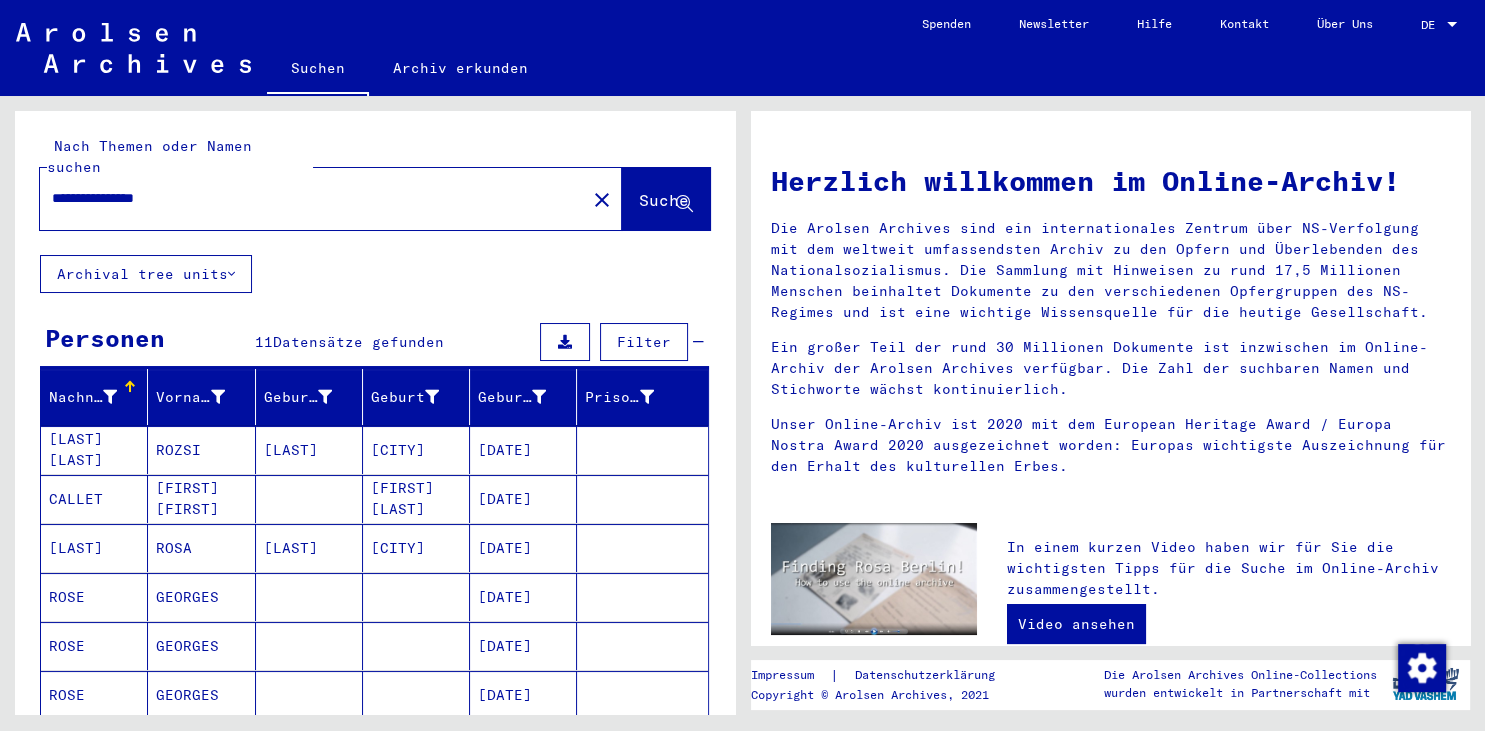 drag, startPoint x: 54, startPoint y: 170, endPoint x: 231, endPoint y: 180, distance: 177.28226 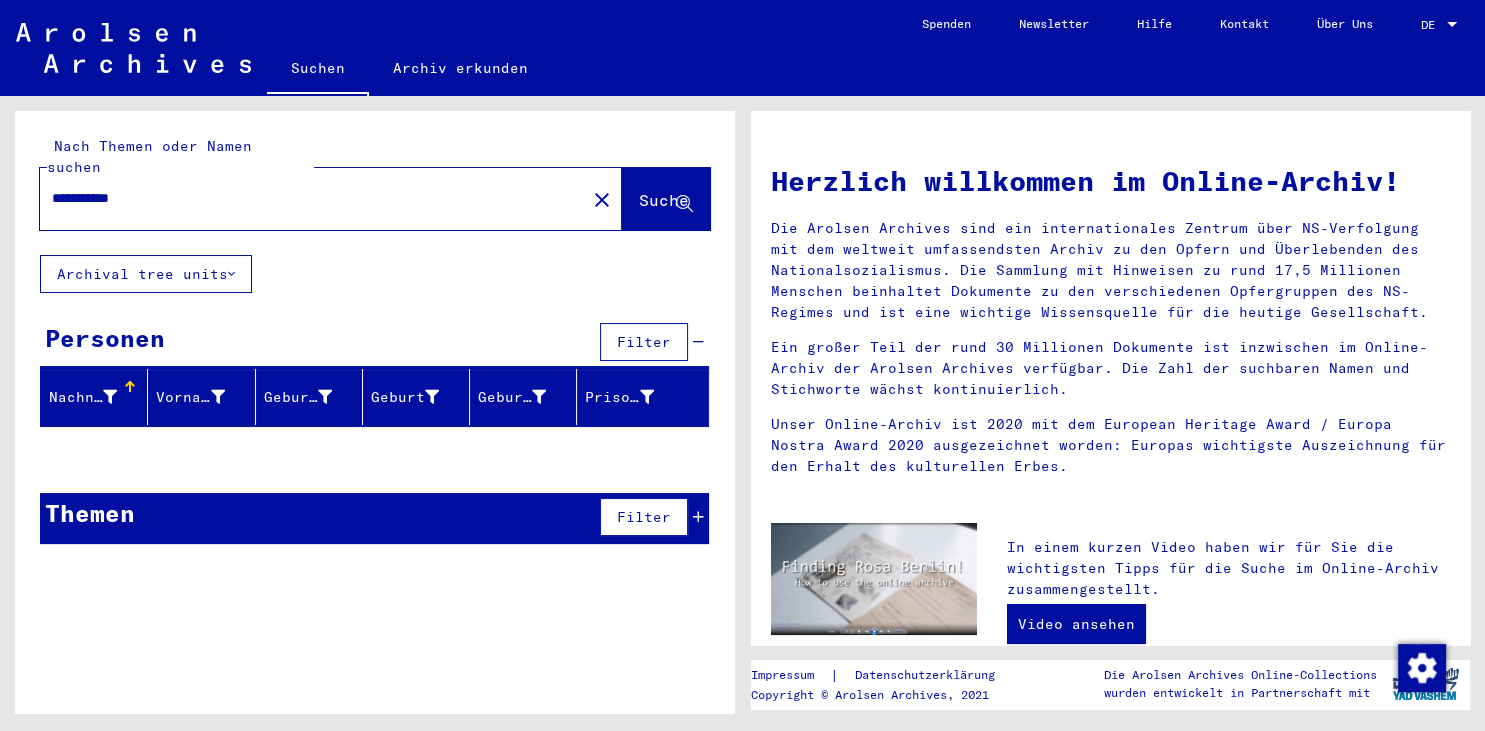 click on "**********" at bounding box center (307, 198) 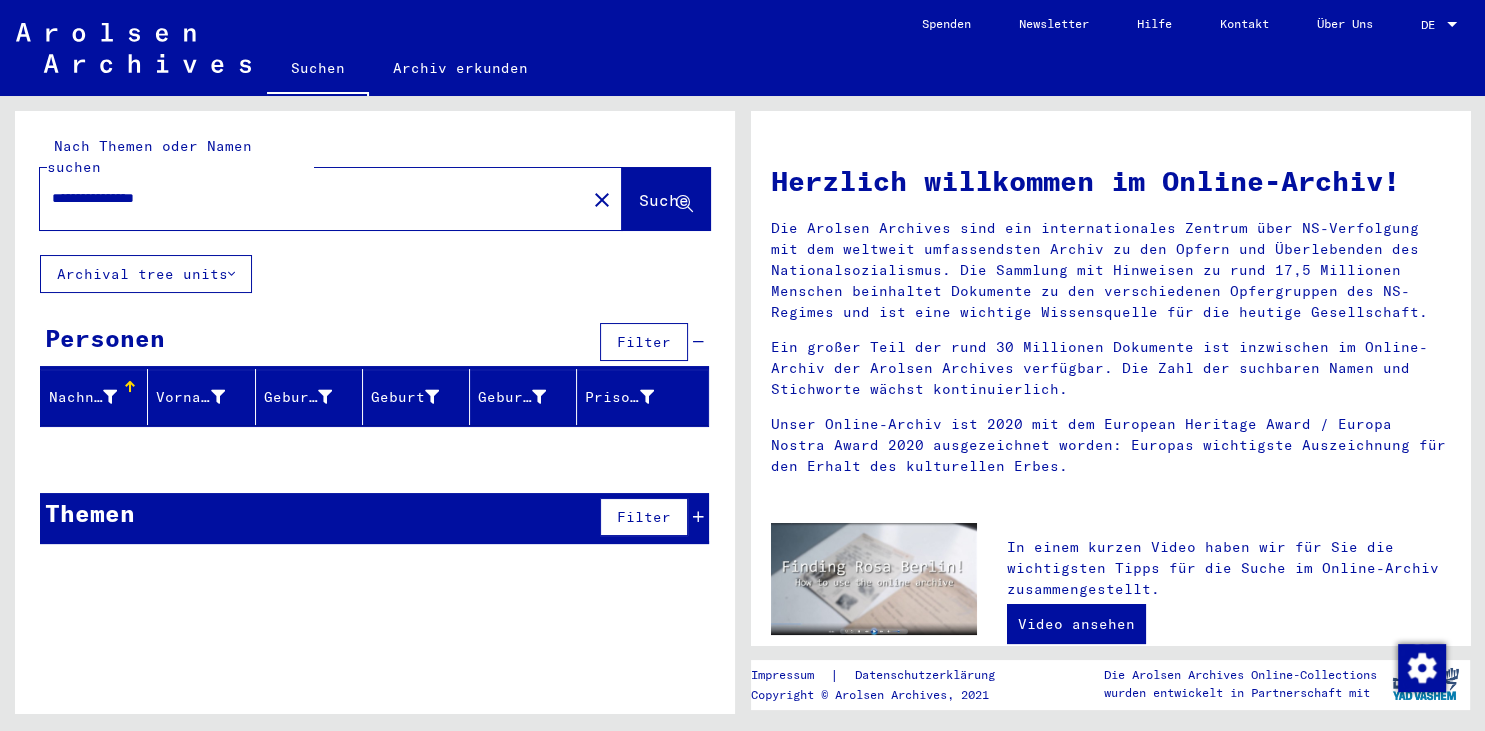 type on "**********" 